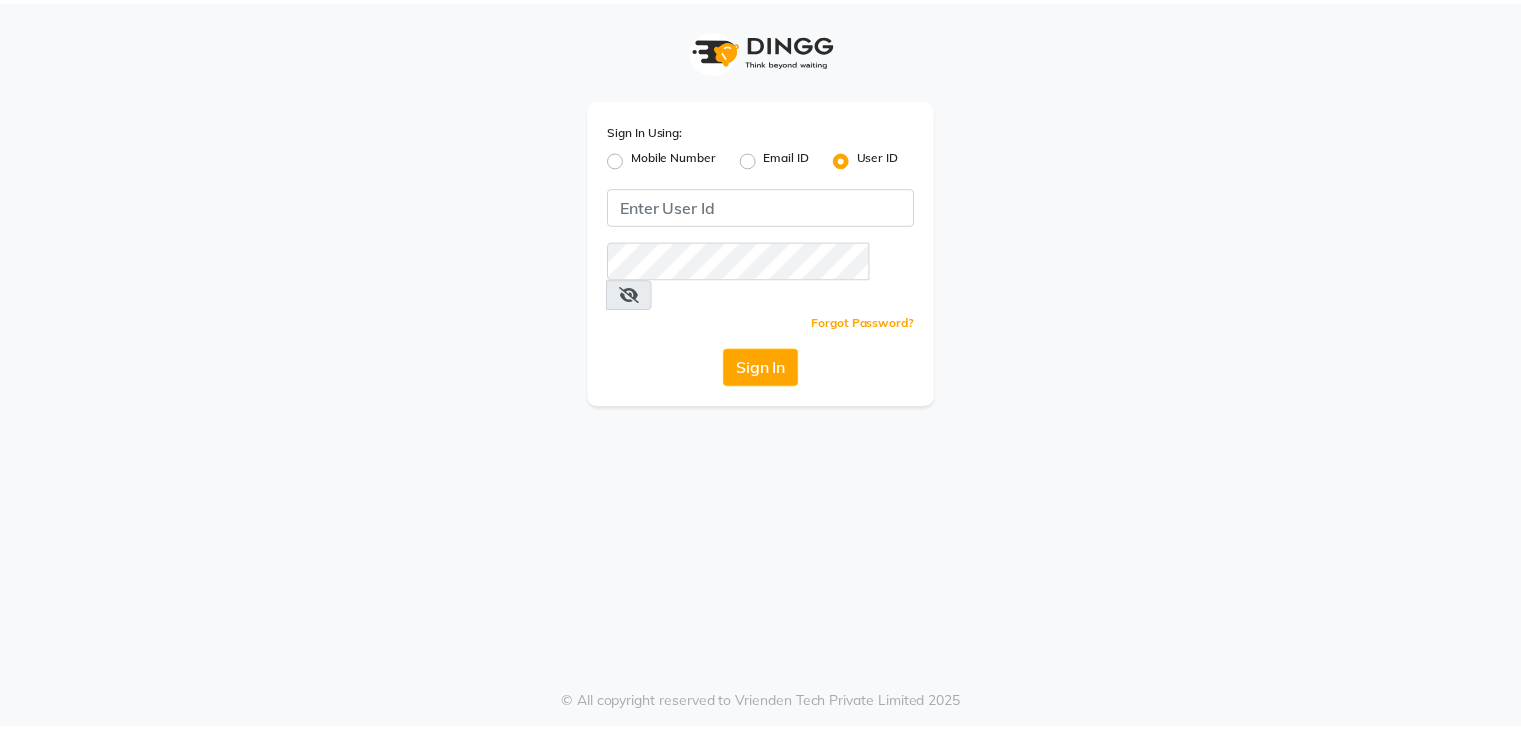 scroll, scrollTop: 0, scrollLeft: 0, axis: both 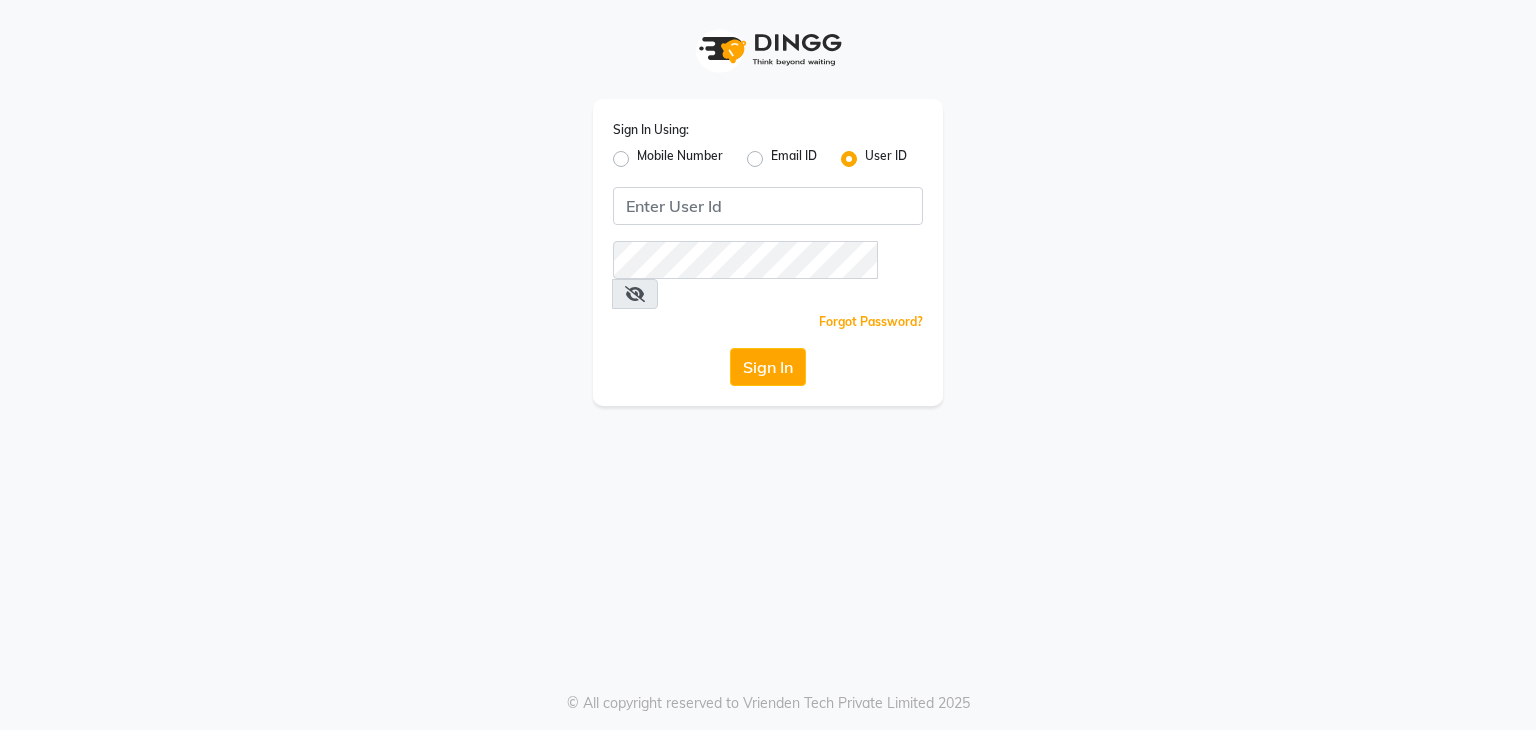 click on "Mobile Number" 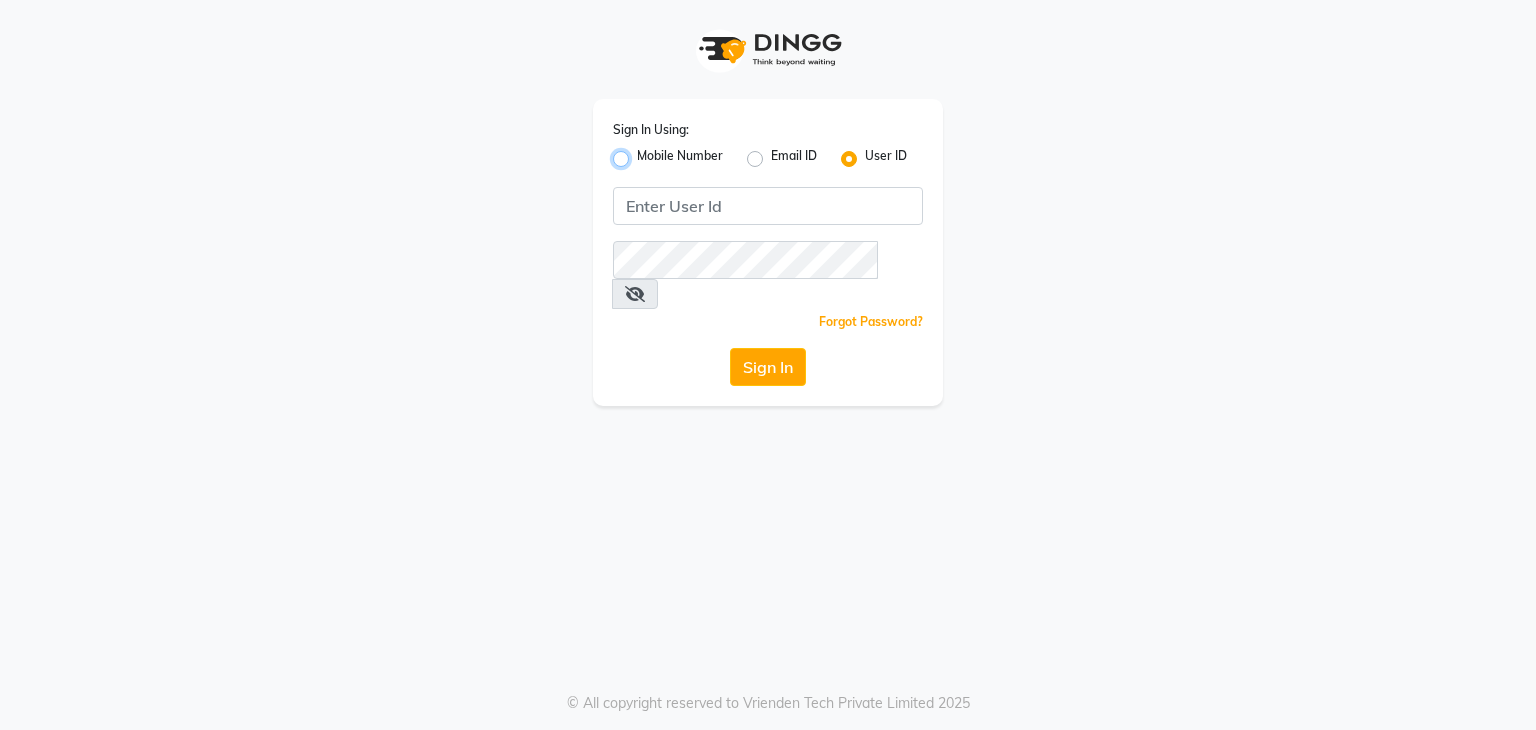click on "Mobile Number" at bounding box center (643, 153) 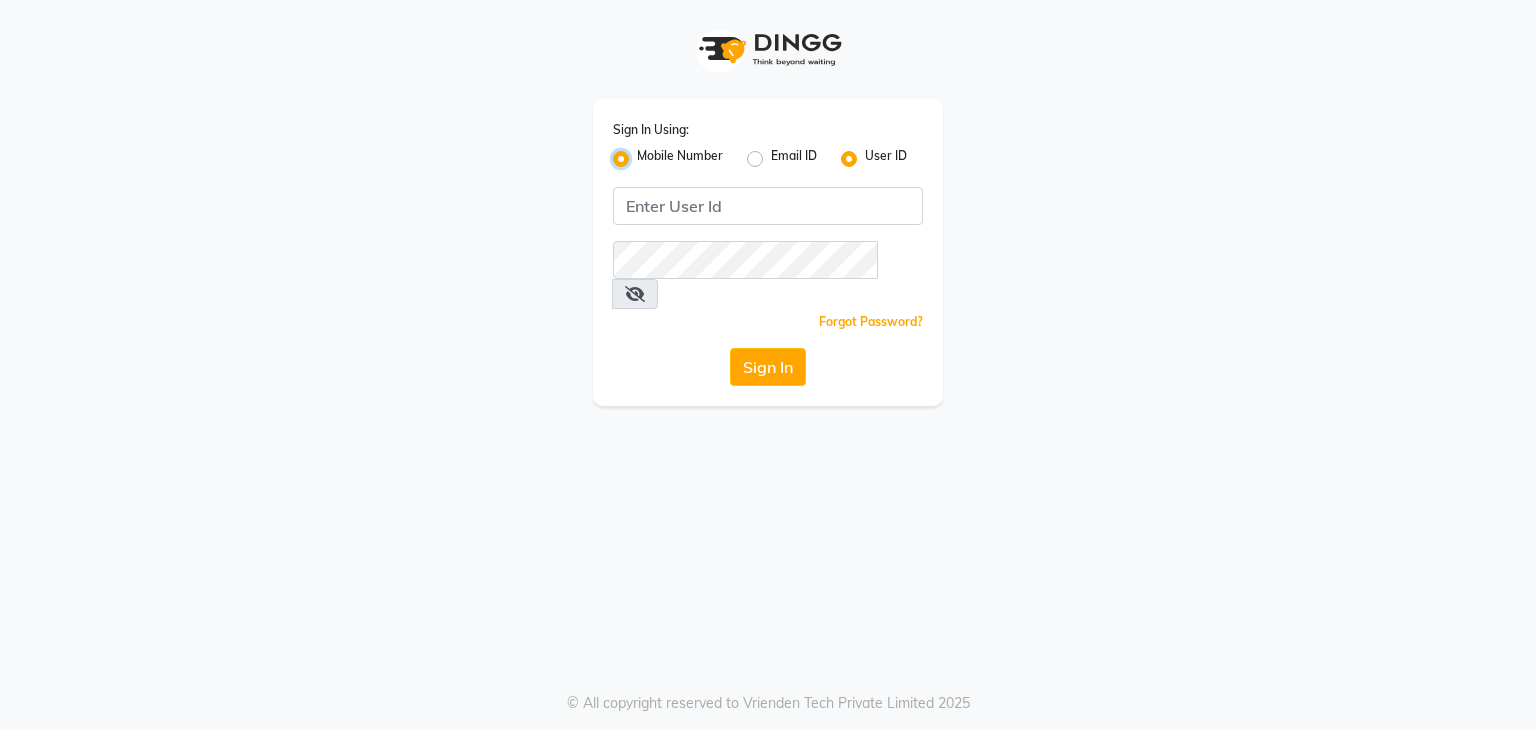 radio on "false" 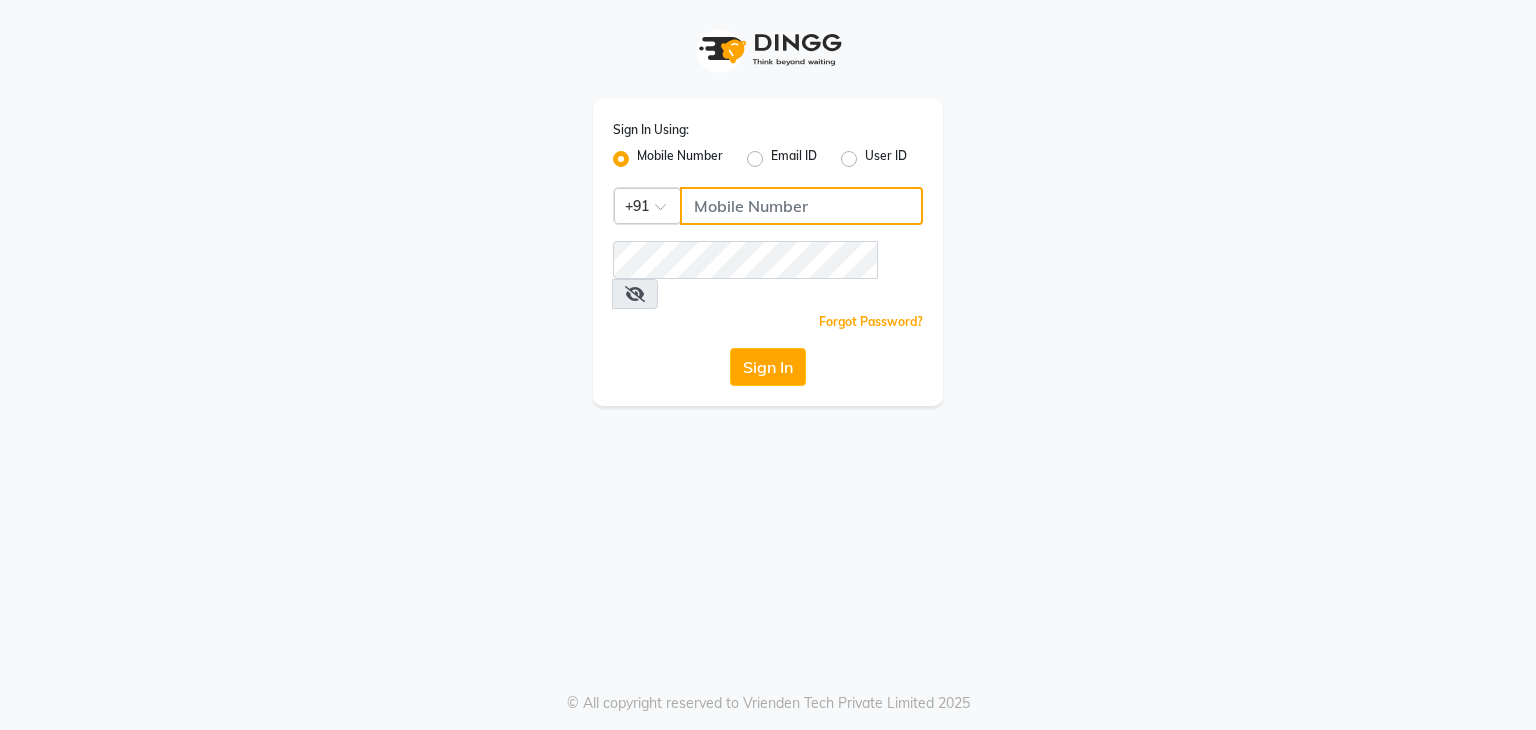 click 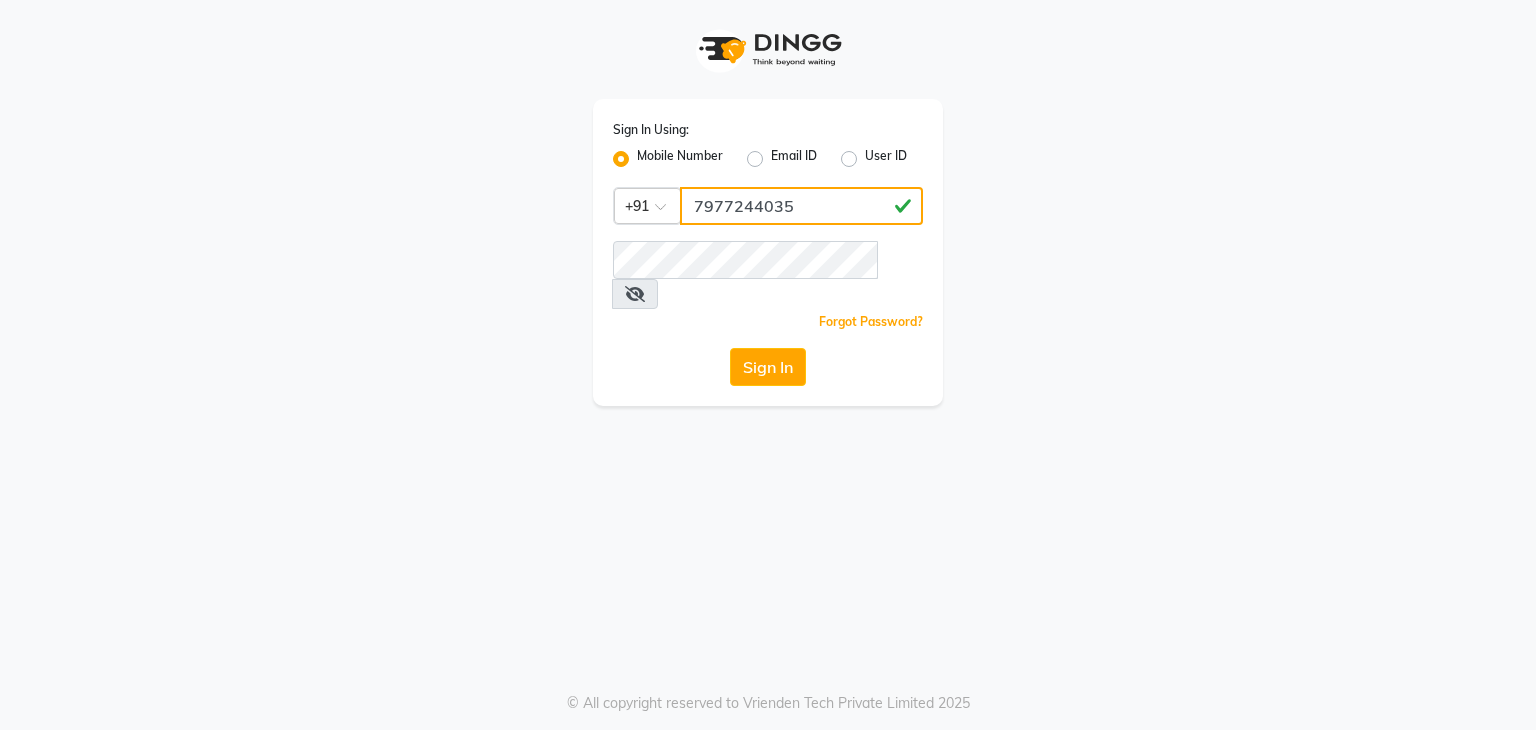 type on "7977244035" 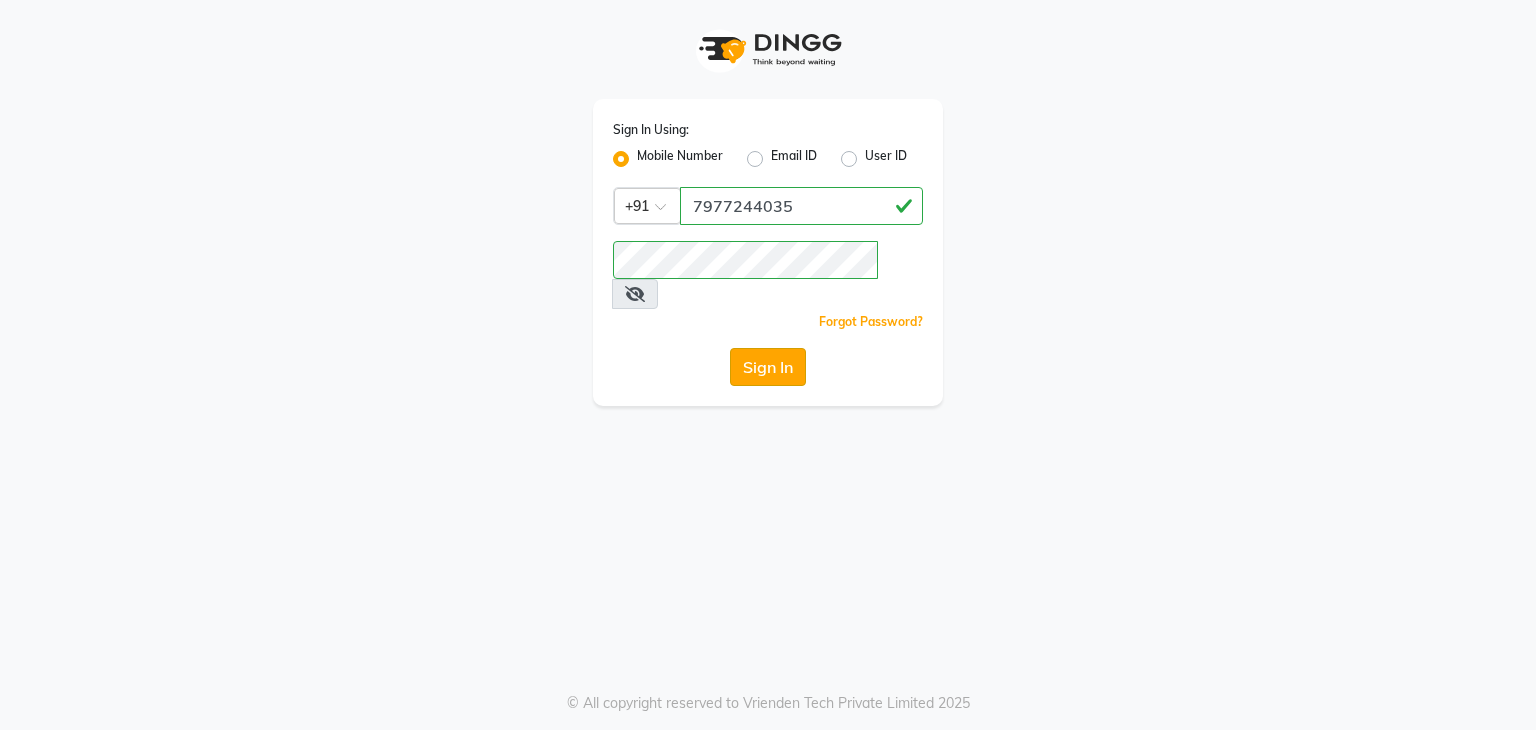 click on "Sign In" 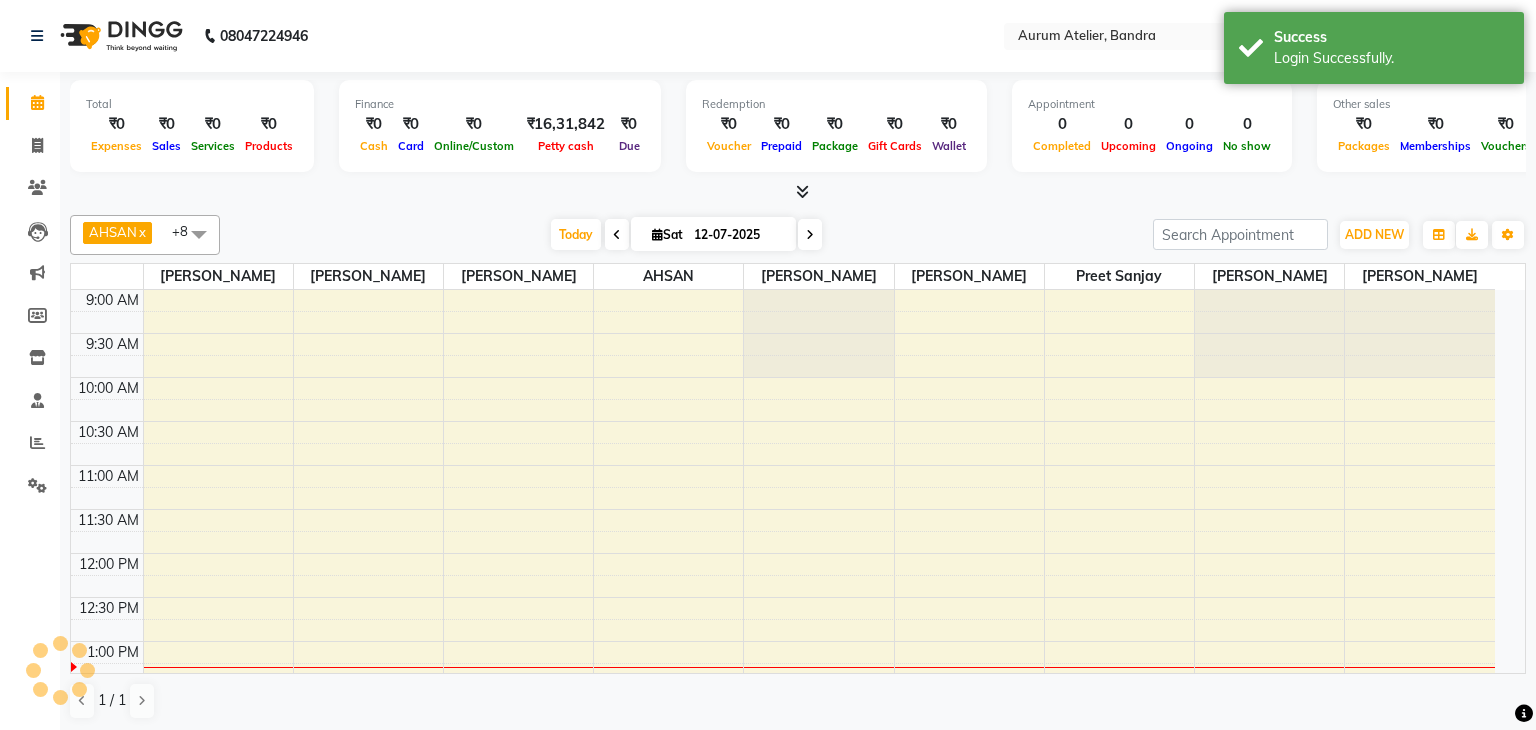 select on "en" 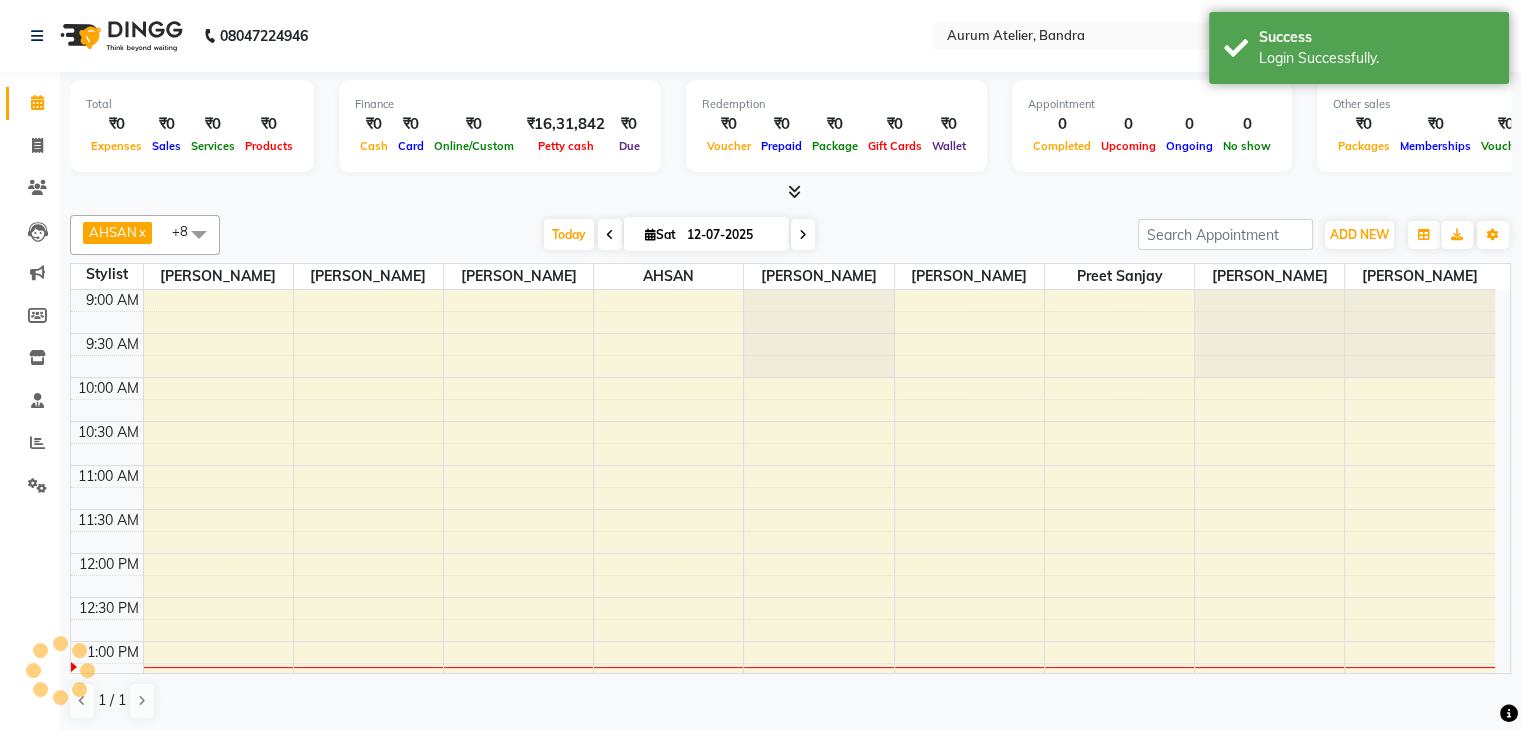 scroll, scrollTop: 0, scrollLeft: 0, axis: both 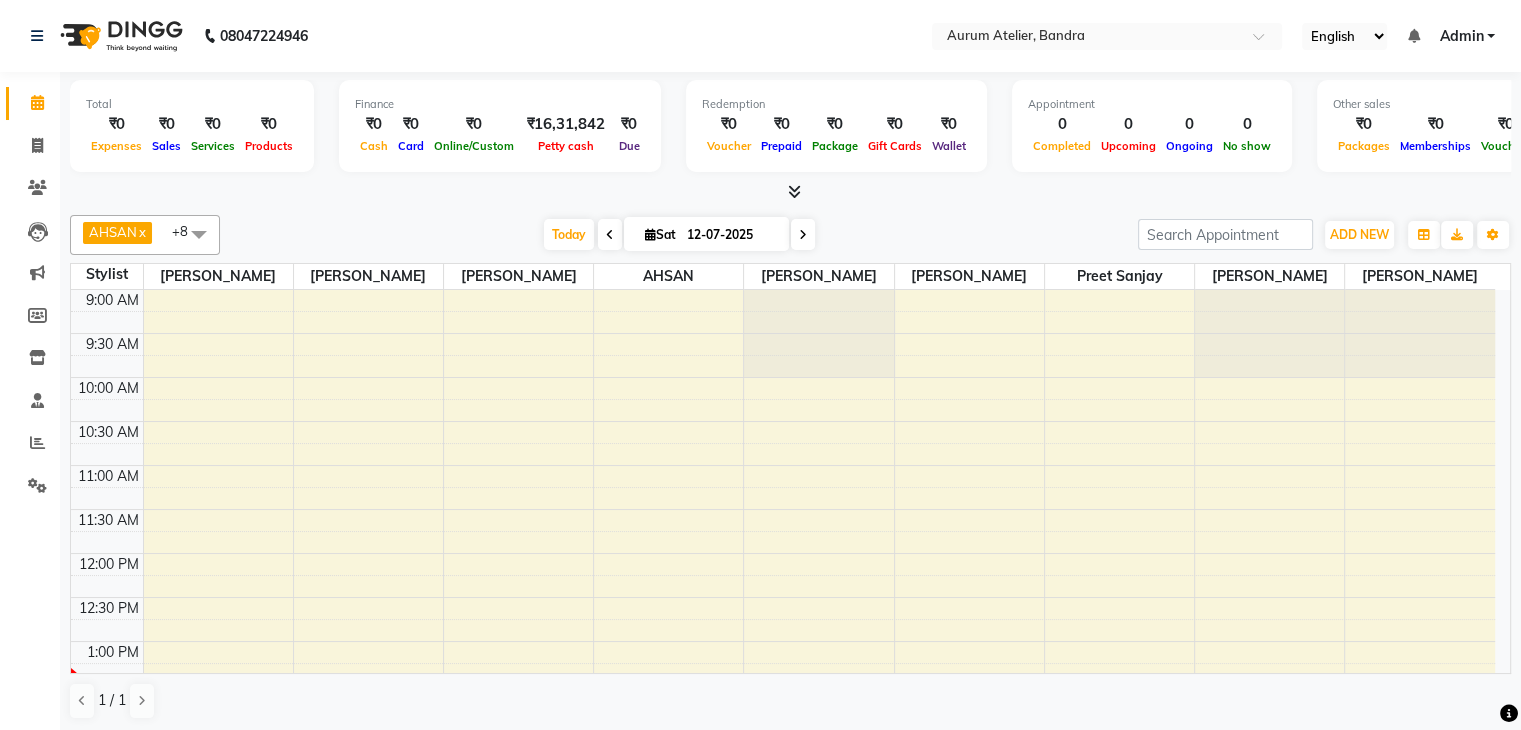 click at bounding box center [610, 235] 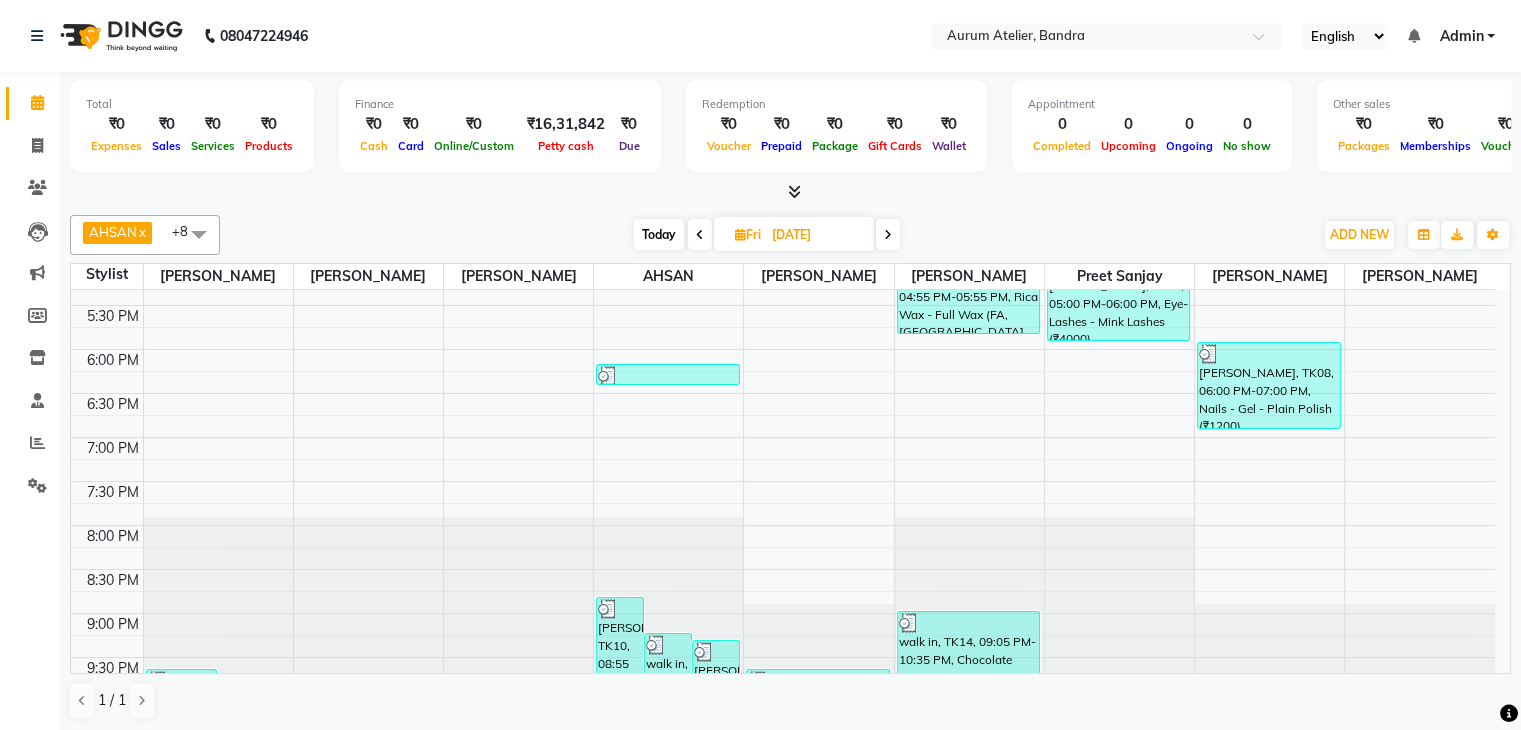 scroll, scrollTop: 750, scrollLeft: 0, axis: vertical 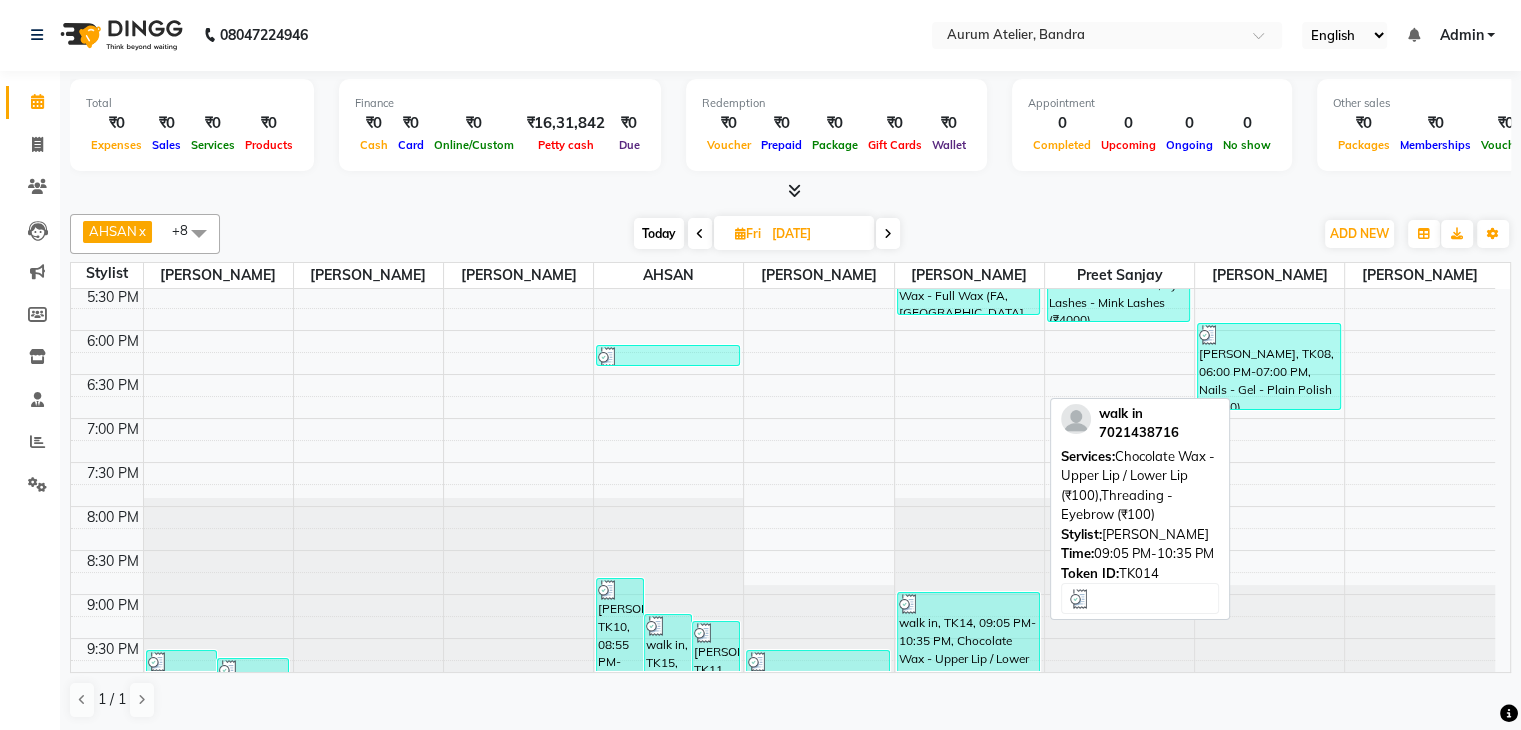 click on "walk in, TK14, 09:05 PM-10:35 PM, Chocolate Wax - Upper Lip / Lower Lip (₹100),Threading - Eyebrow (₹100)" at bounding box center [969, 632] 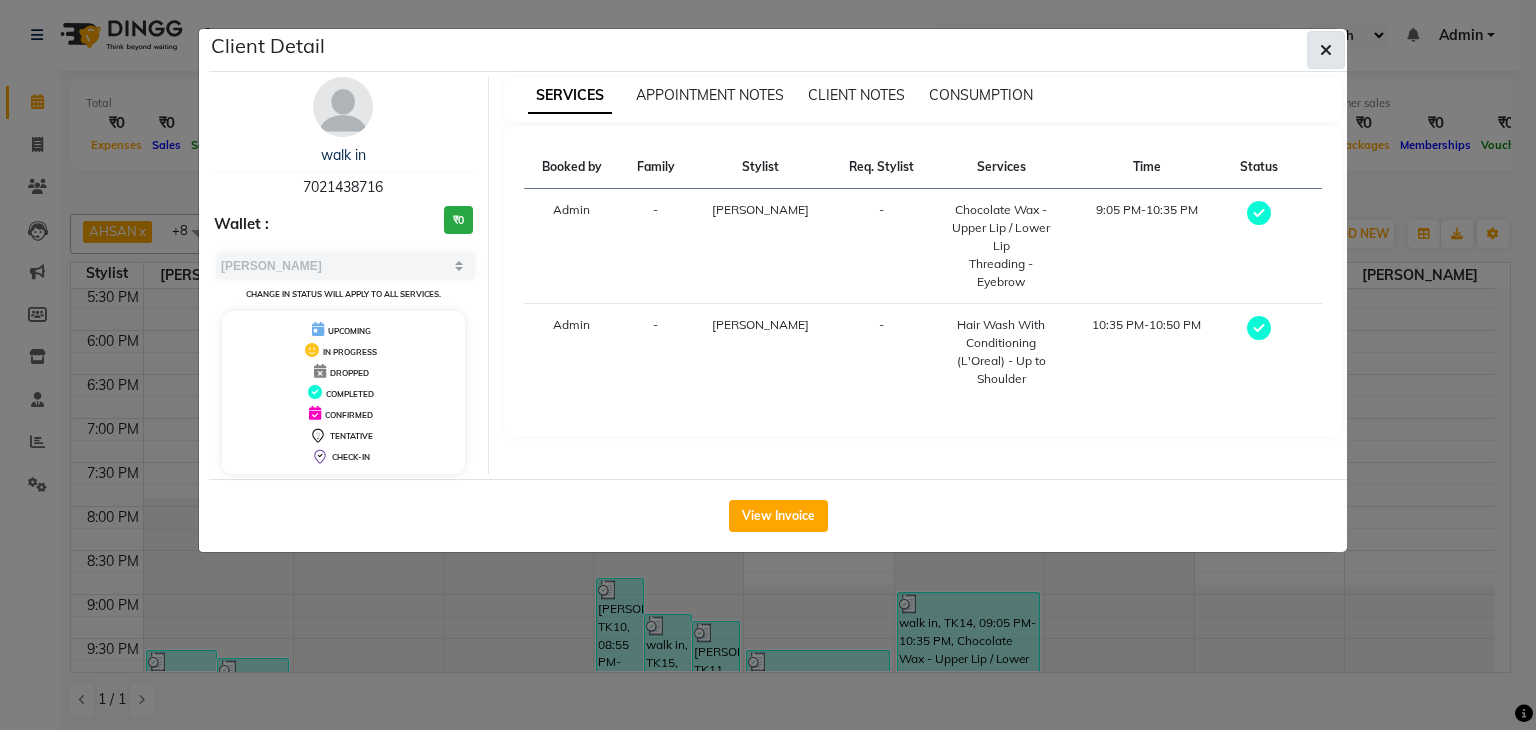 click 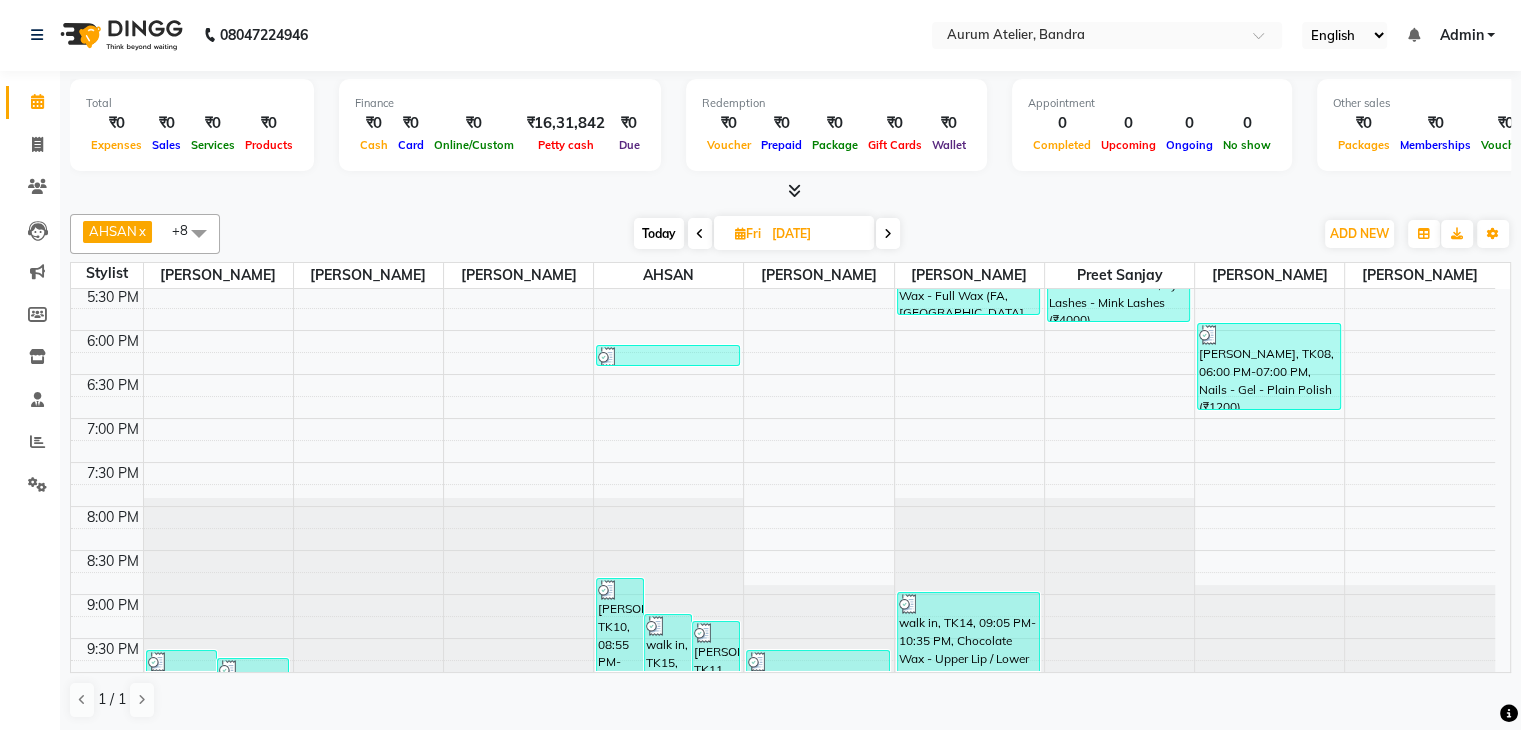 click at bounding box center (700, 234) 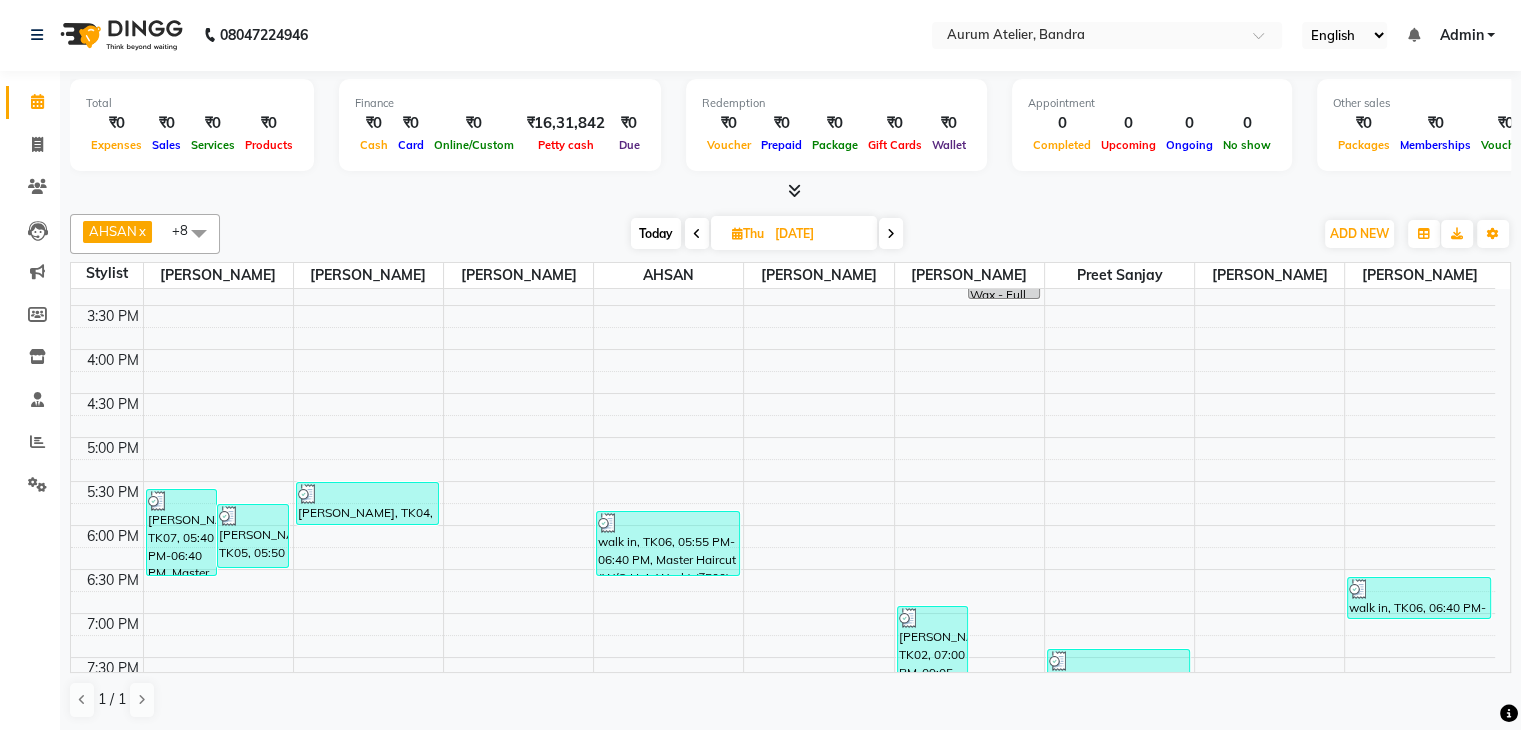 scroll, scrollTop: 649, scrollLeft: 0, axis: vertical 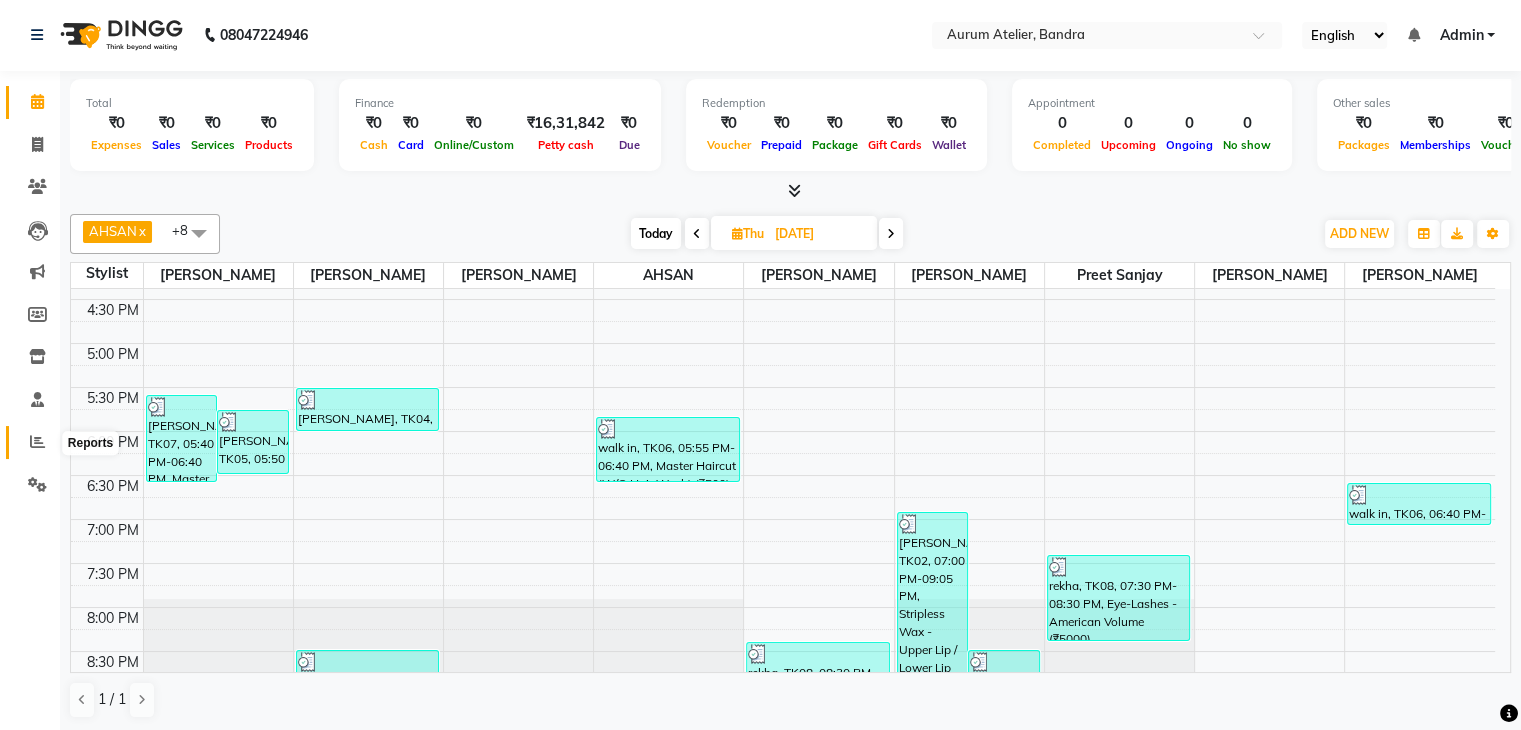 click 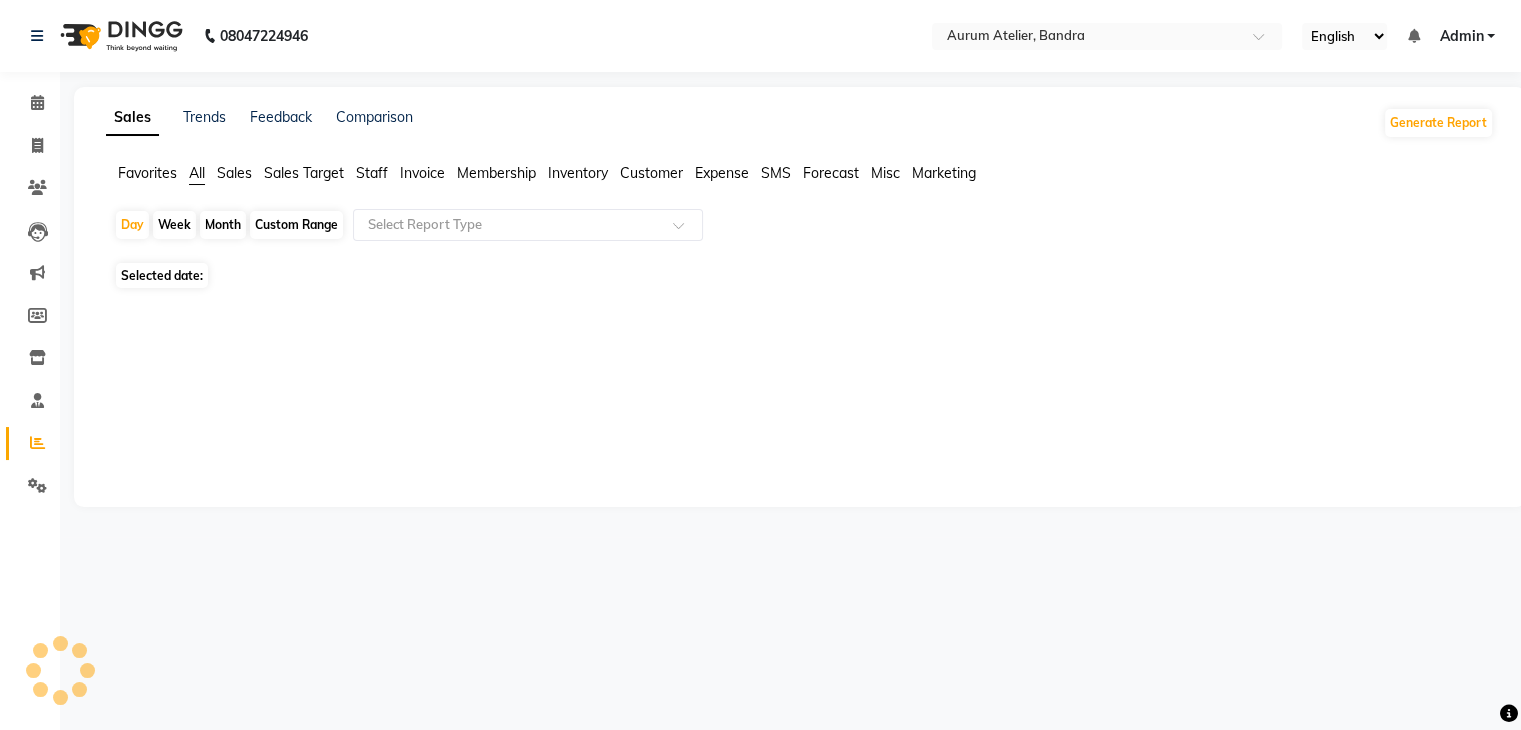 scroll, scrollTop: 0, scrollLeft: 0, axis: both 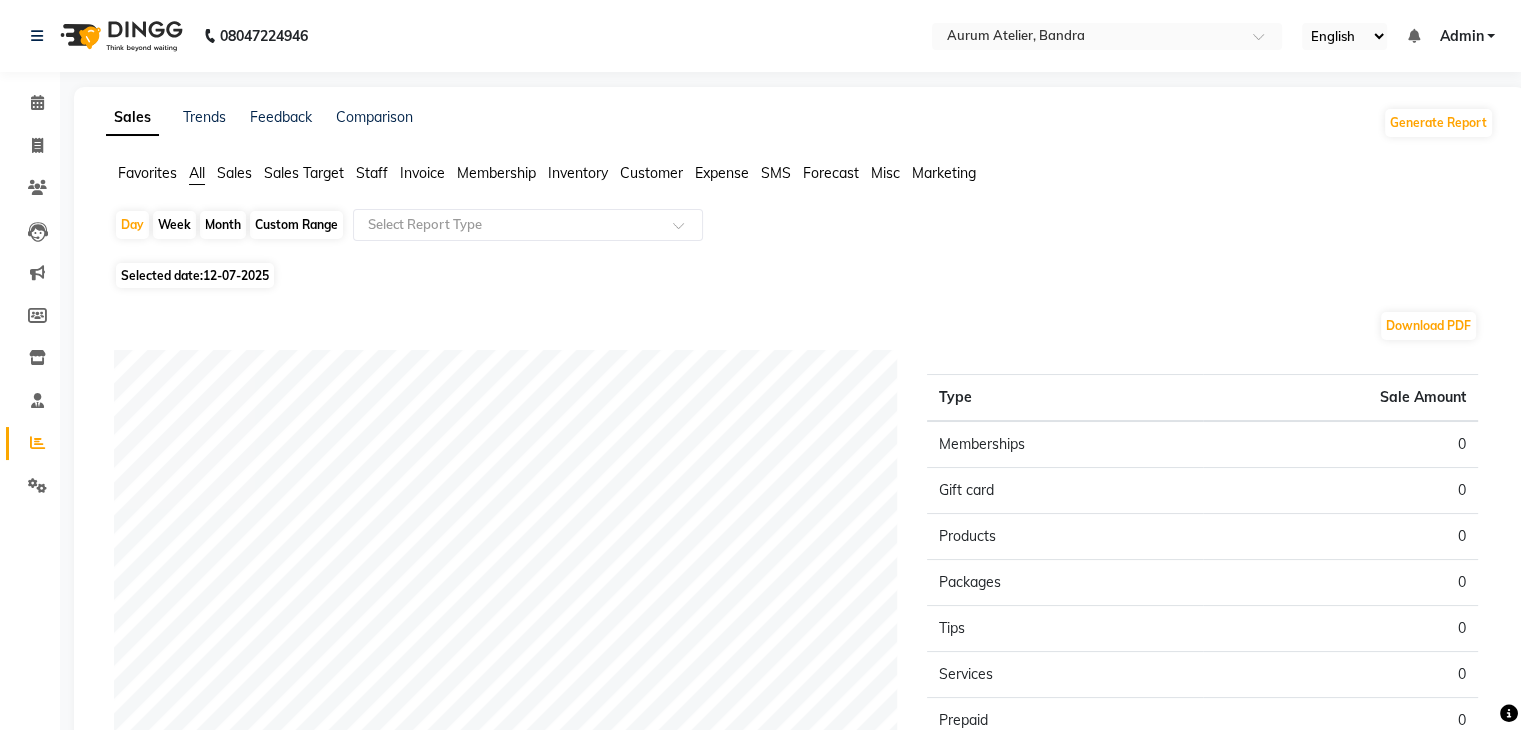 click on "Month" 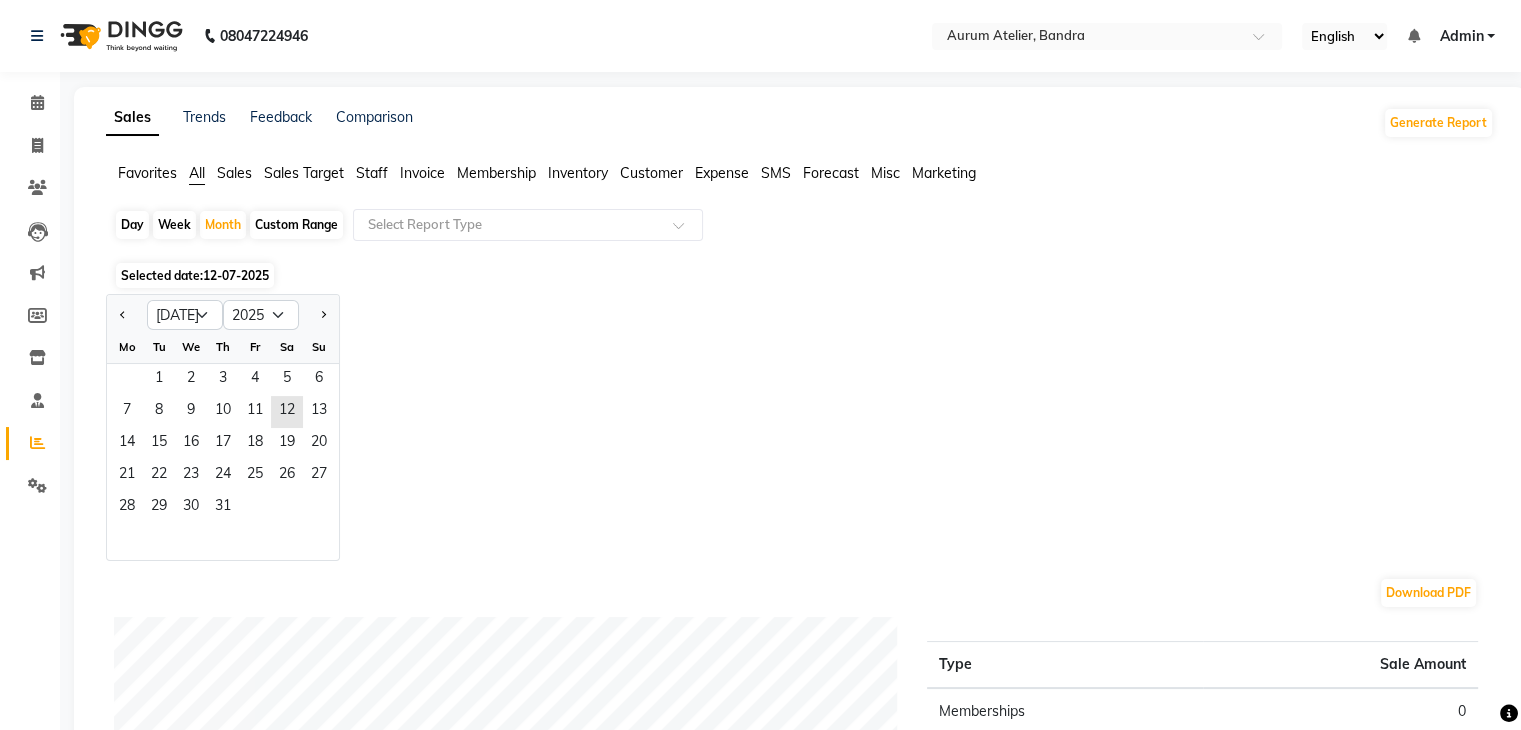 click on "Custom Range" 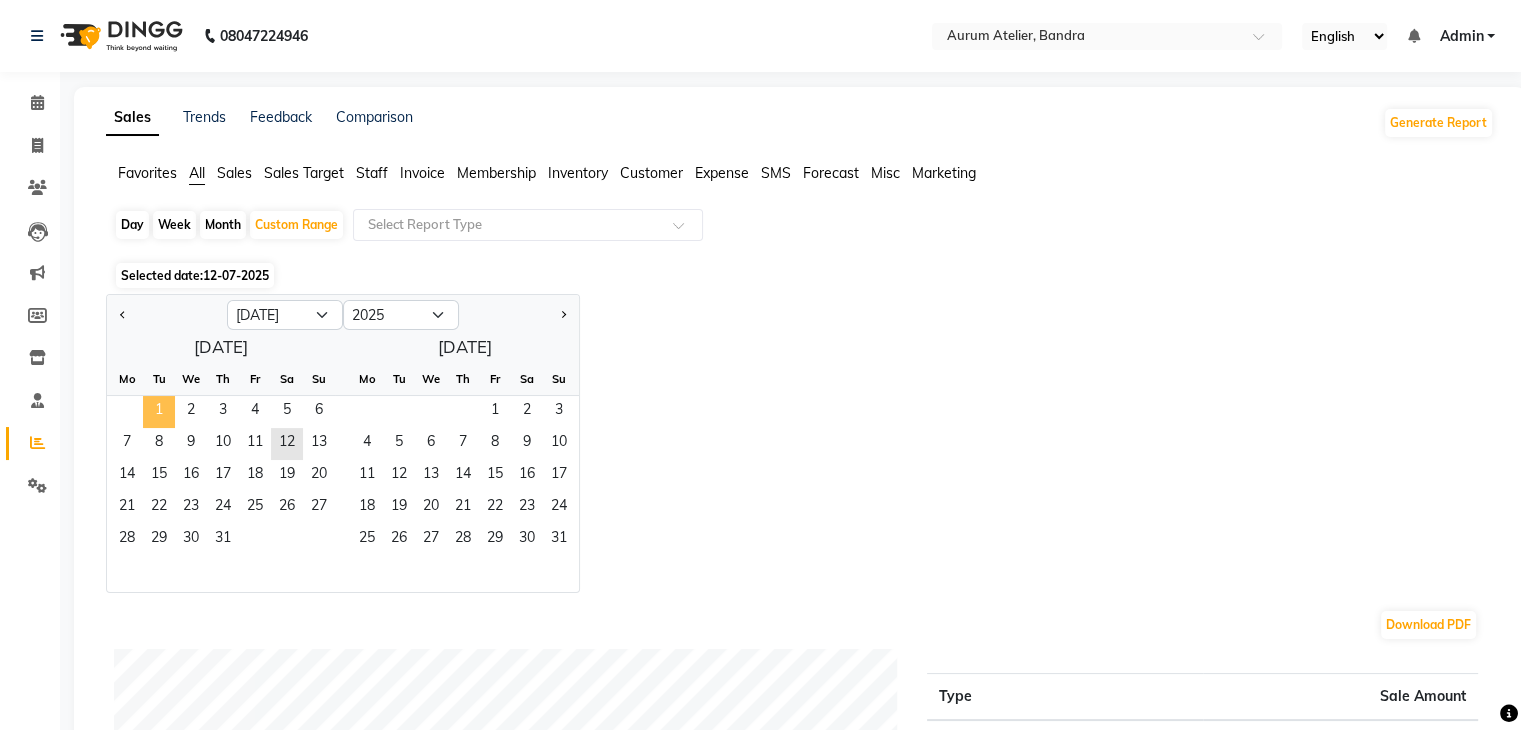 click on "1" 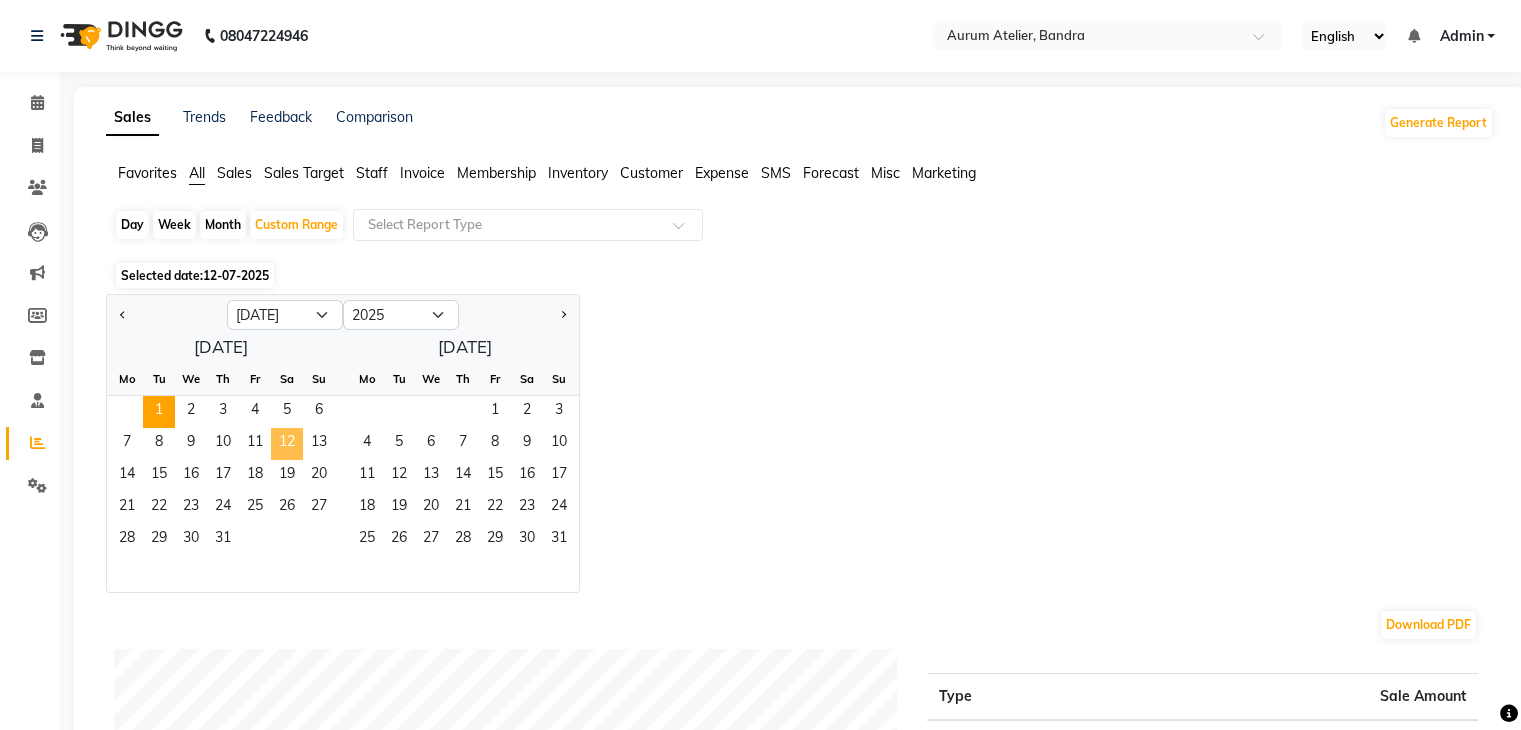 click on "12" 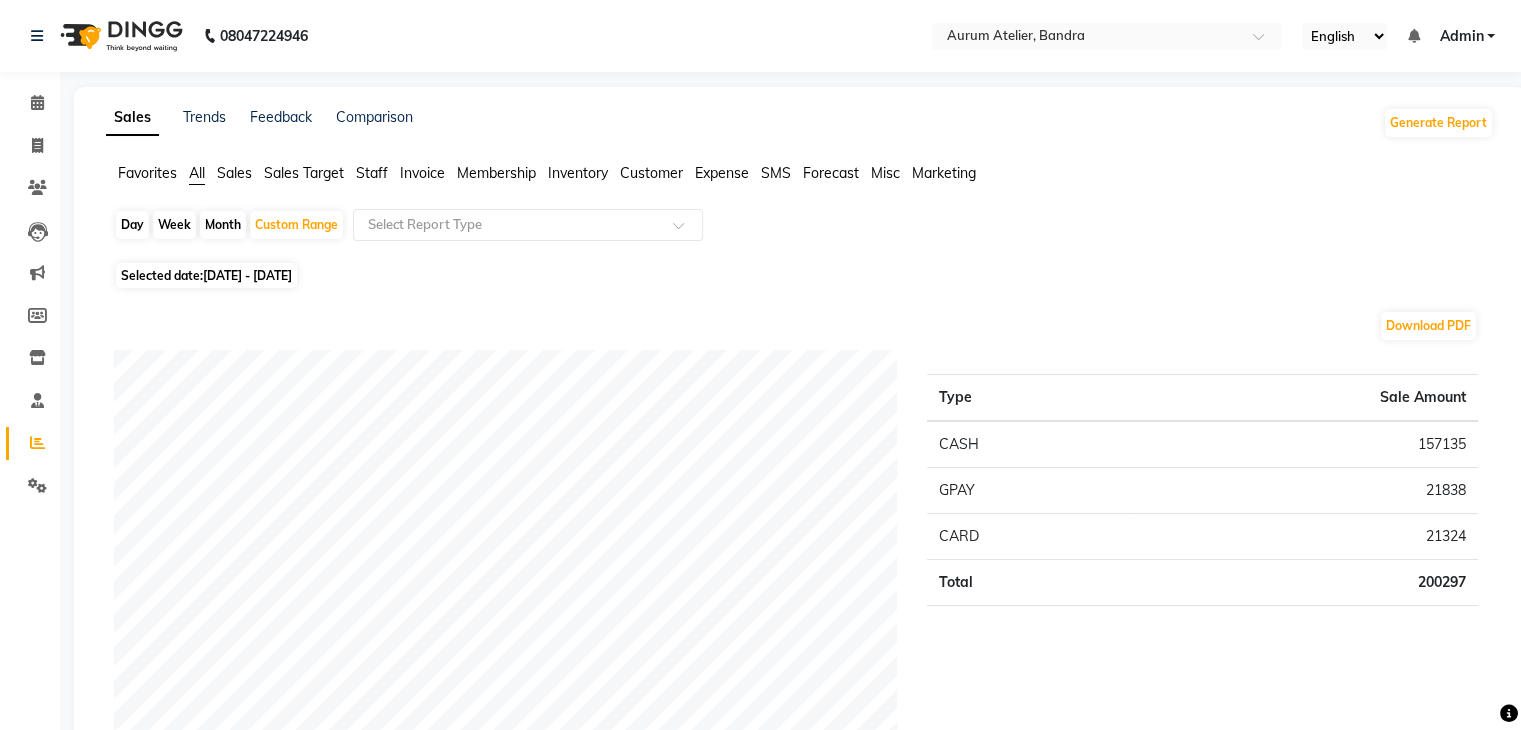 click on "Day   Week   Month   Custom Range  Select Report Type" 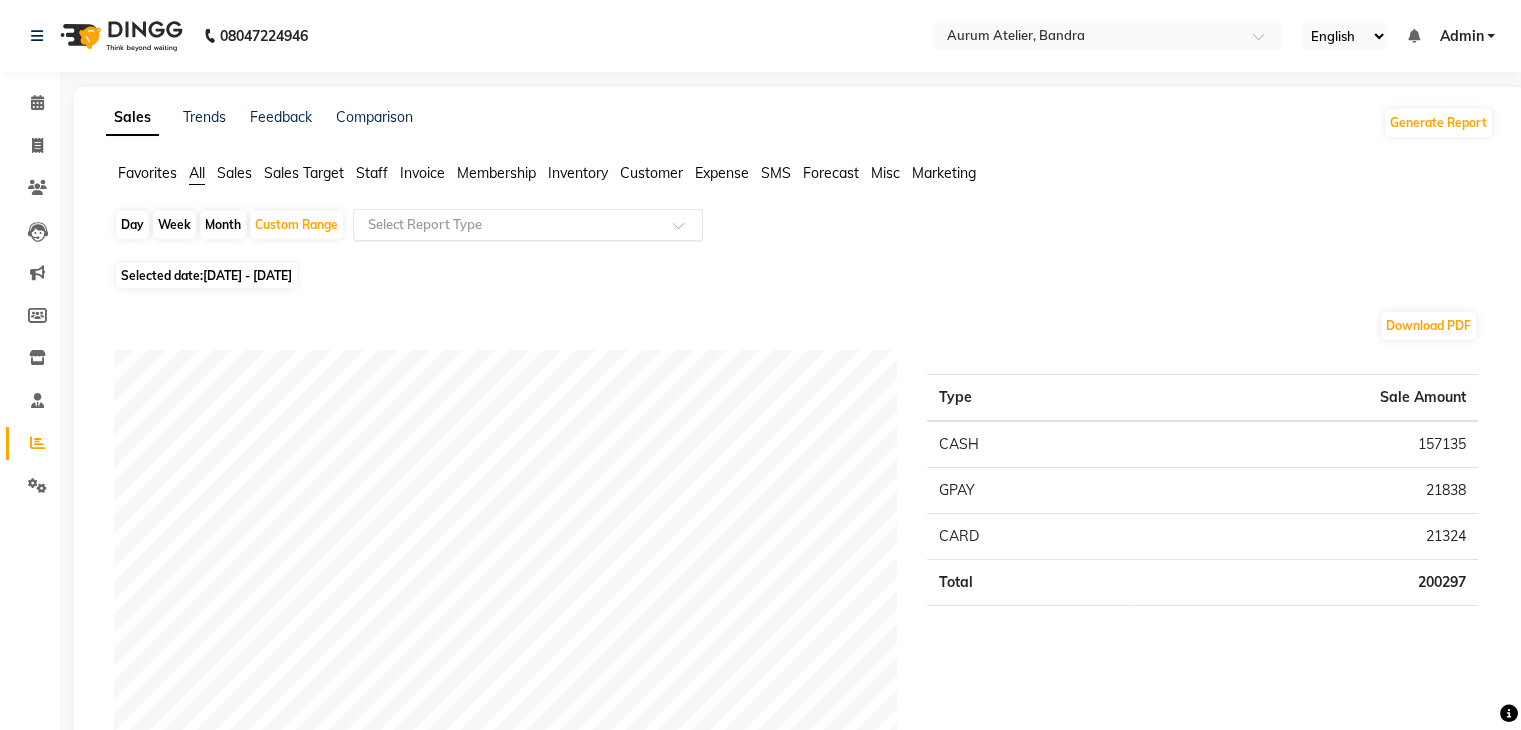 click 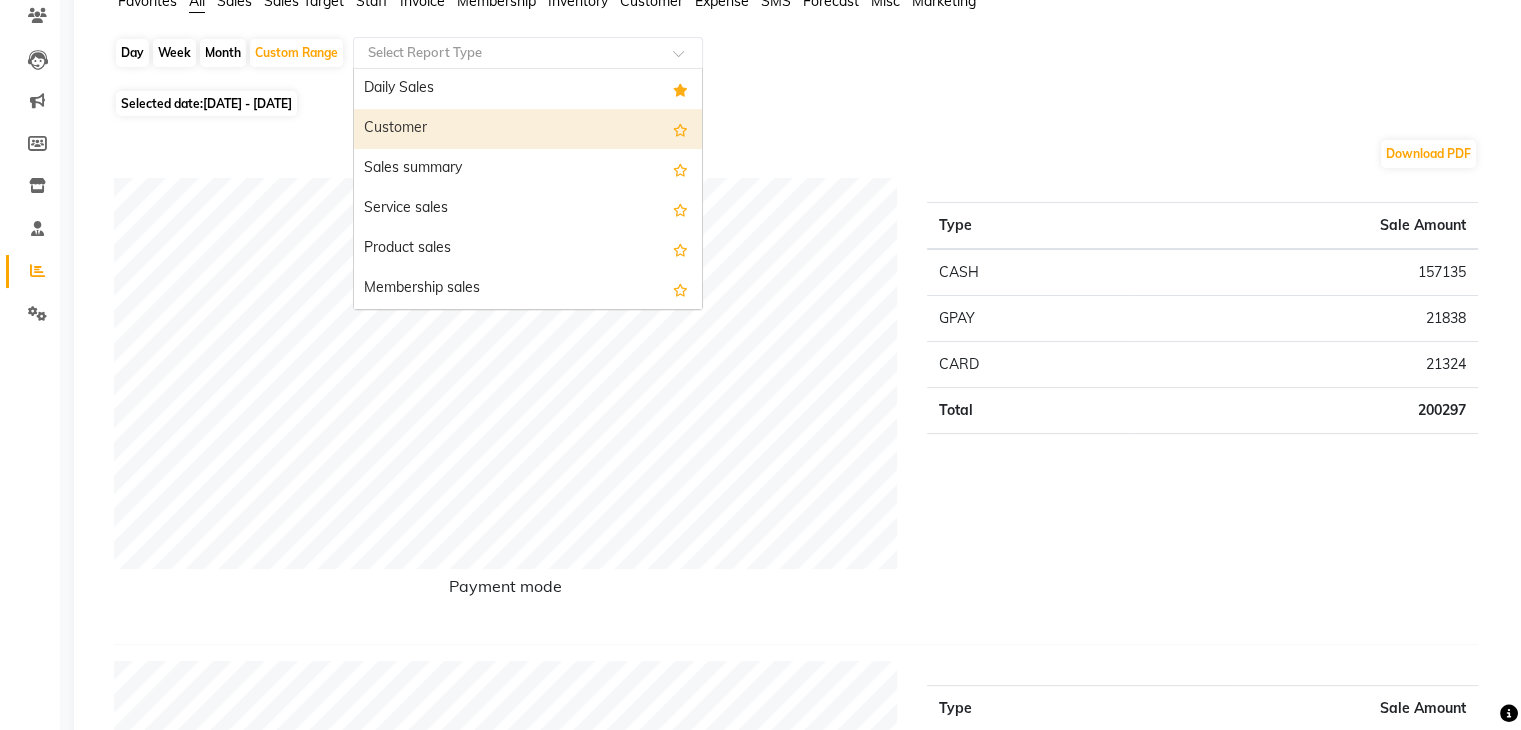 scroll, scrollTop: 200, scrollLeft: 0, axis: vertical 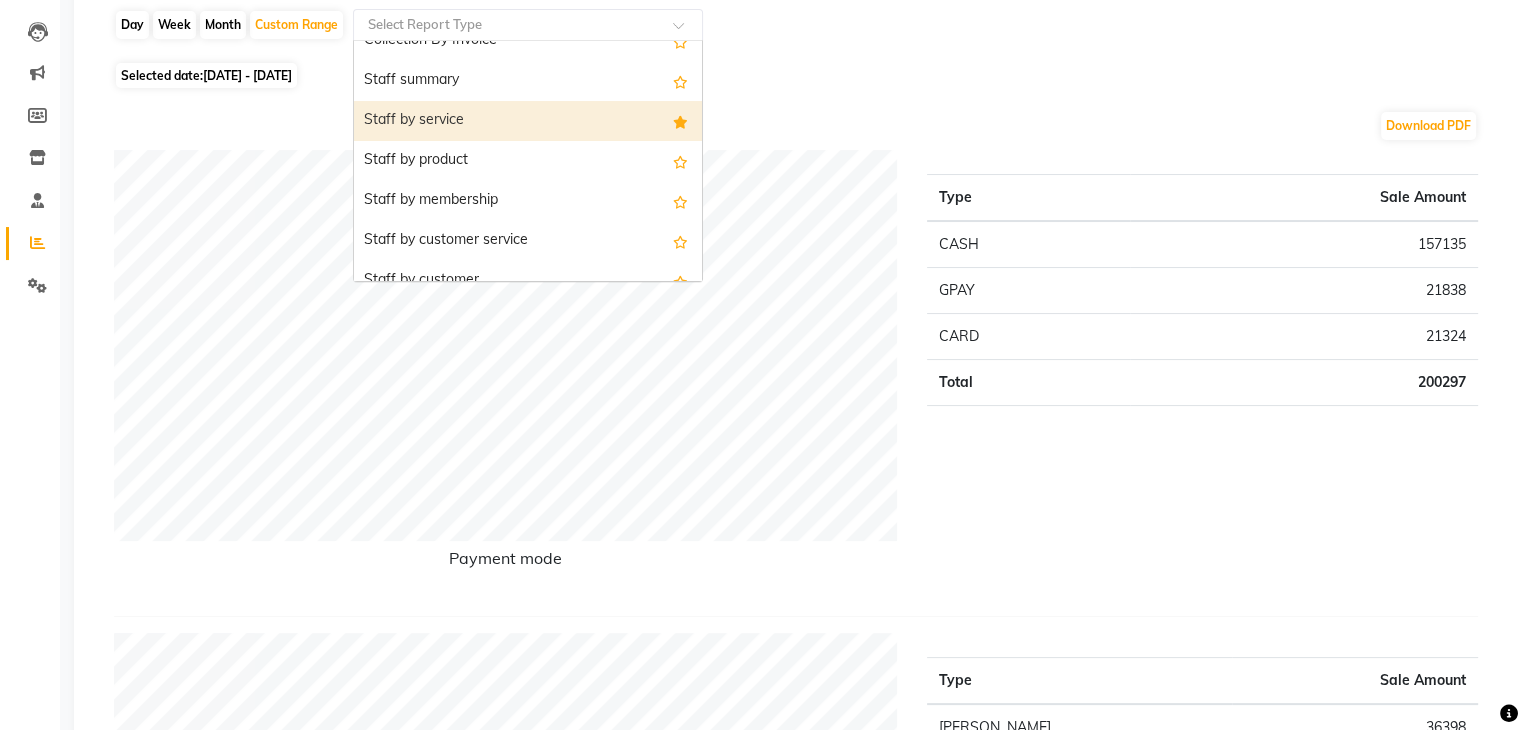click on "Staff by service" at bounding box center [528, 121] 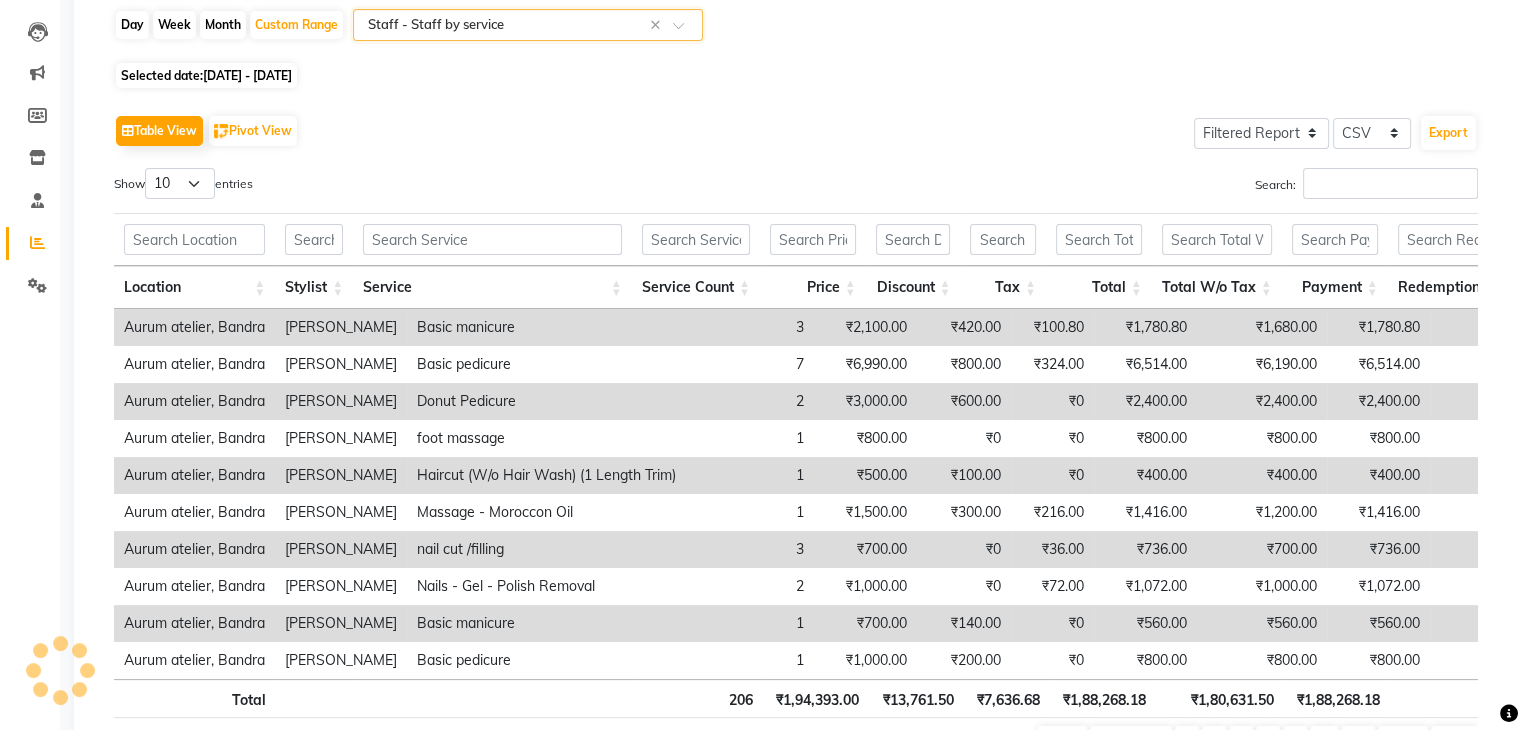 scroll, scrollTop: 0, scrollLeft: 0, axis: both 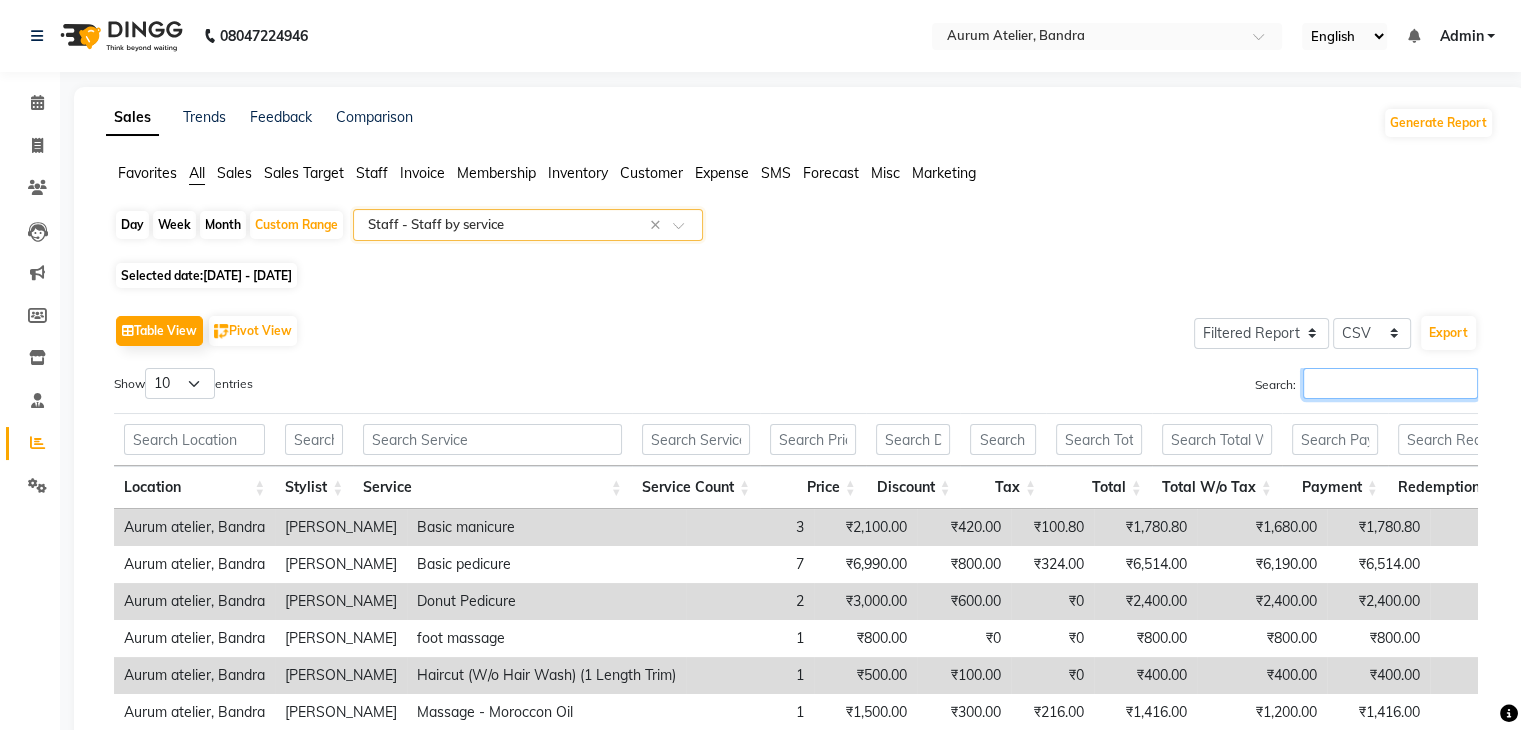 click on "Search:" at bounding box center (1390, 383) 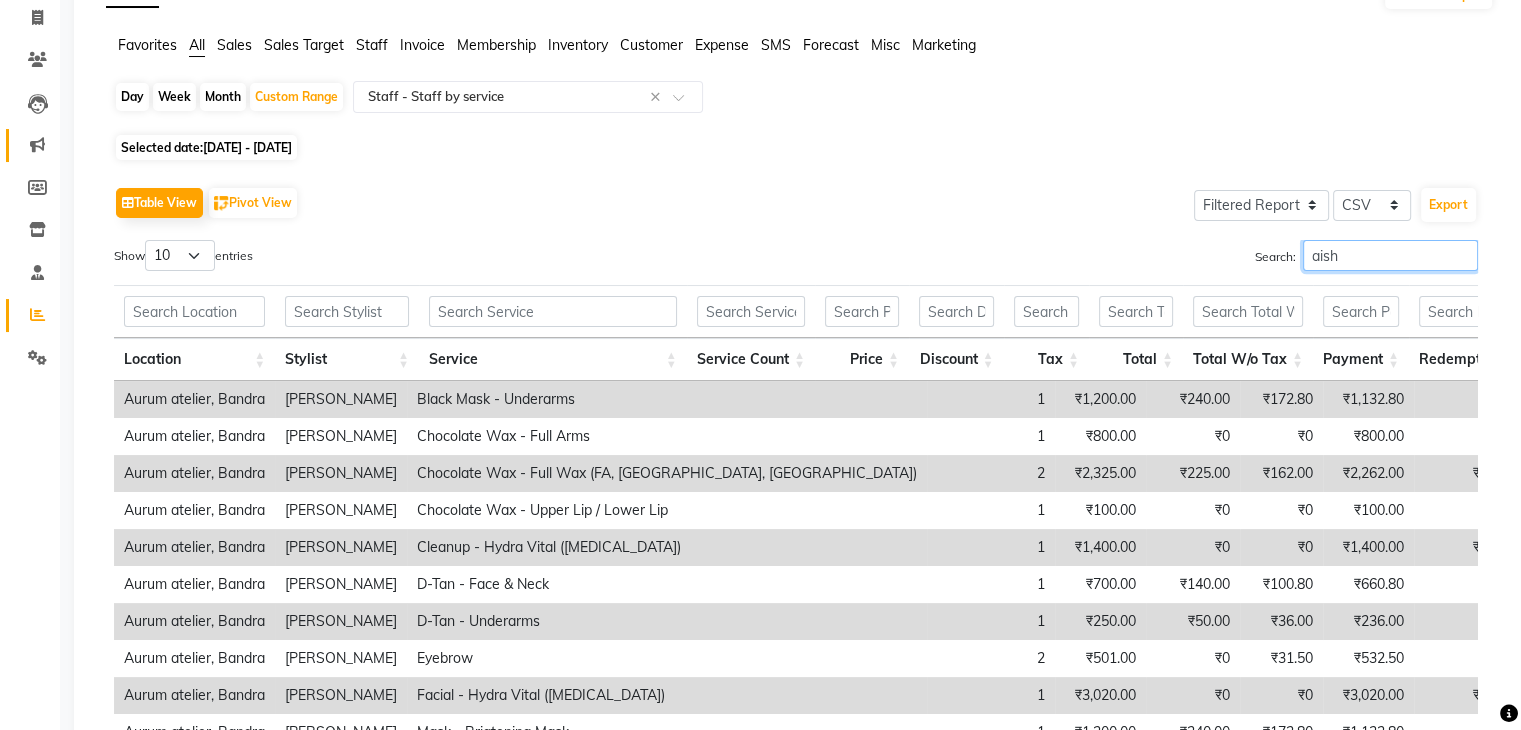 scroll, scrollTop: 0, scrollLeft: 0, axis: both 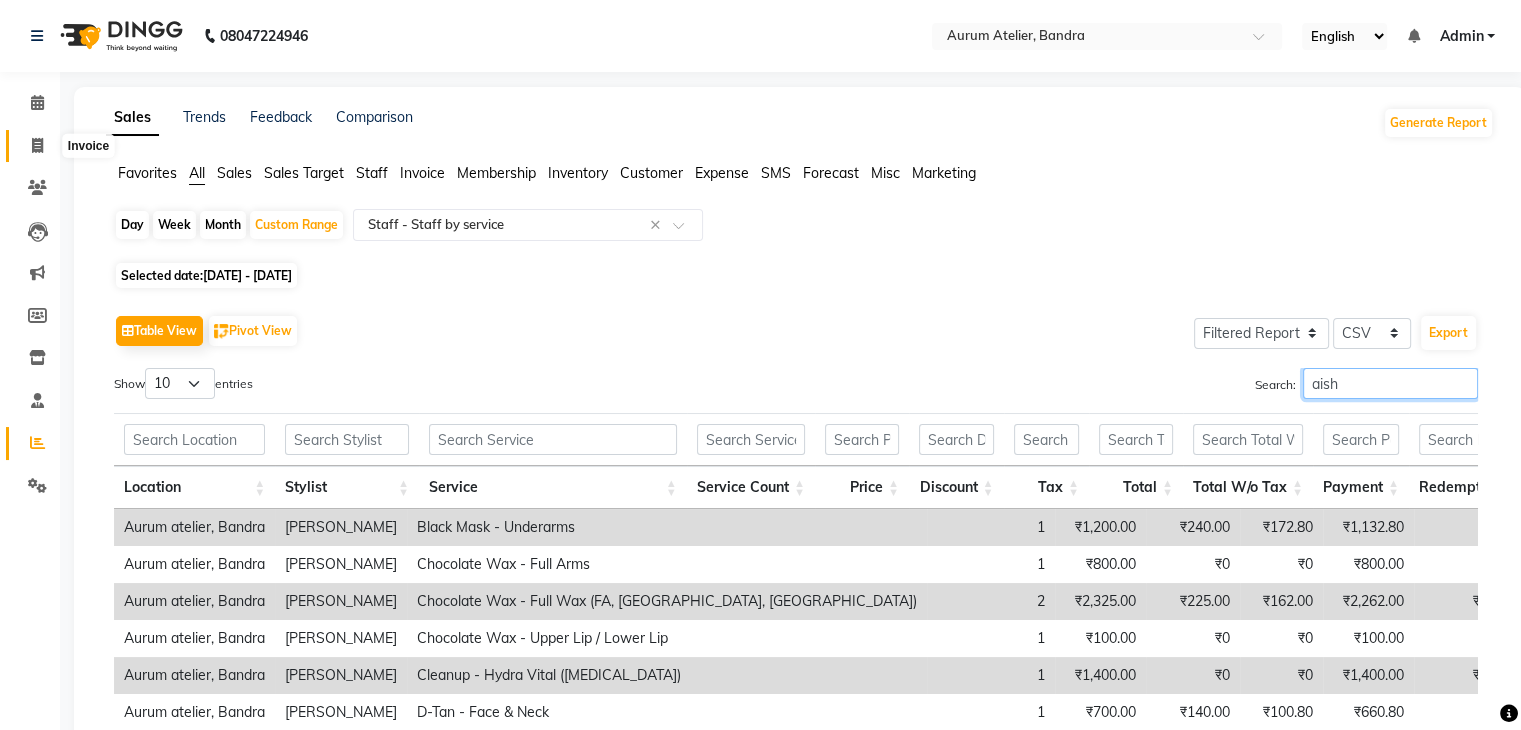 type on "aish" 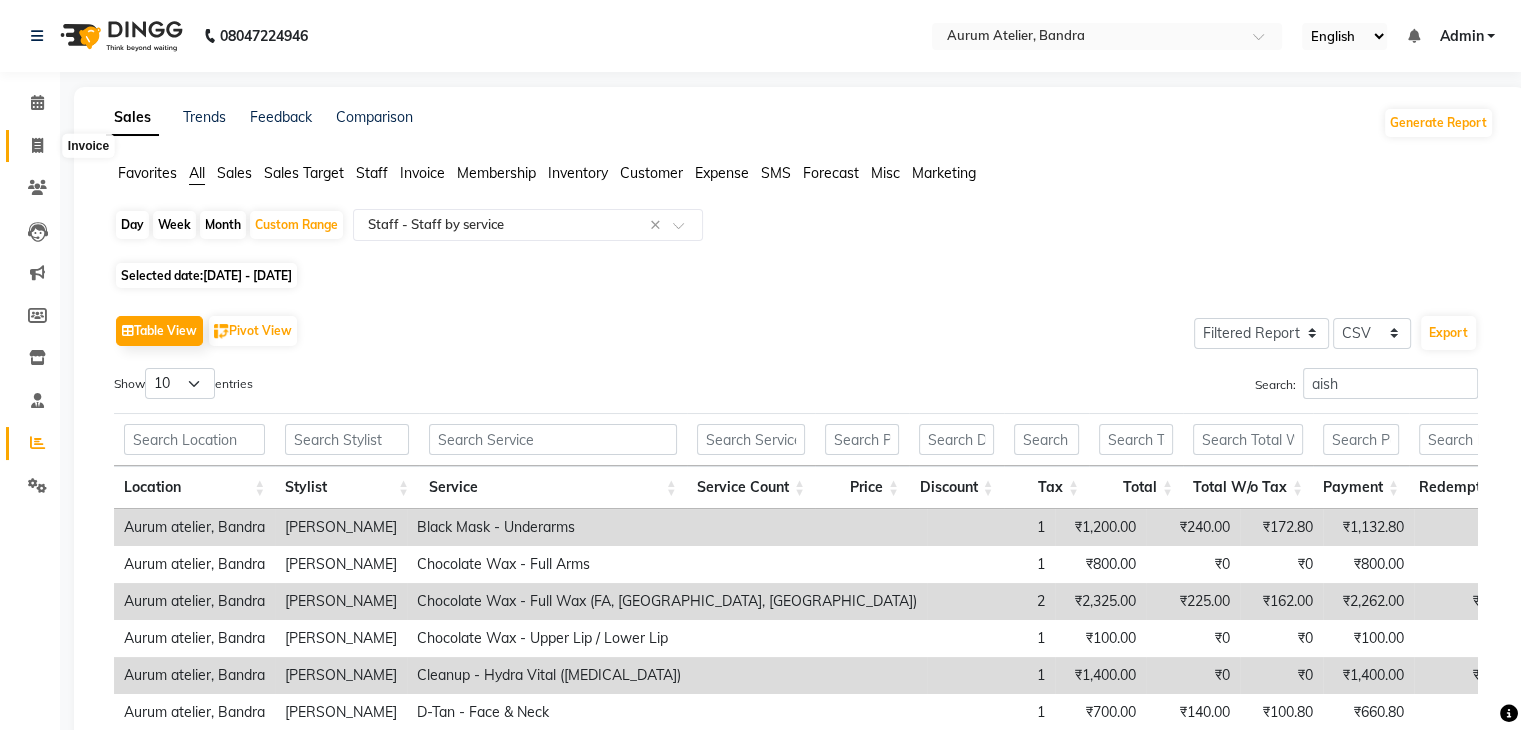 click 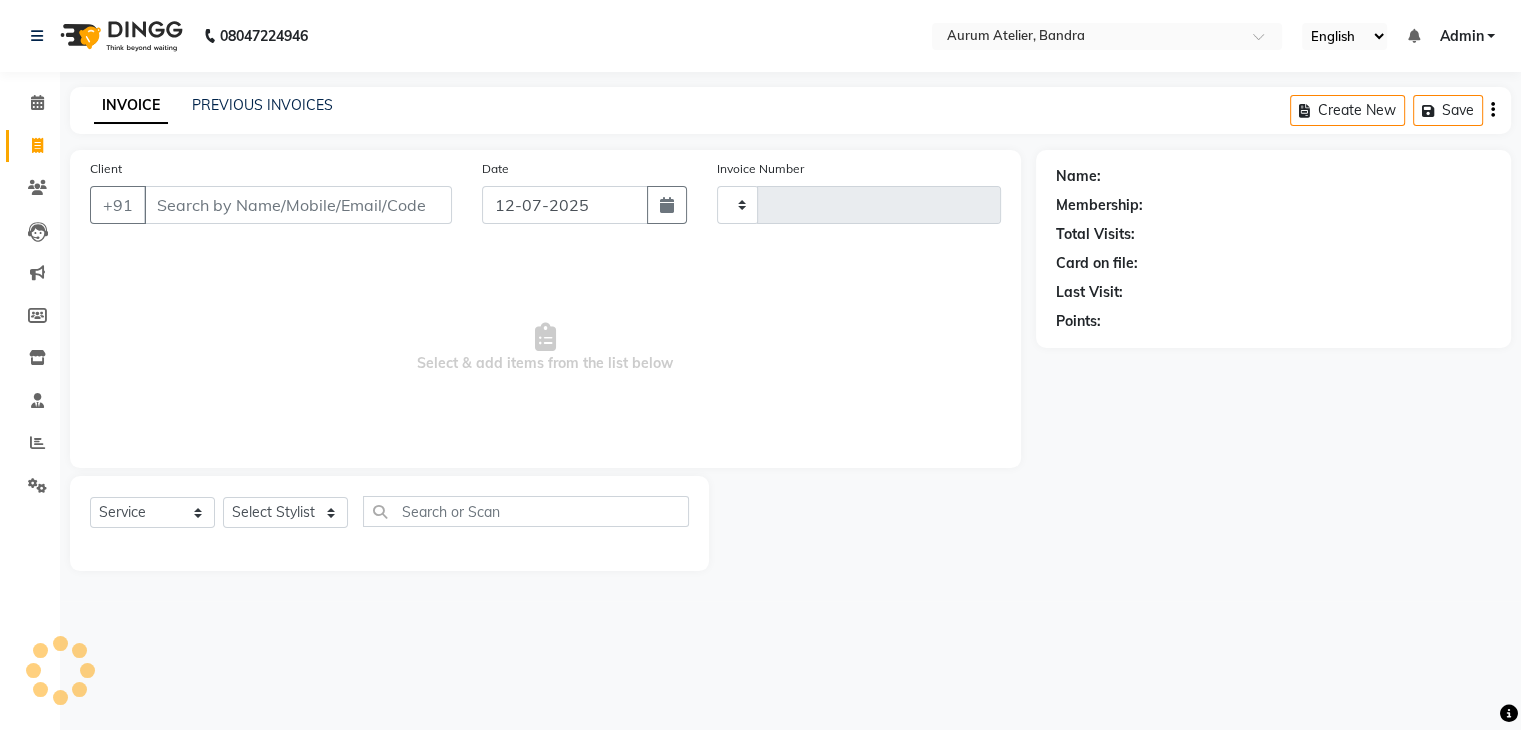 type on "0423" 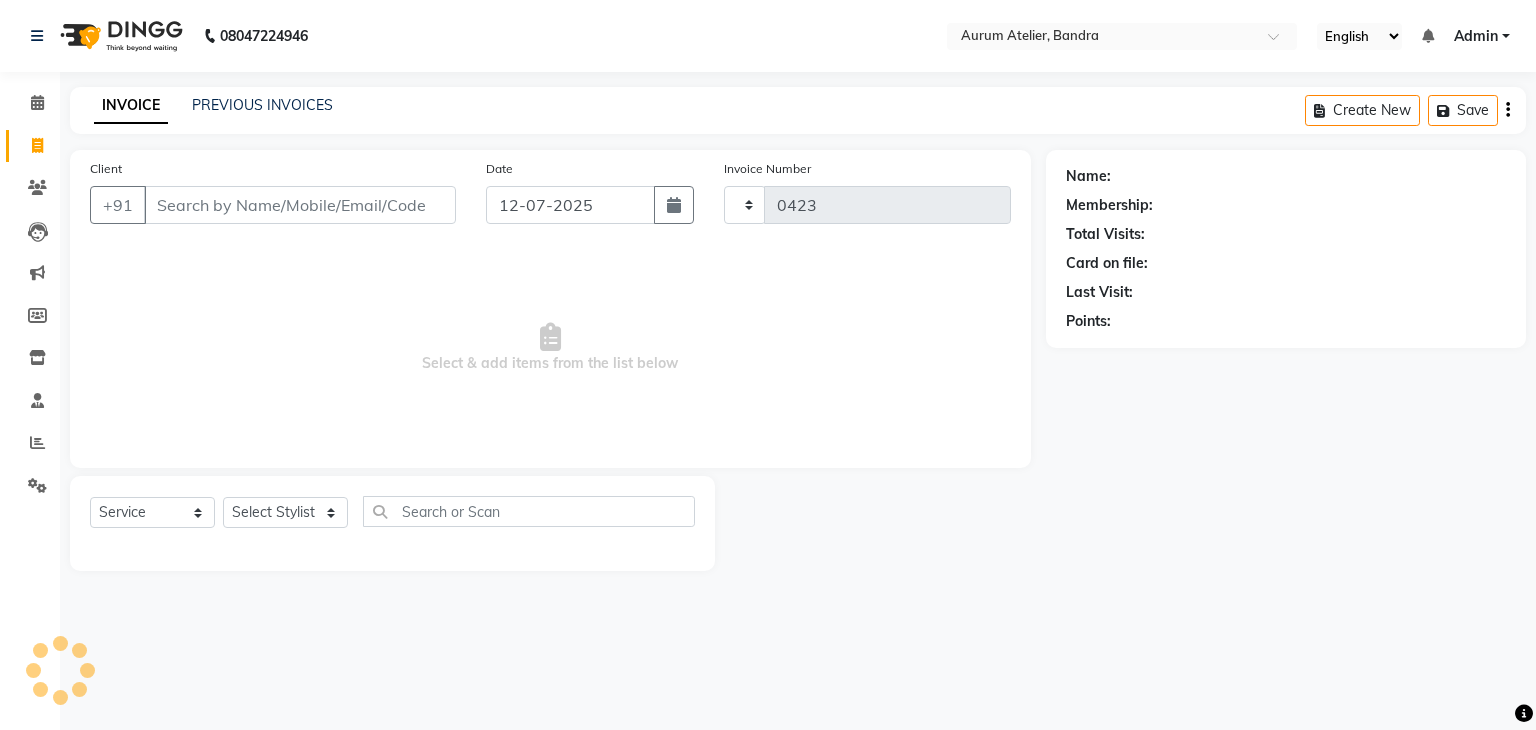 select on "7410" 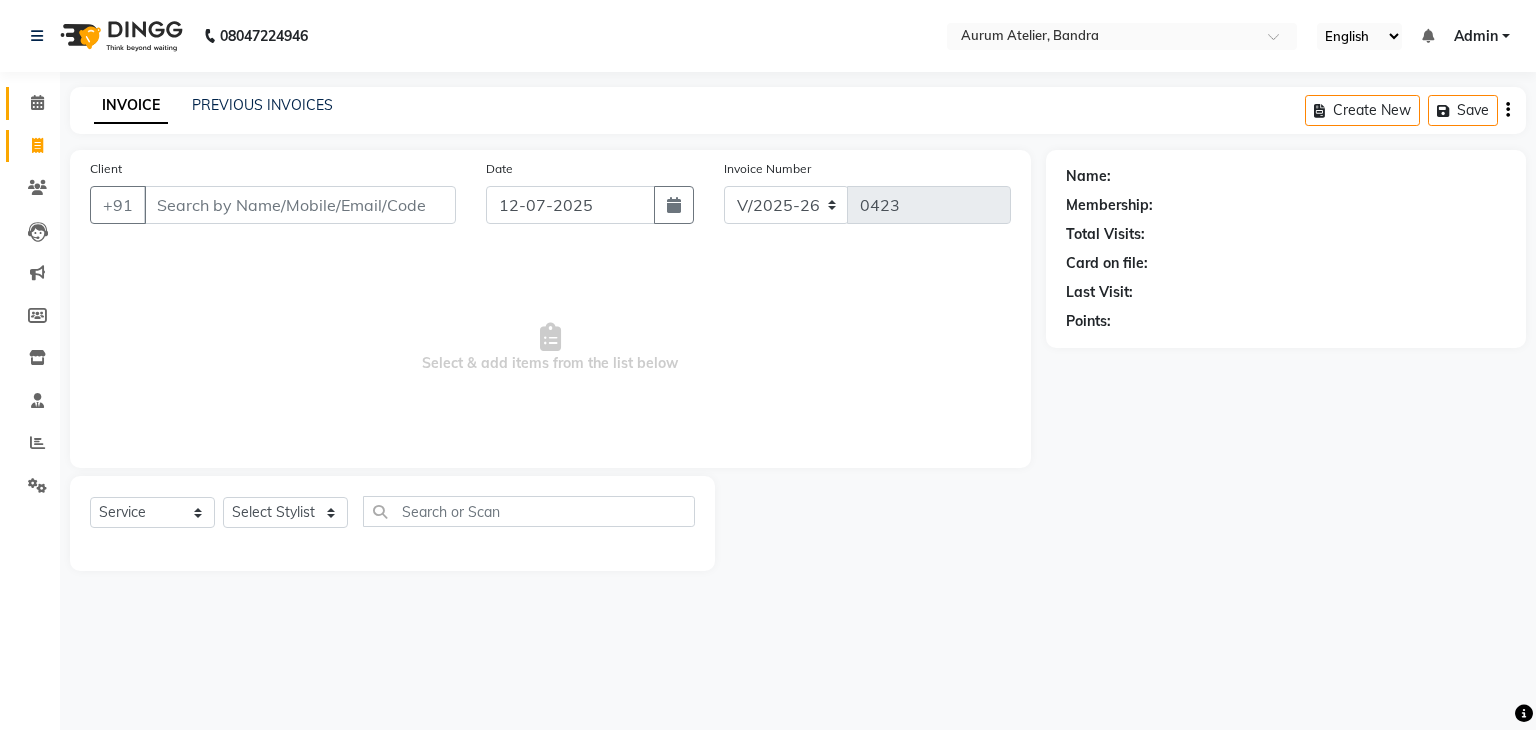click on "Calendar" 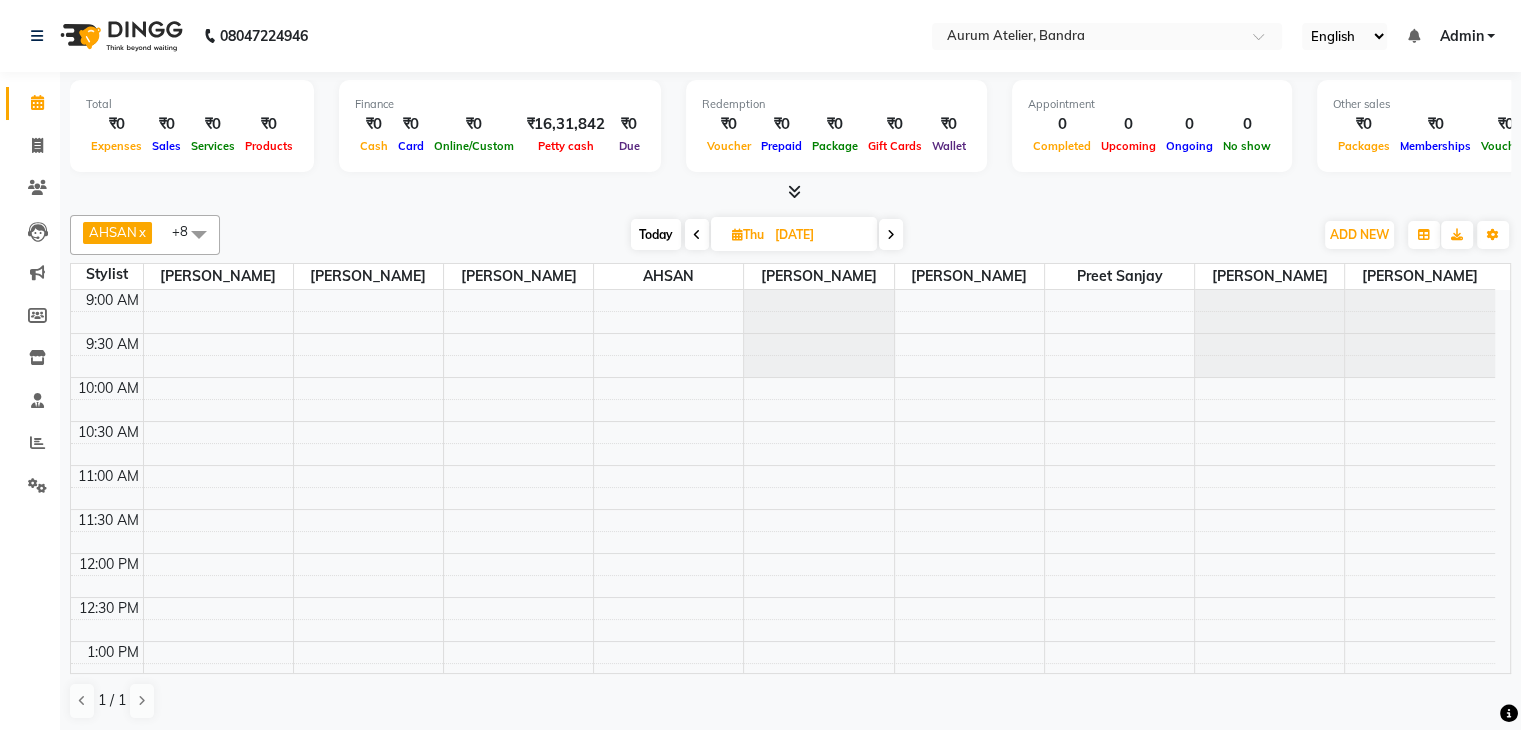 click at bounding box center (891, 235) 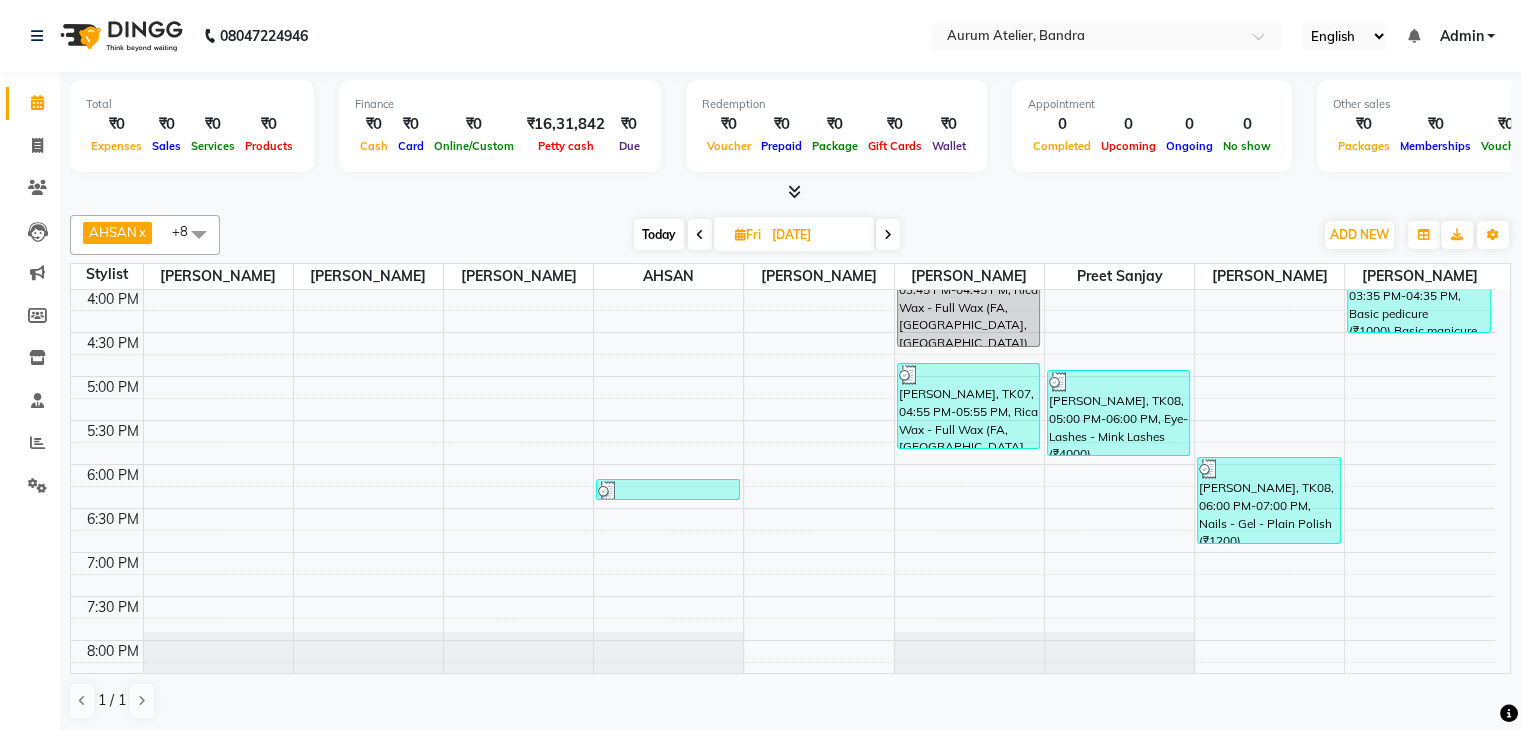 scroll, scrollTop: 750, scrollLeft: 0, axis: vertical 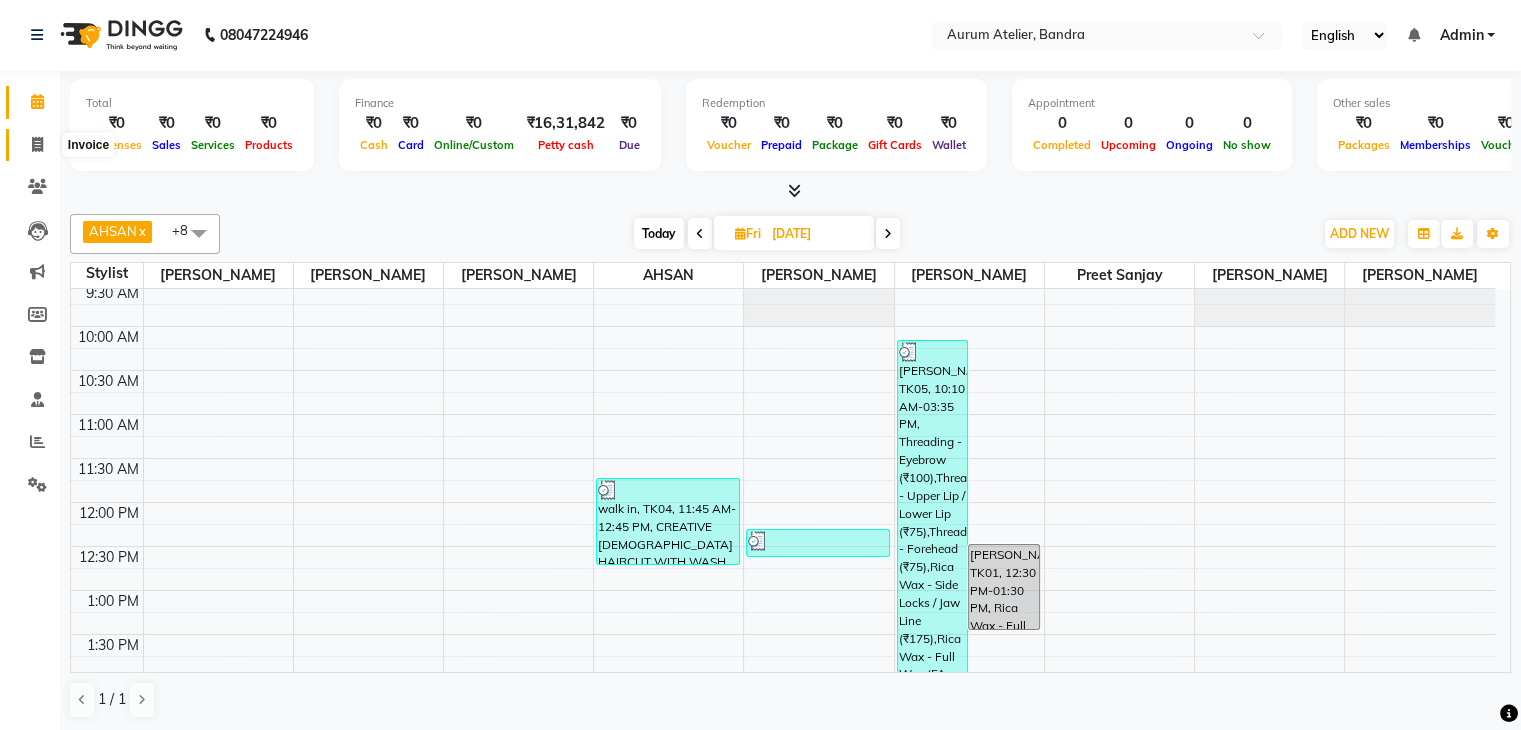 click 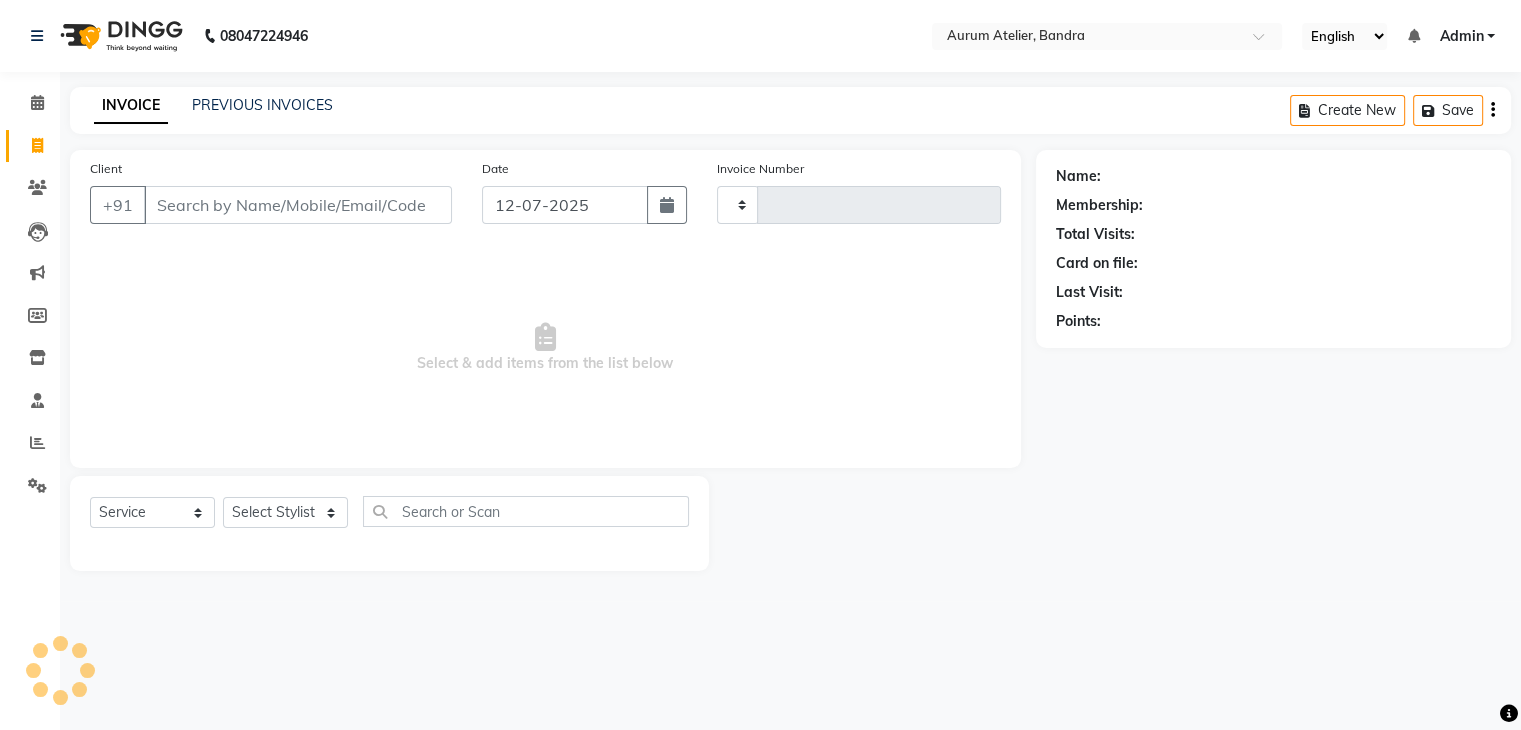type on "0423" 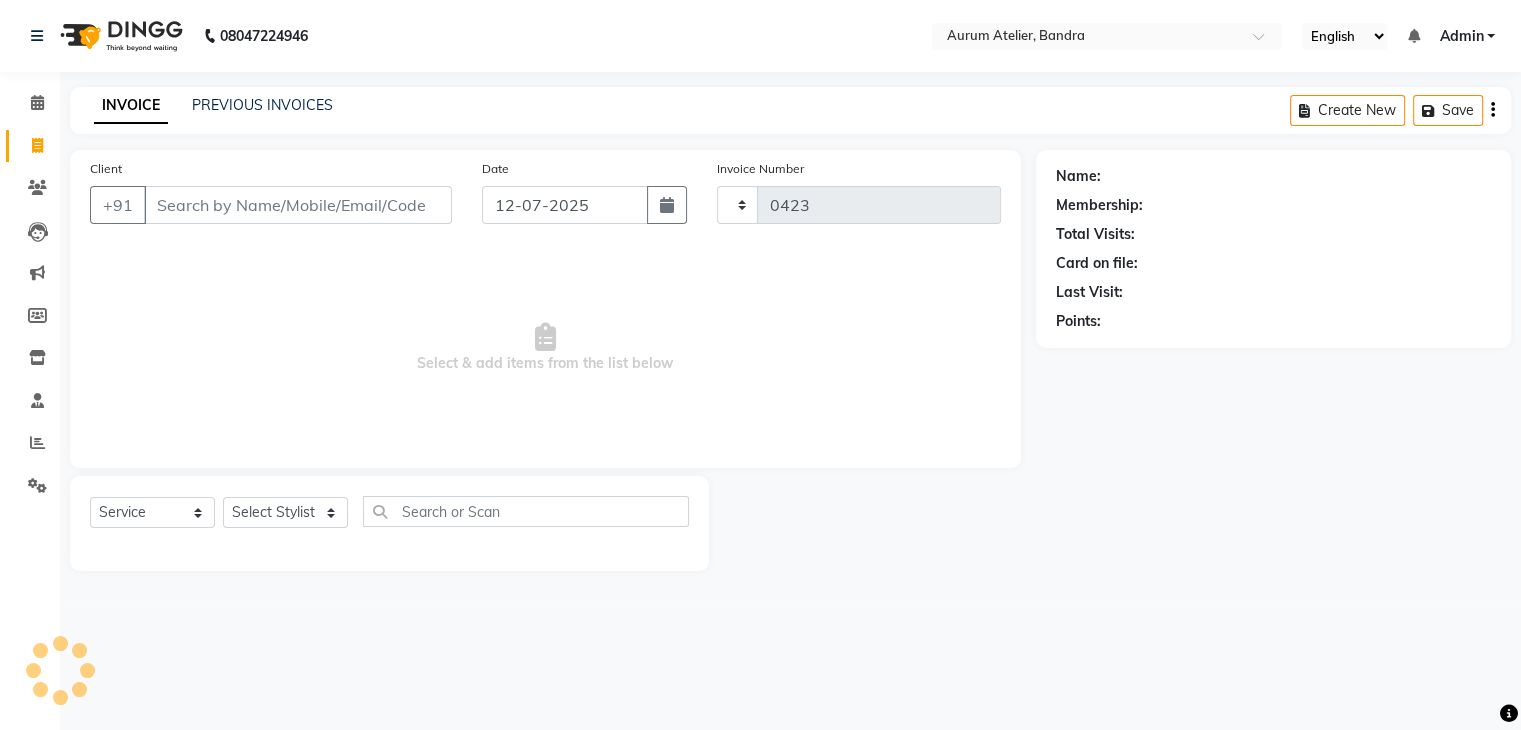 scroll, scrollTop: 0, scrollLeft: 0, axis: both 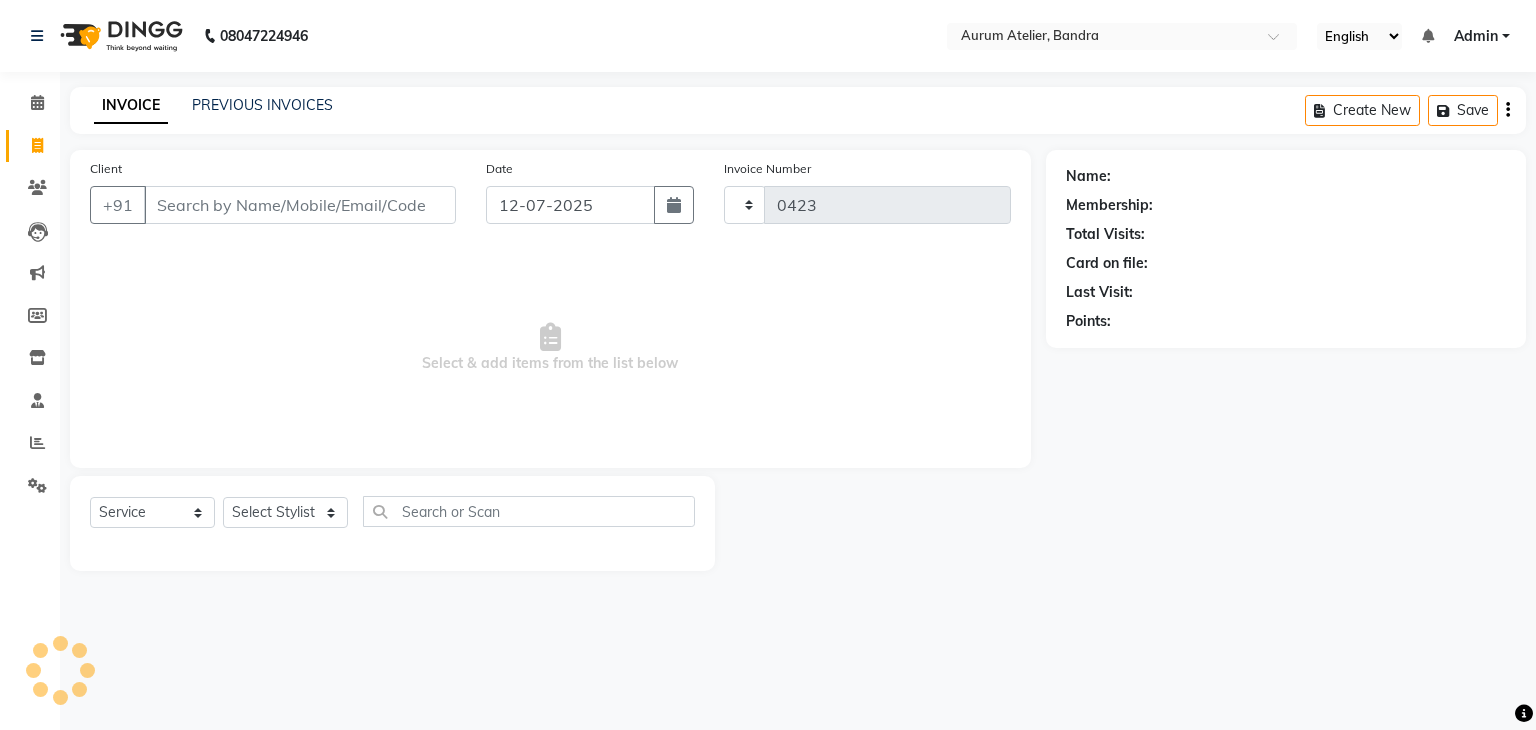 select on "7410" 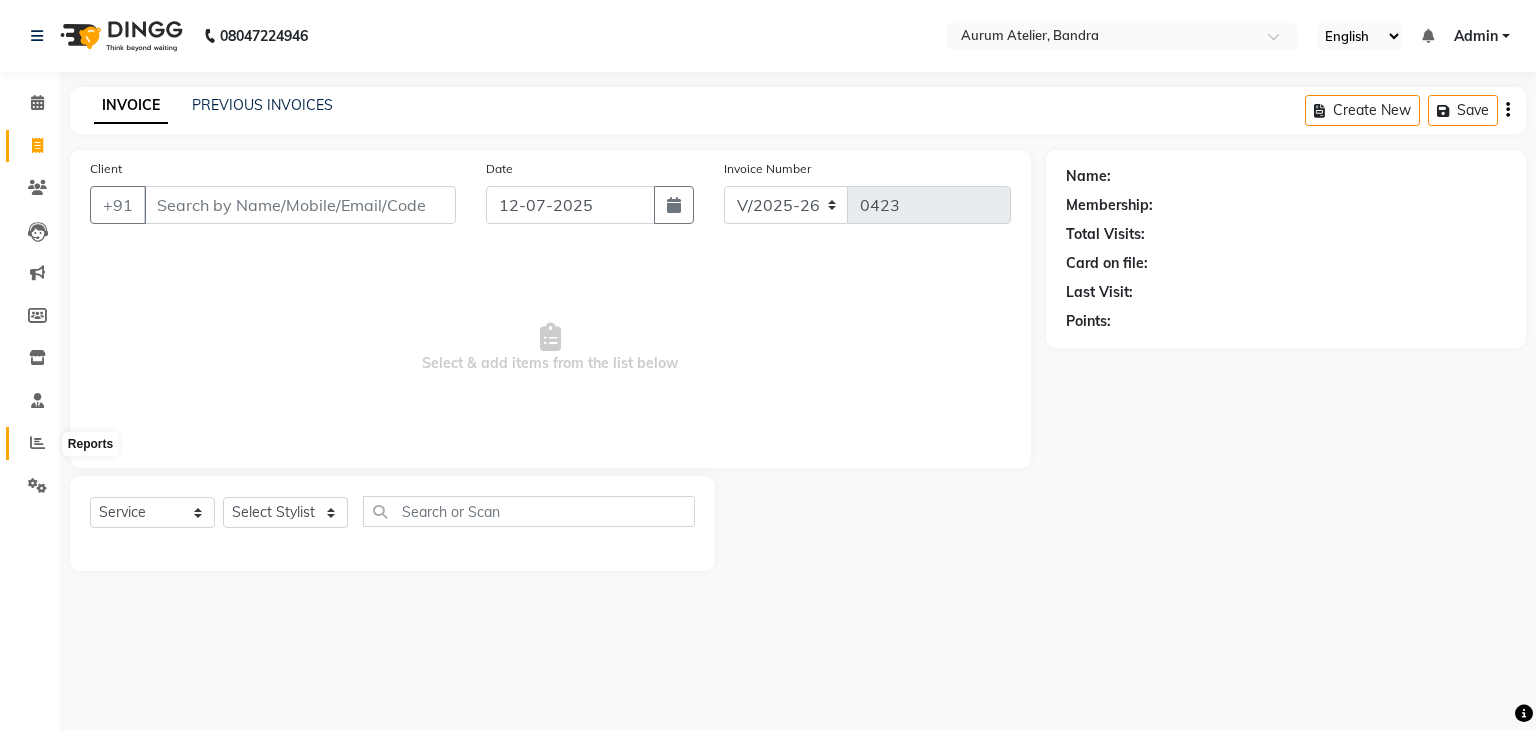 click 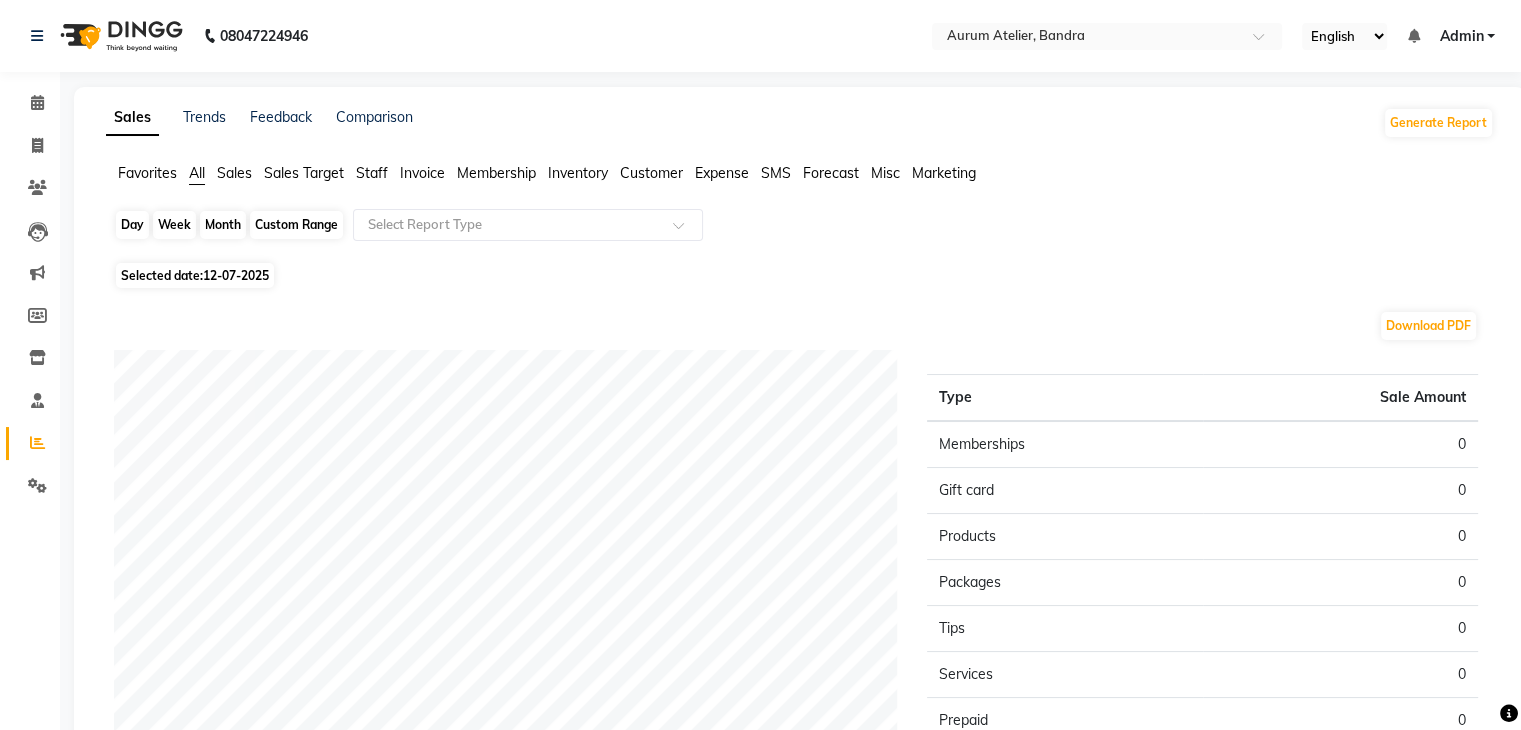 click on "Day" 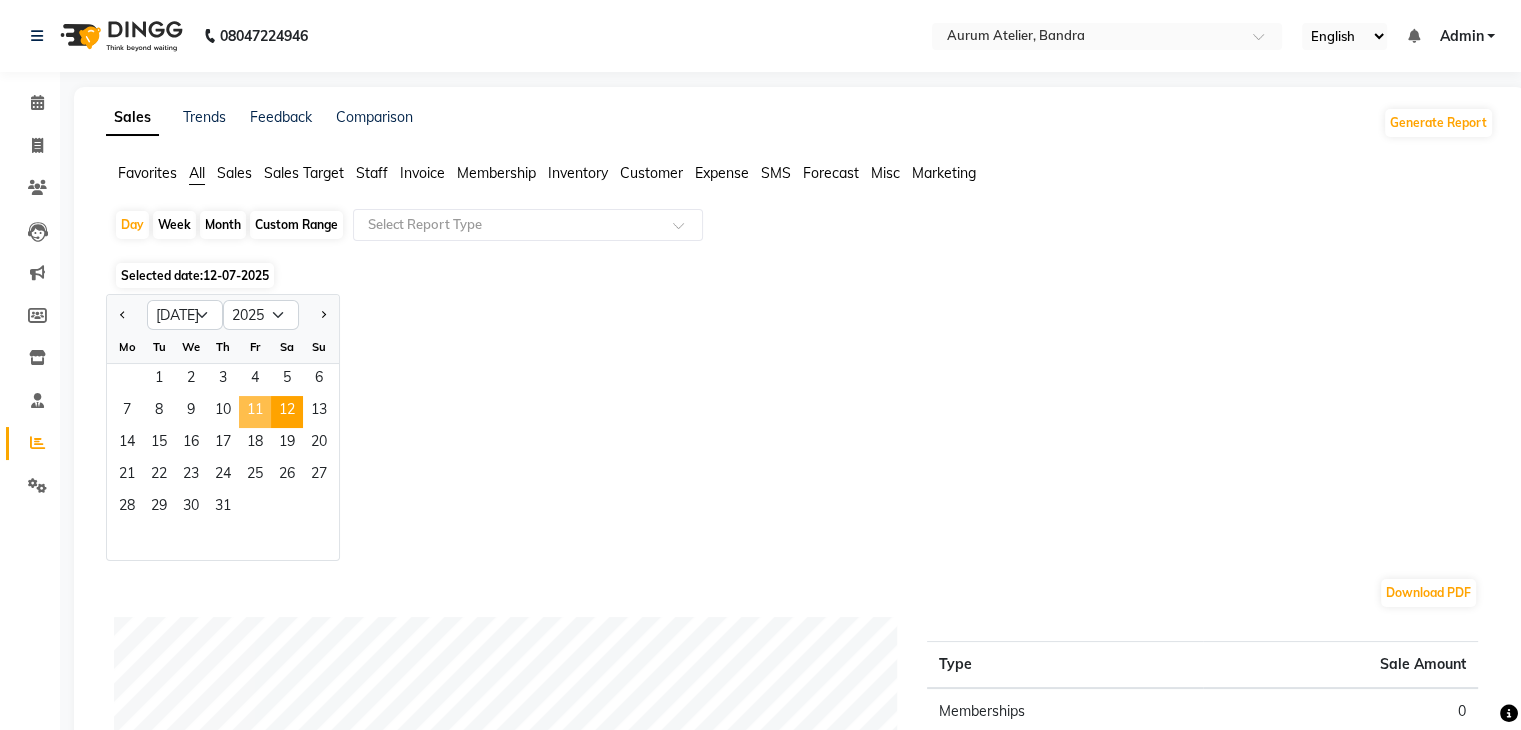 click on "11" 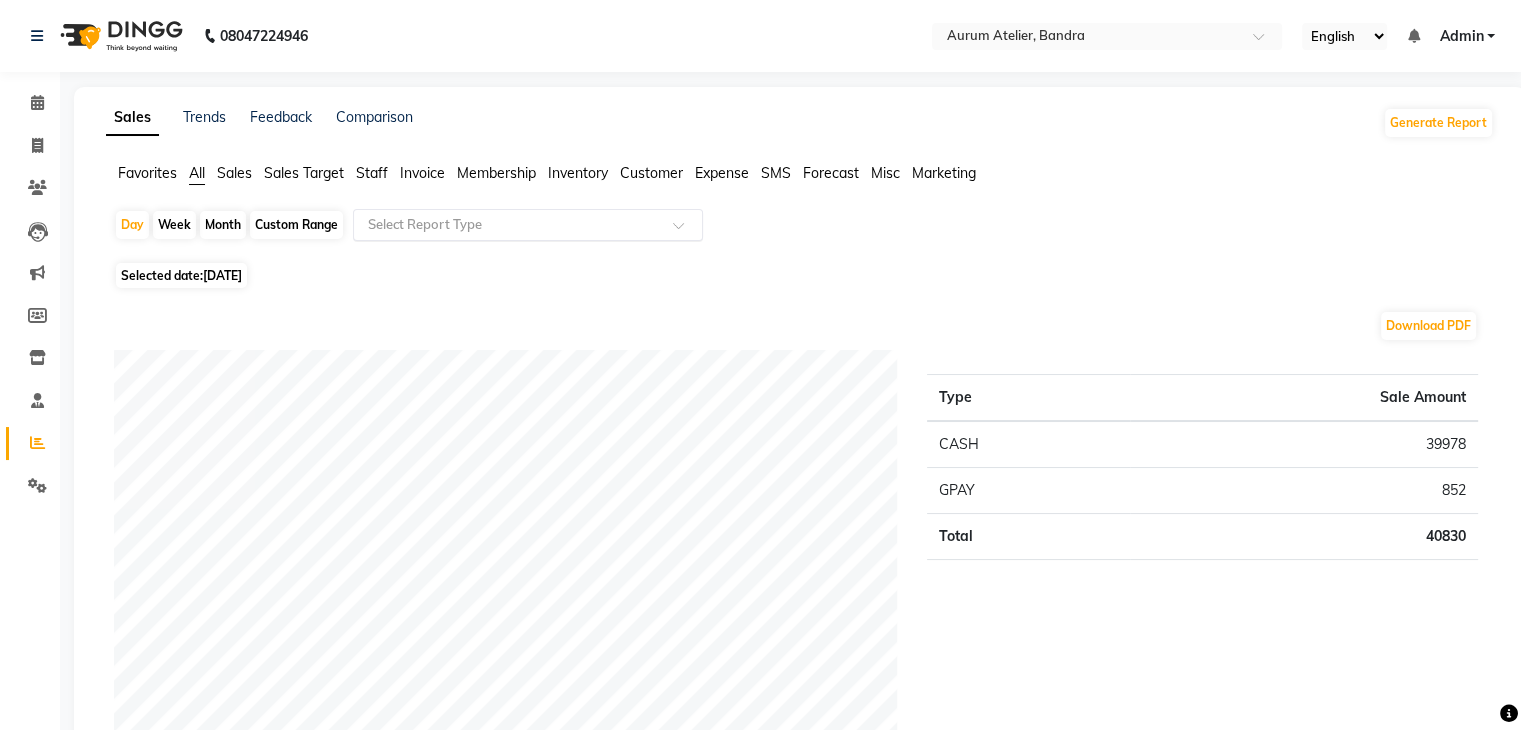 click 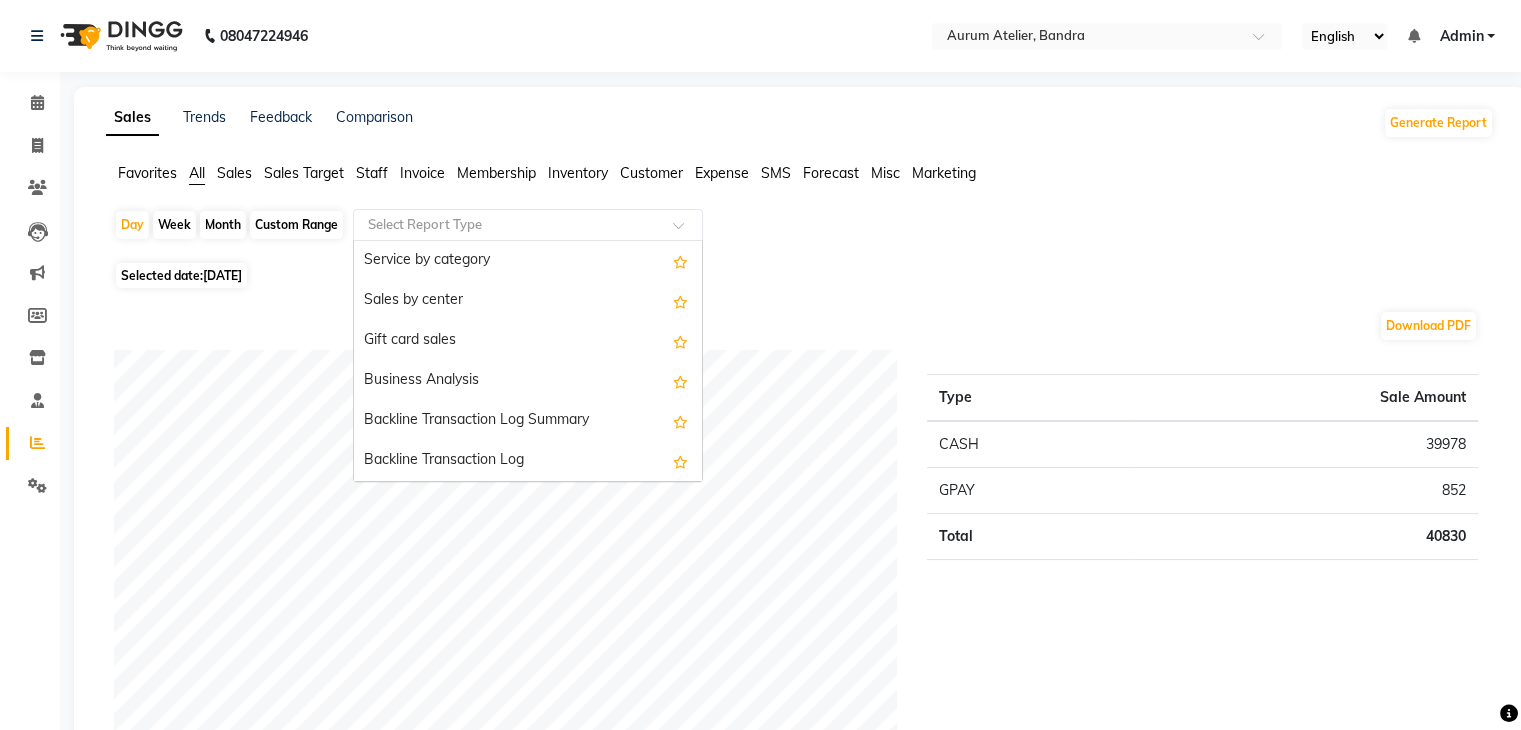 scroll, scrollTop: 600, scrollLeft: 0, axis: vertical 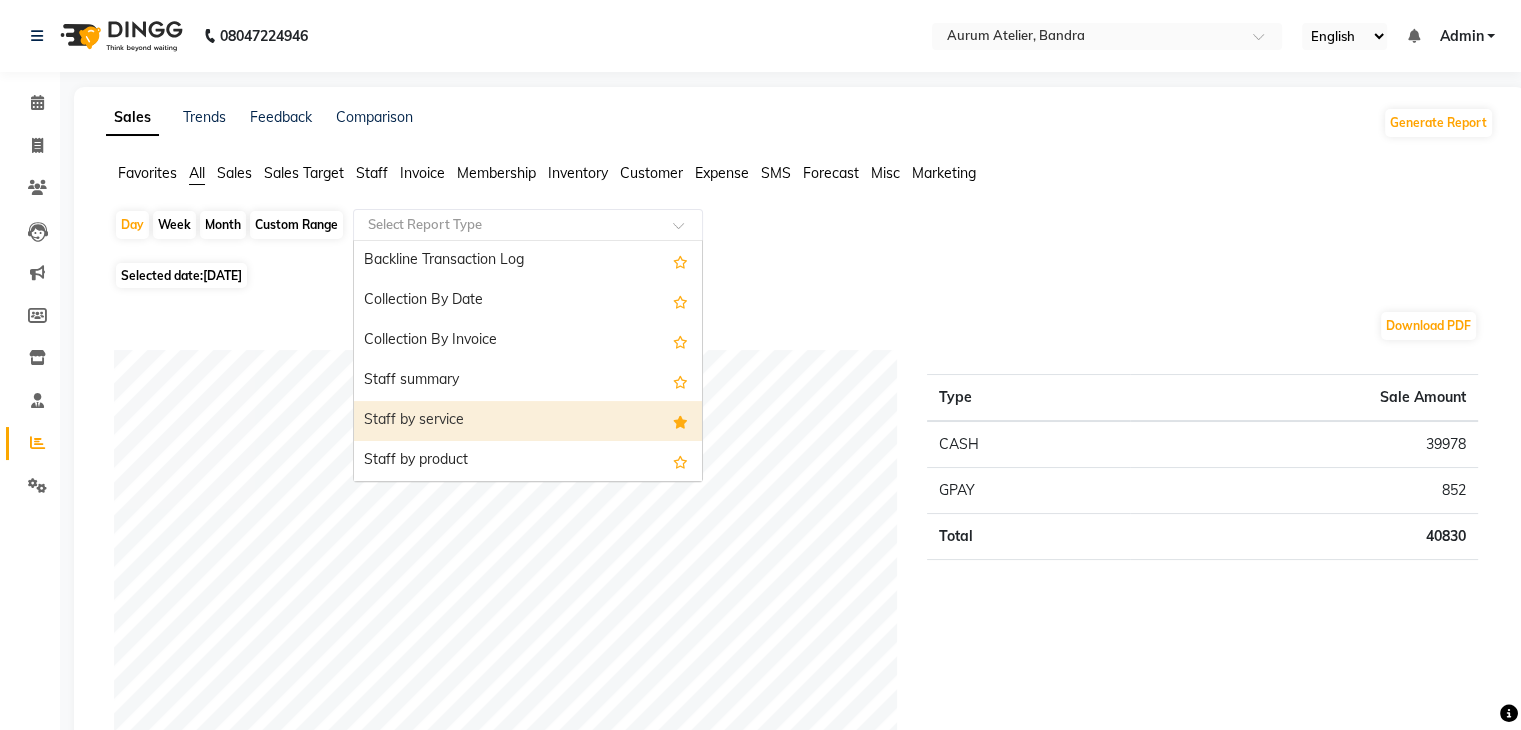 click on "Staff by service" at bounding box center [528, 421] 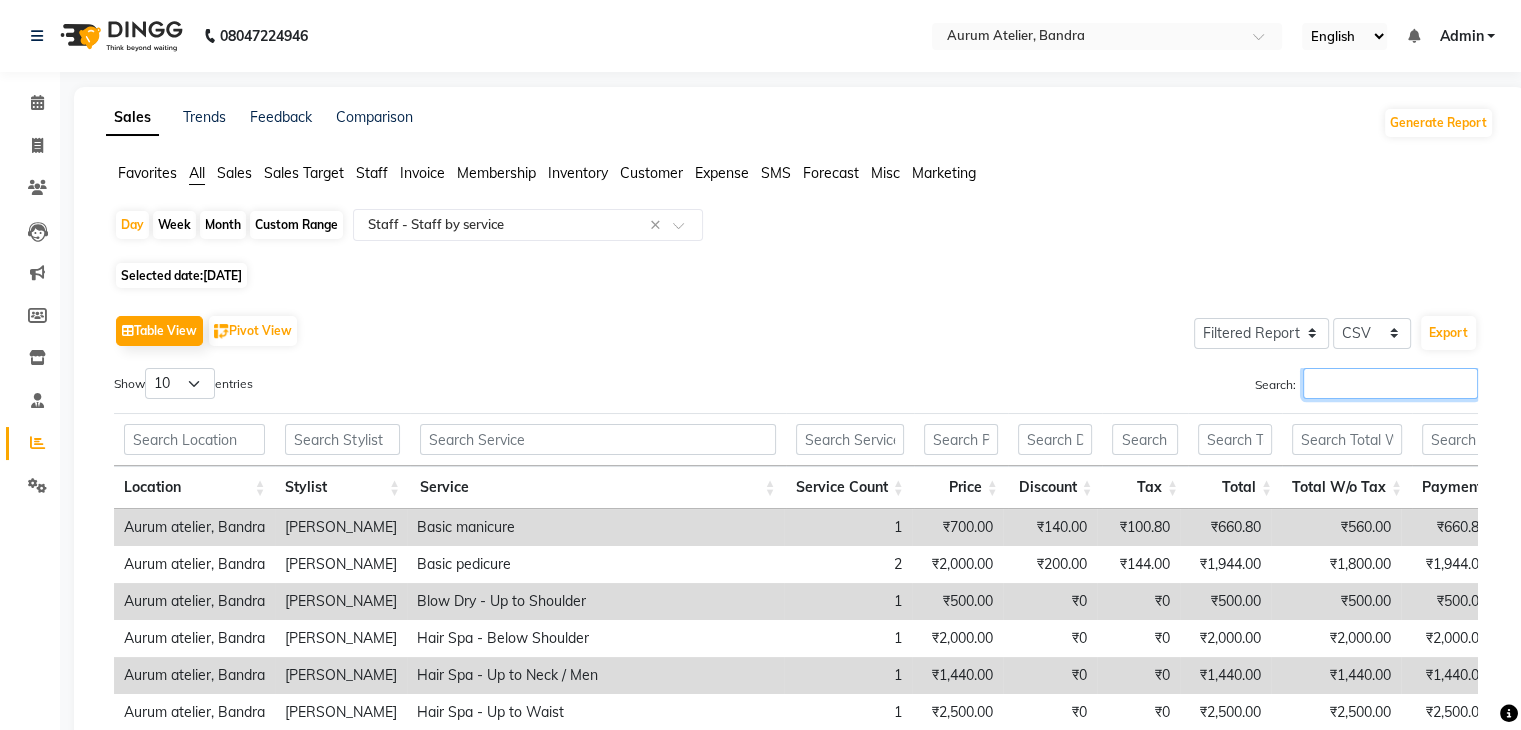 click on "Search:" at bounding box center [1390, 383] 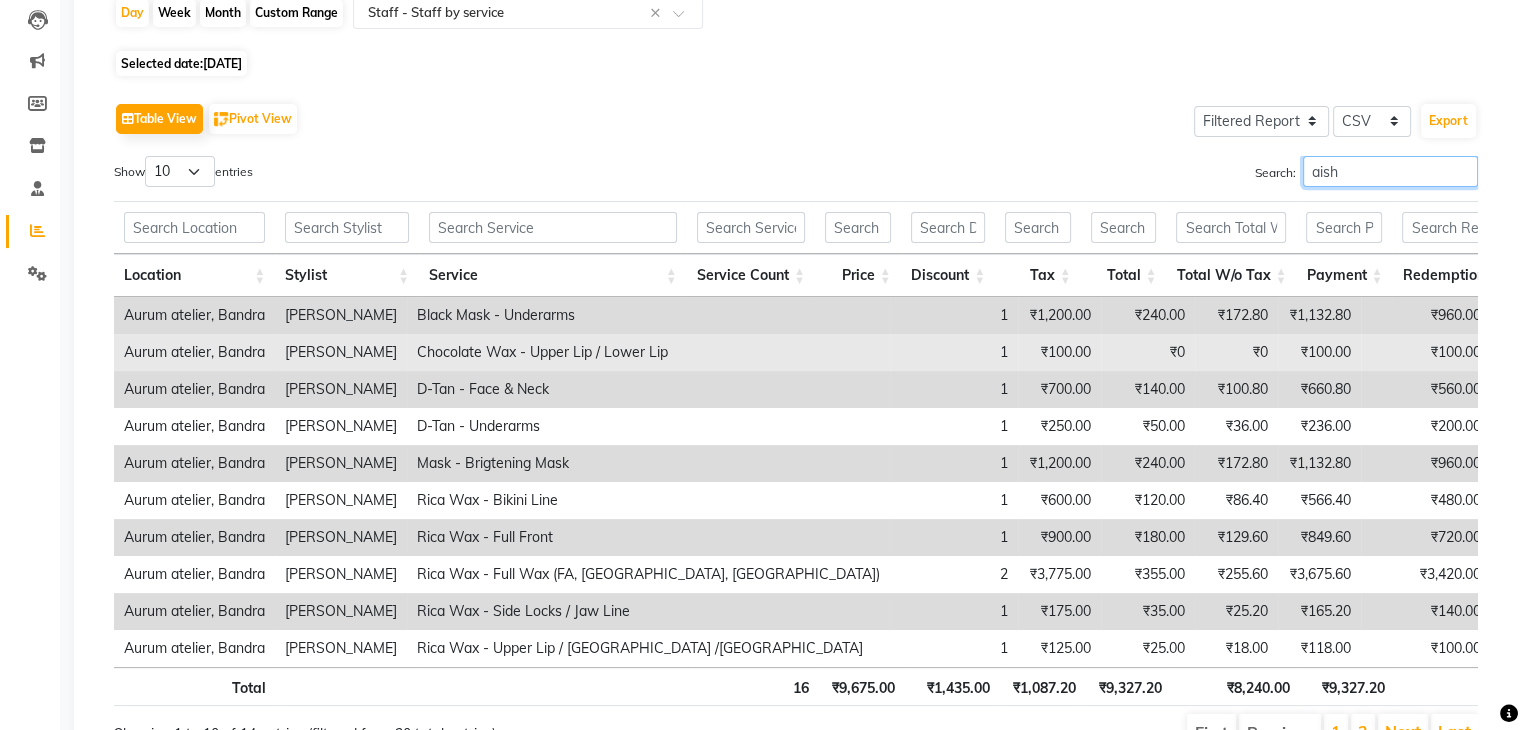 scroll, scrollTop: 328, scrollLeft: 0, axis: vertical 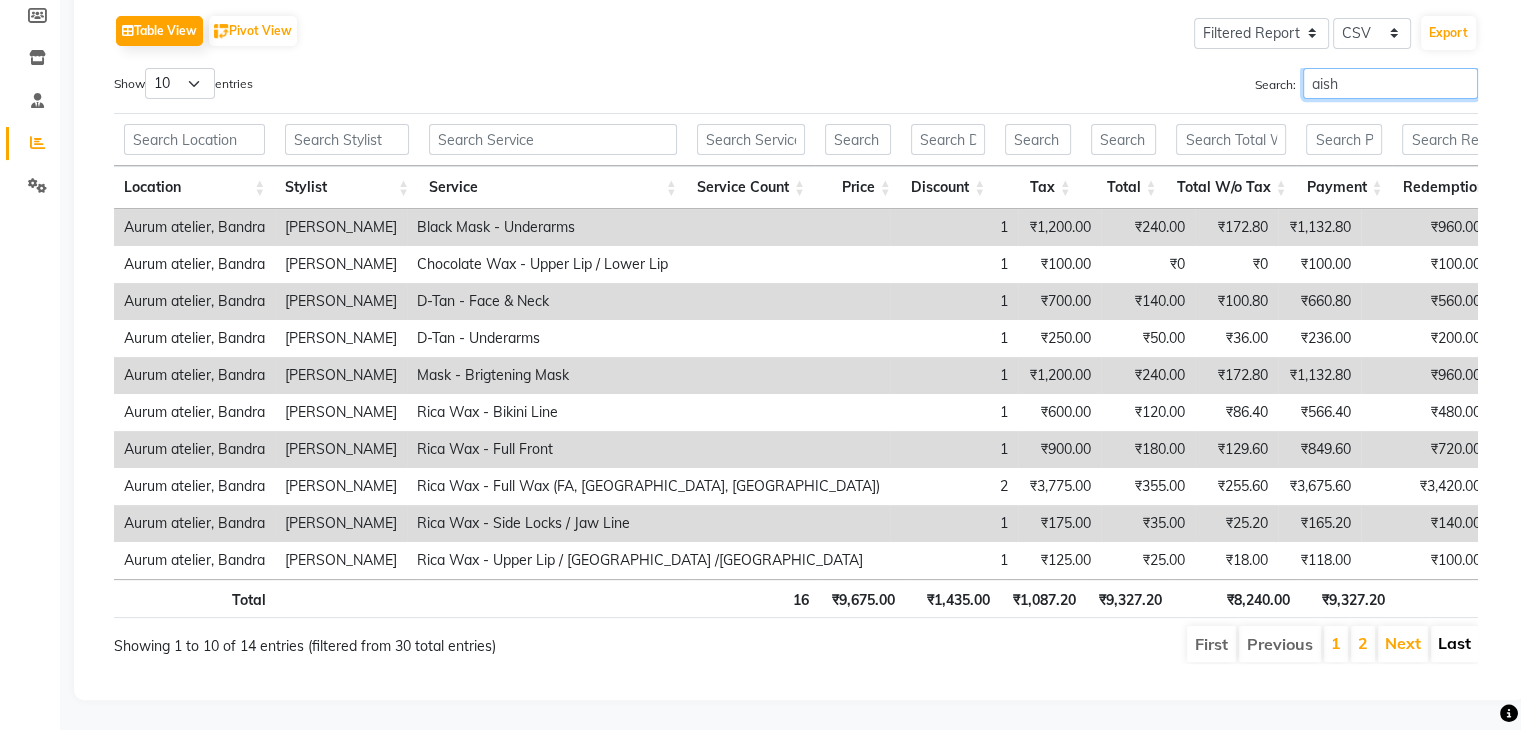 type on "aish" 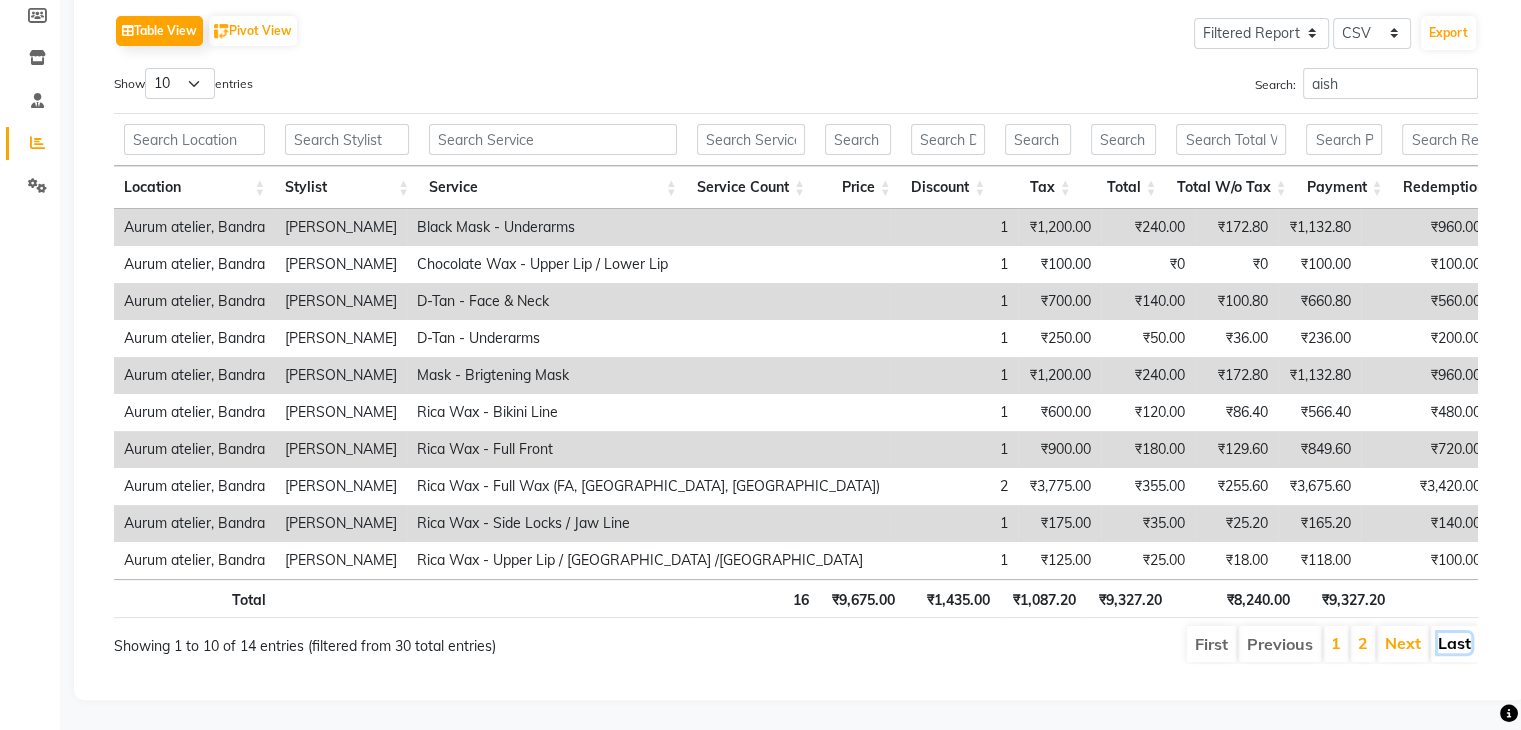 click on "Last" at bounding box center [1454, 643] 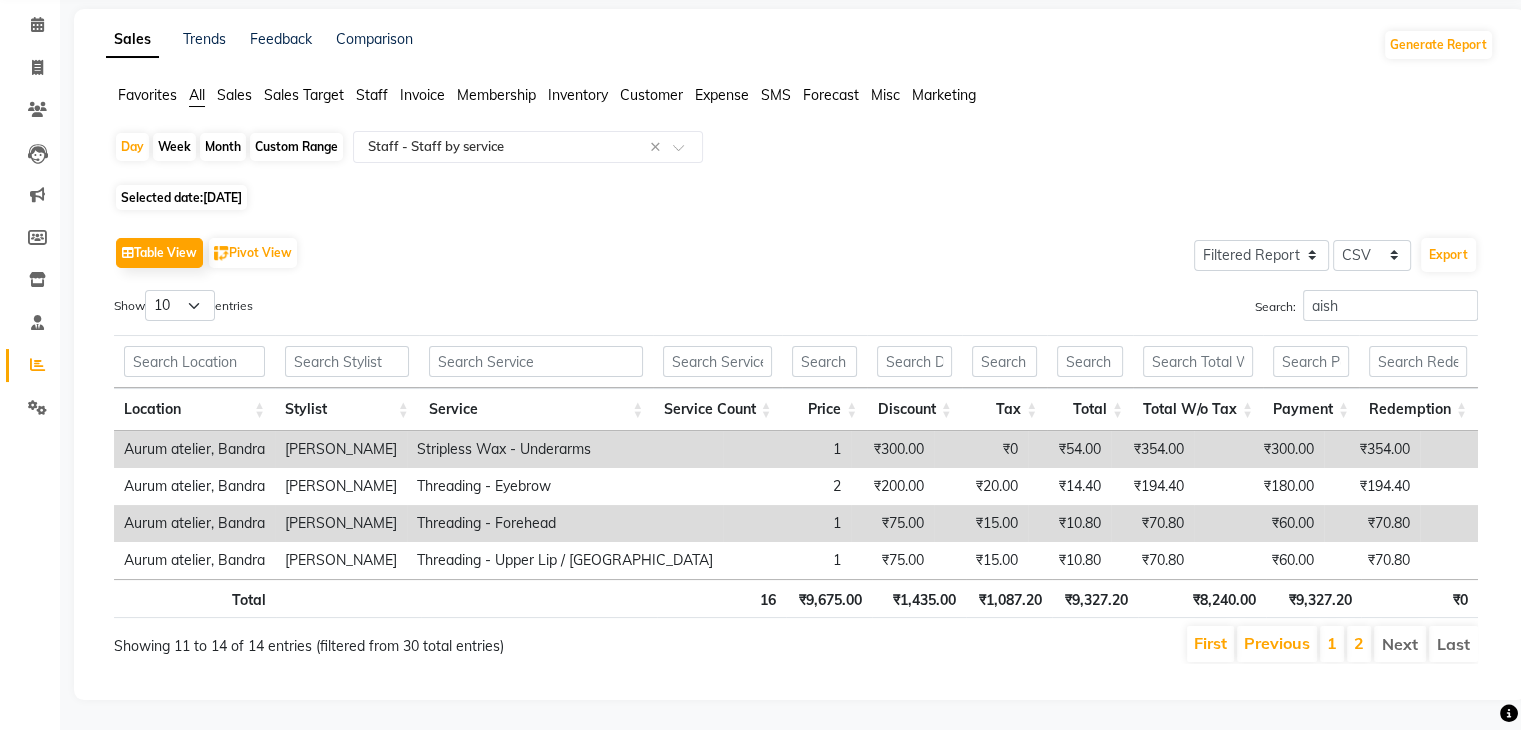 scroll, scrollTop: 107, scrollLeft: 0, axis: vertical 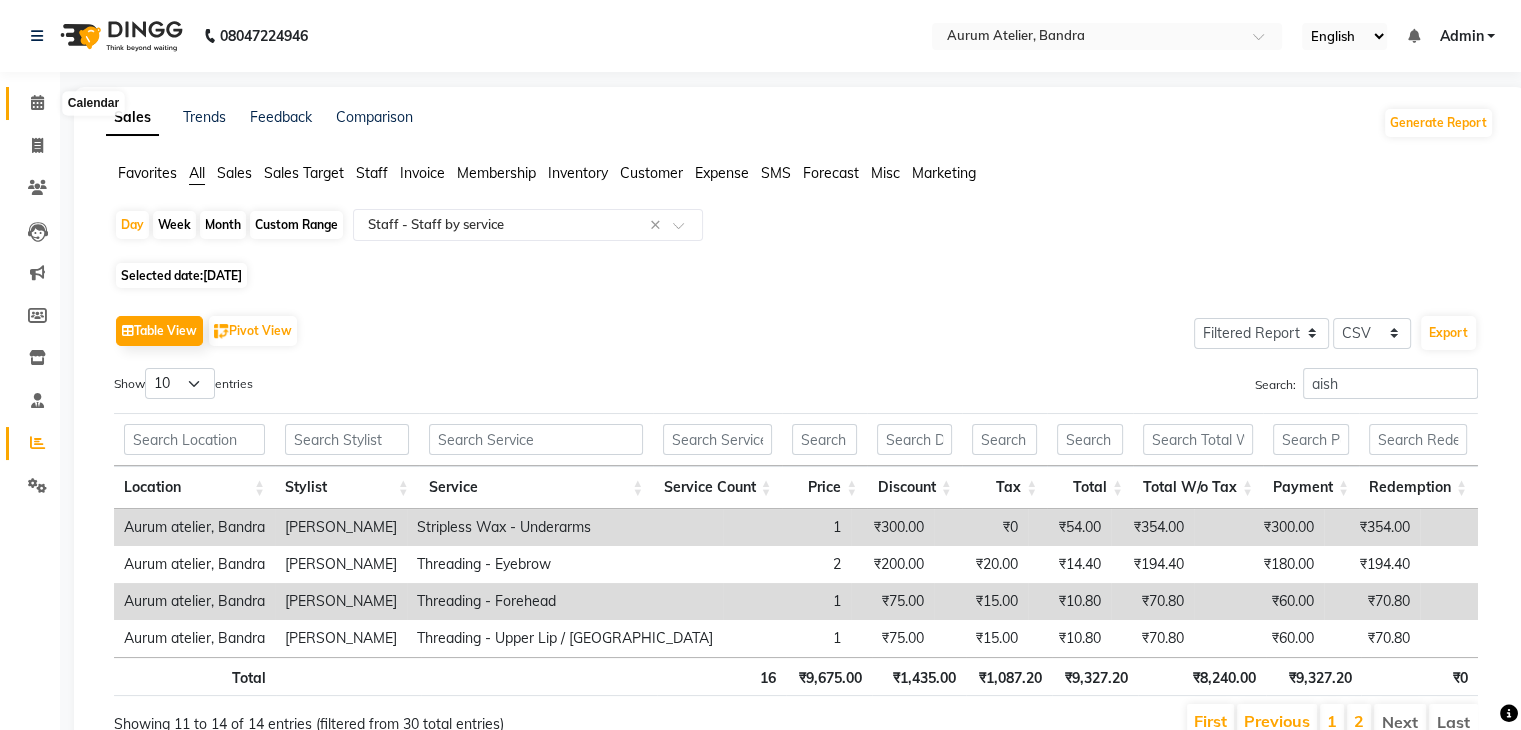 click 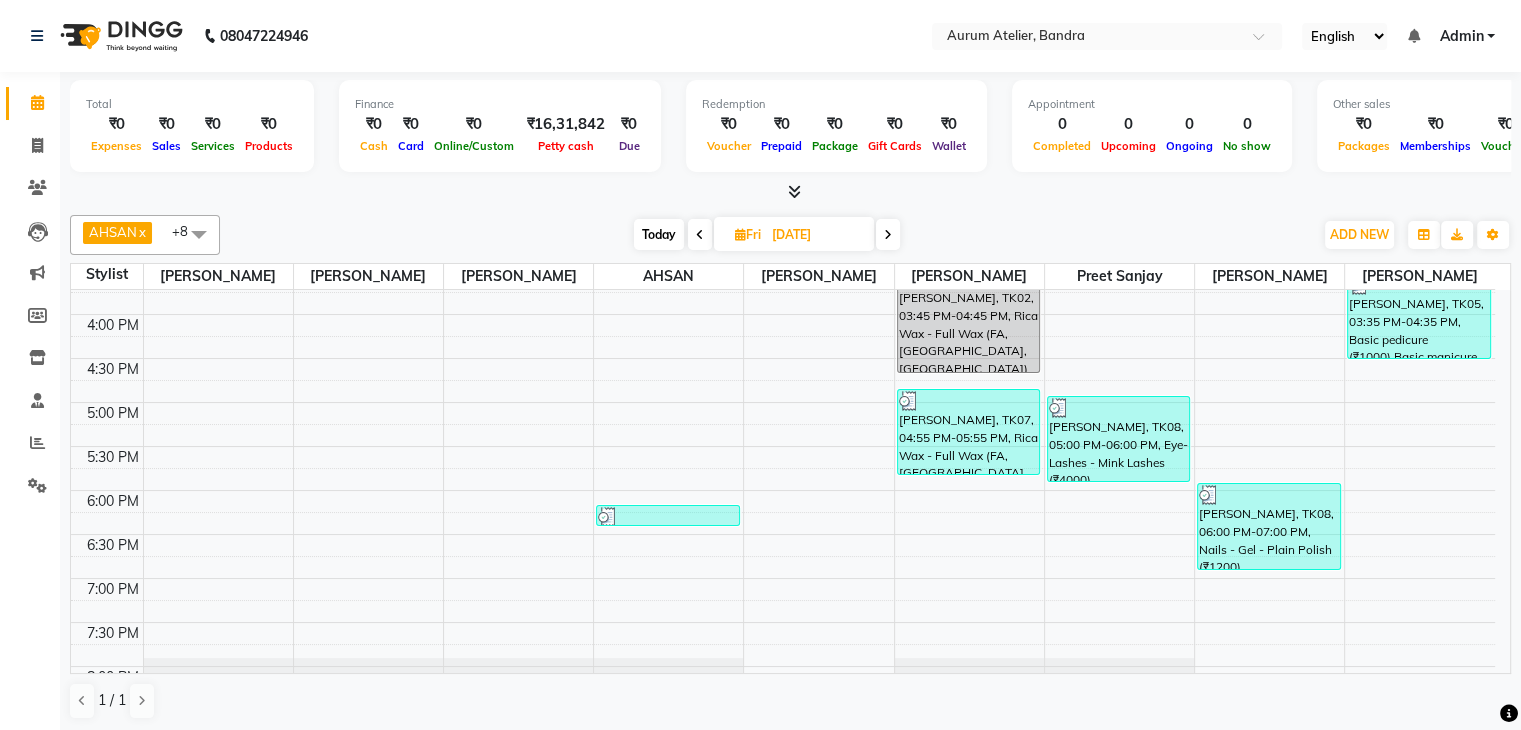 scroll, scrollTop: 750, scrollLeft: 0, axis: vertical 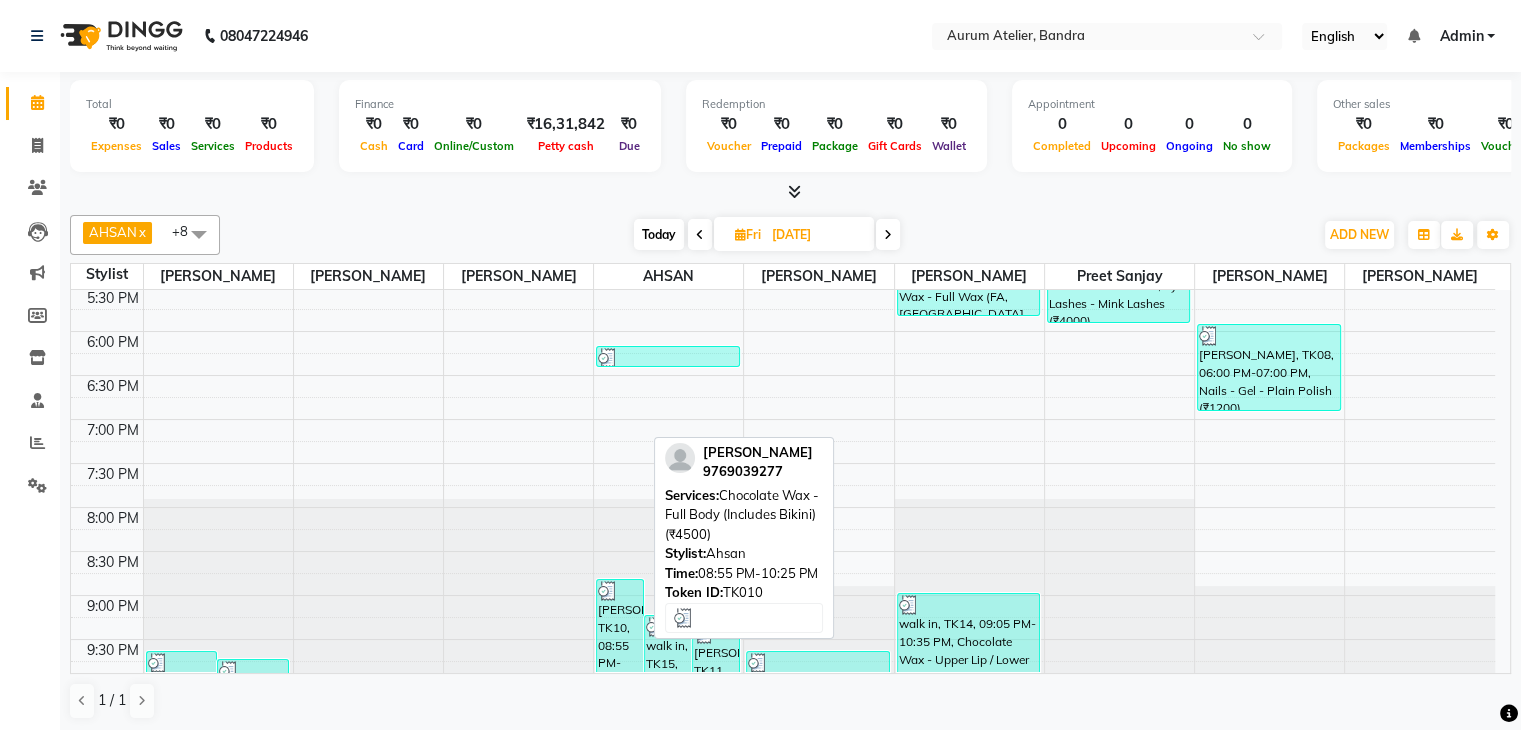 click on "[PERSON_NAME], TK10, 08:55 PM-10:25 PM, Chocolate Wax - Full Body (Includes Bikini) (₹4500)" at bounding box center [620, 626] 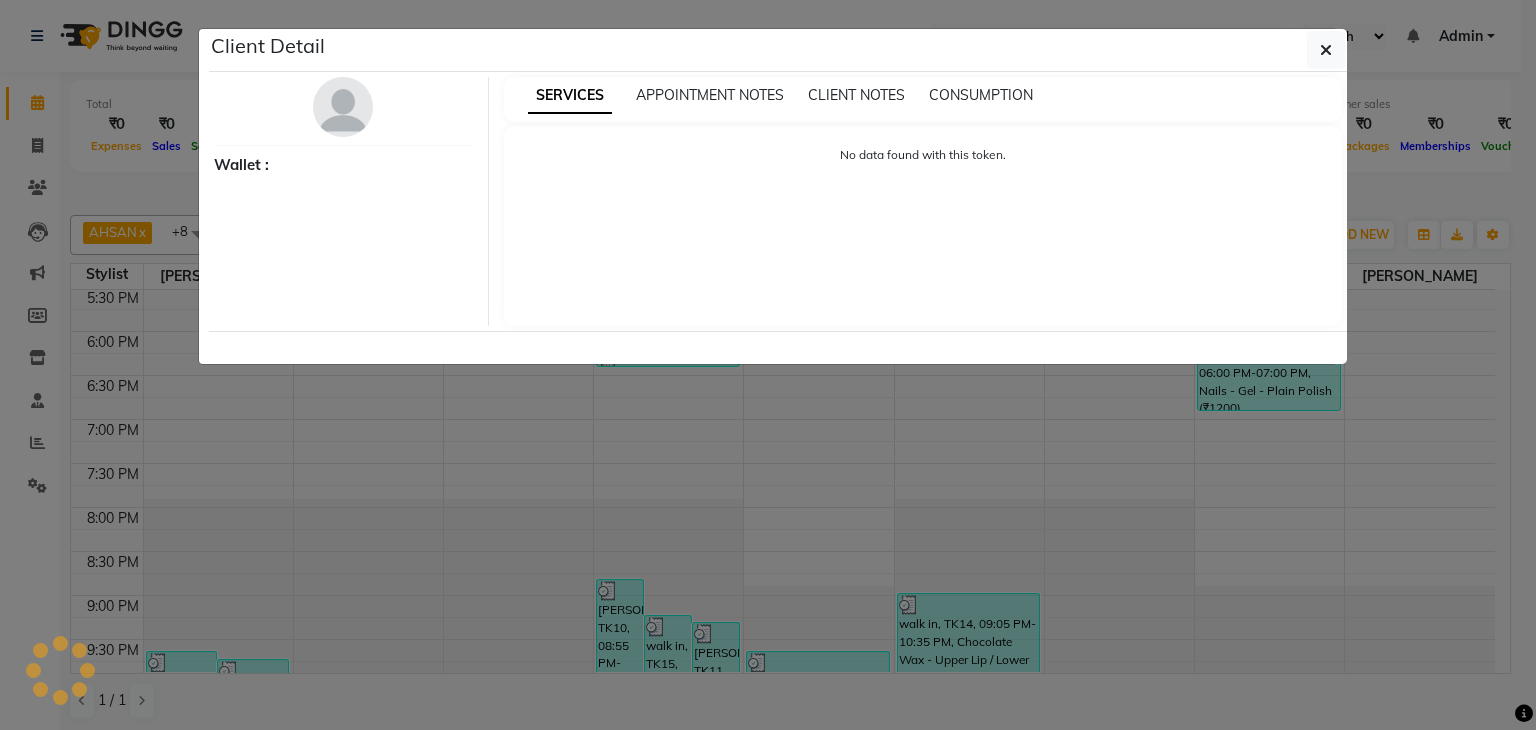 select on "3" 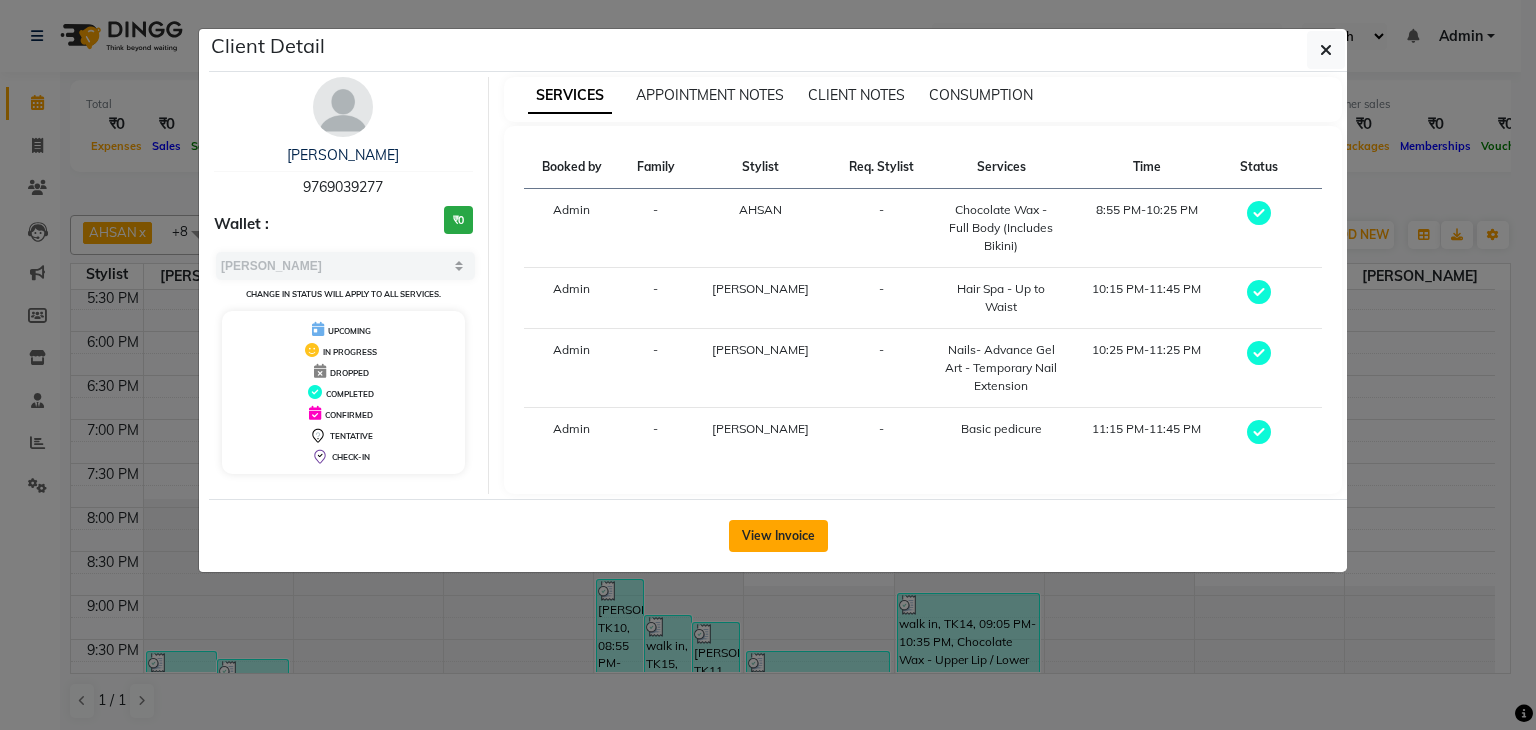 click on "View Invoice" 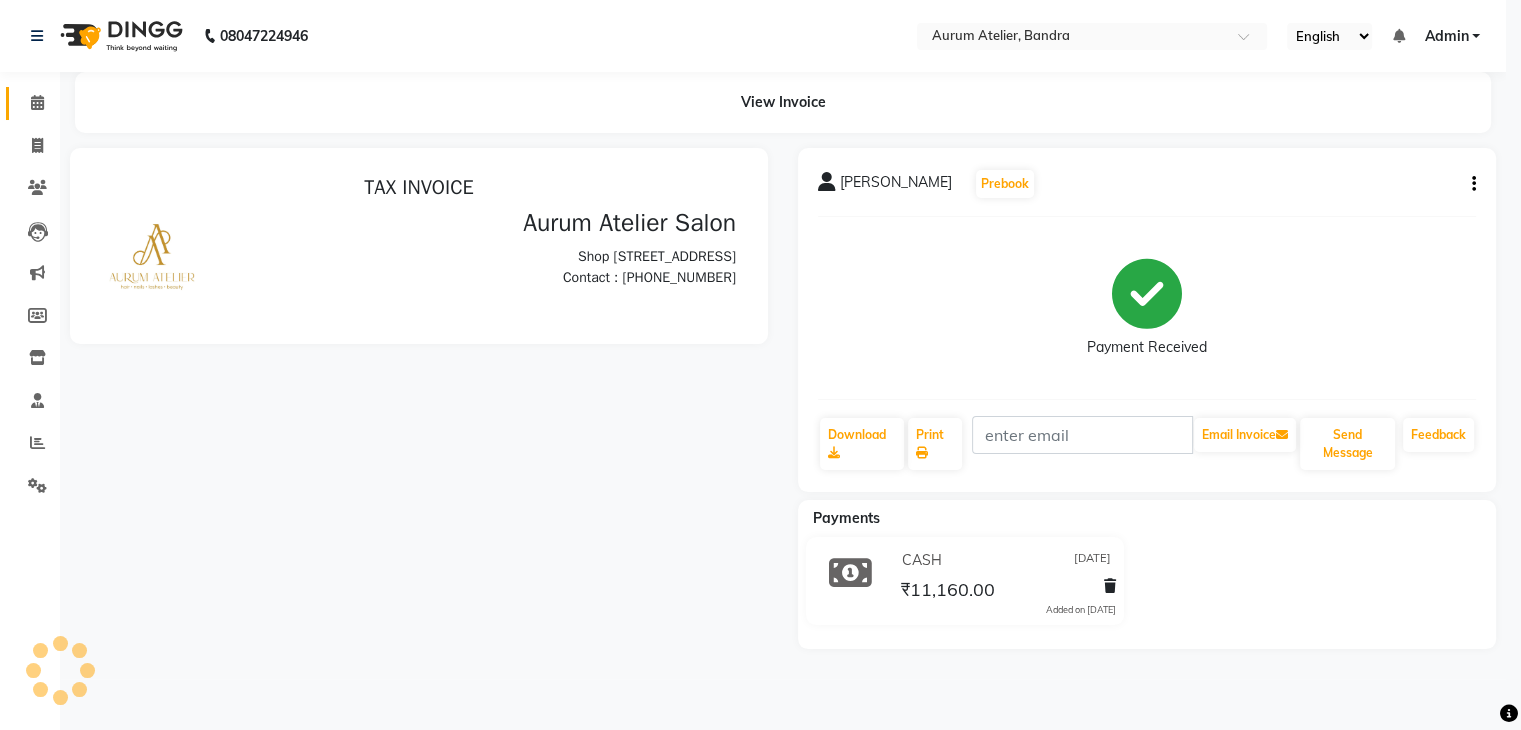scroll, scrollTop: 0, scrollLeft: 0, axis: both 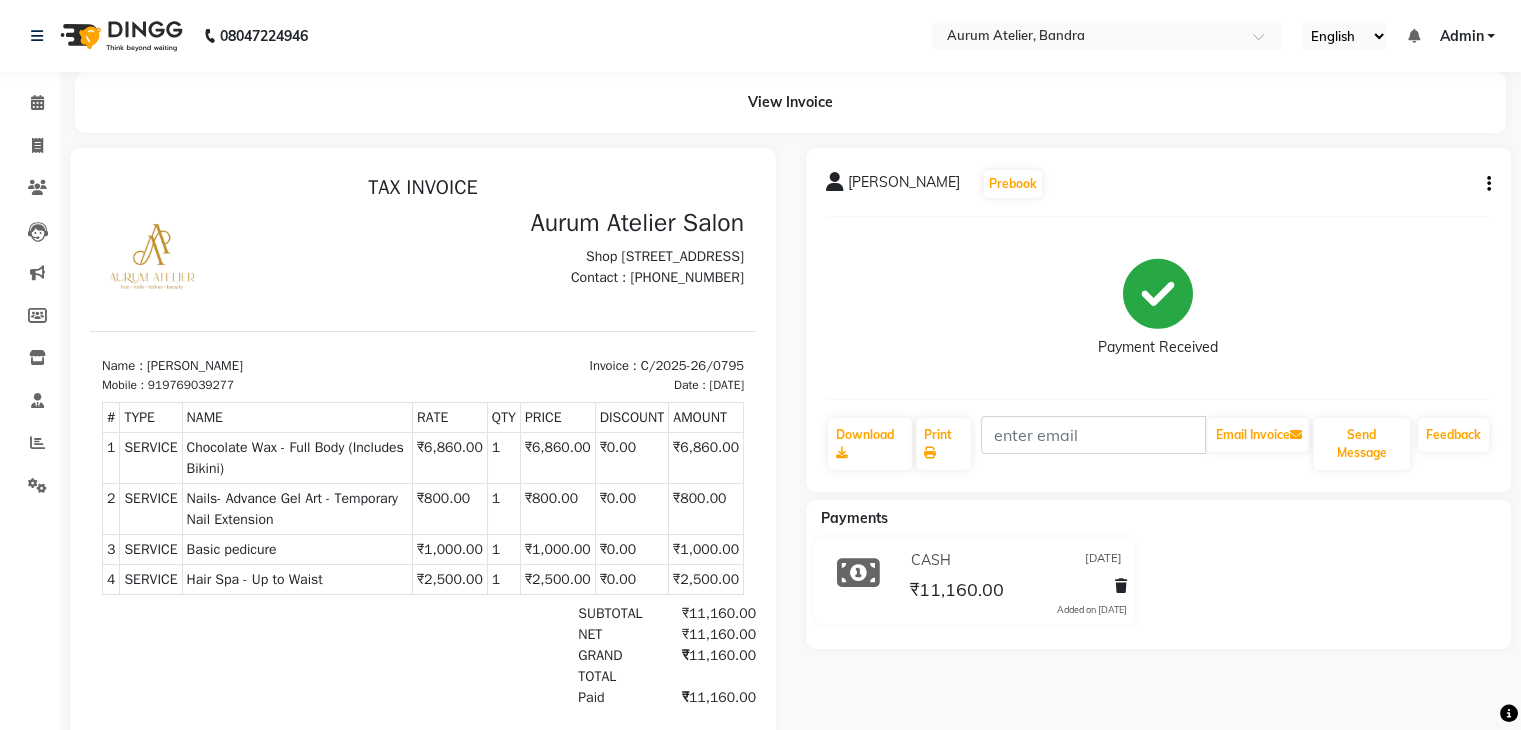 click 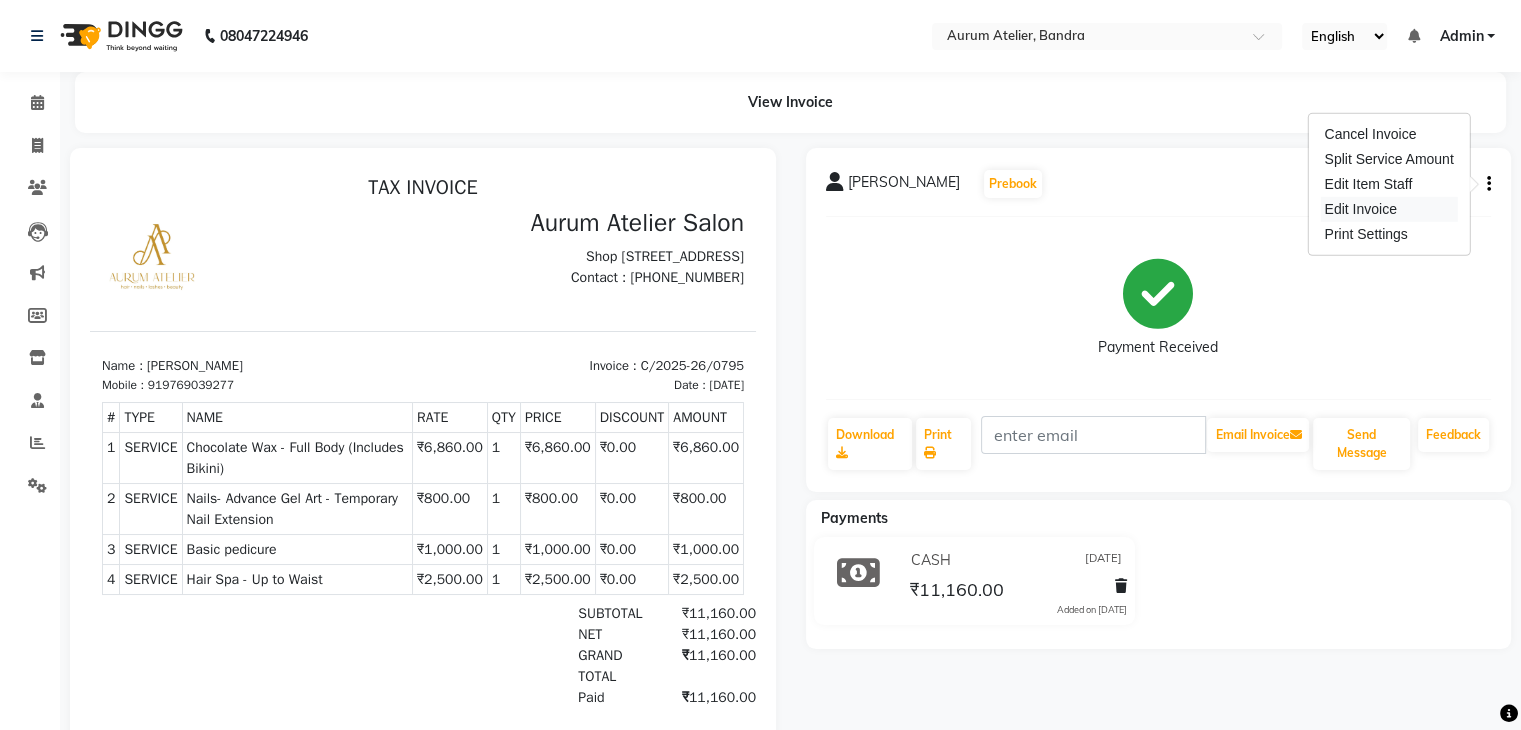 click on "Edit Invoice" at bounding box center [1388, 209] 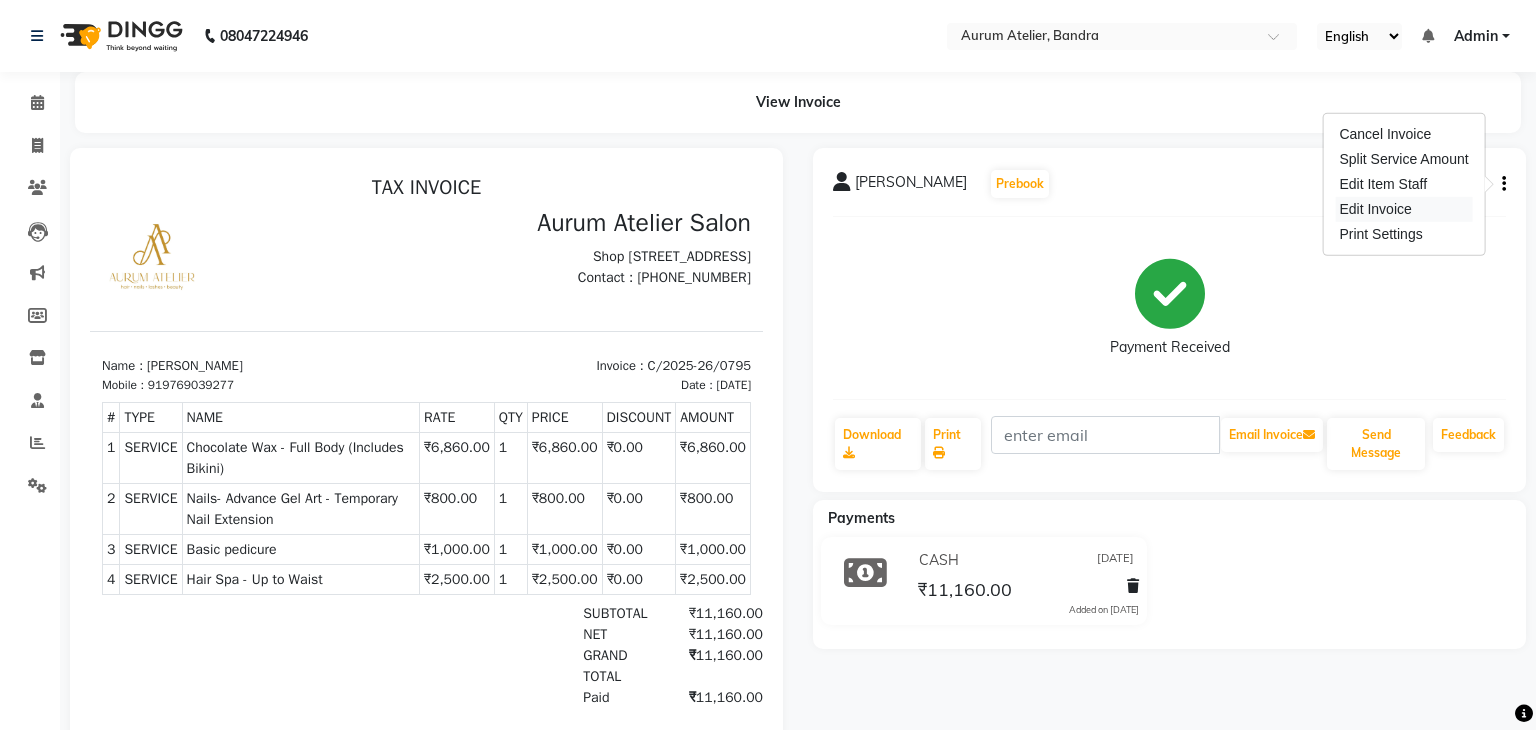 select on "service" 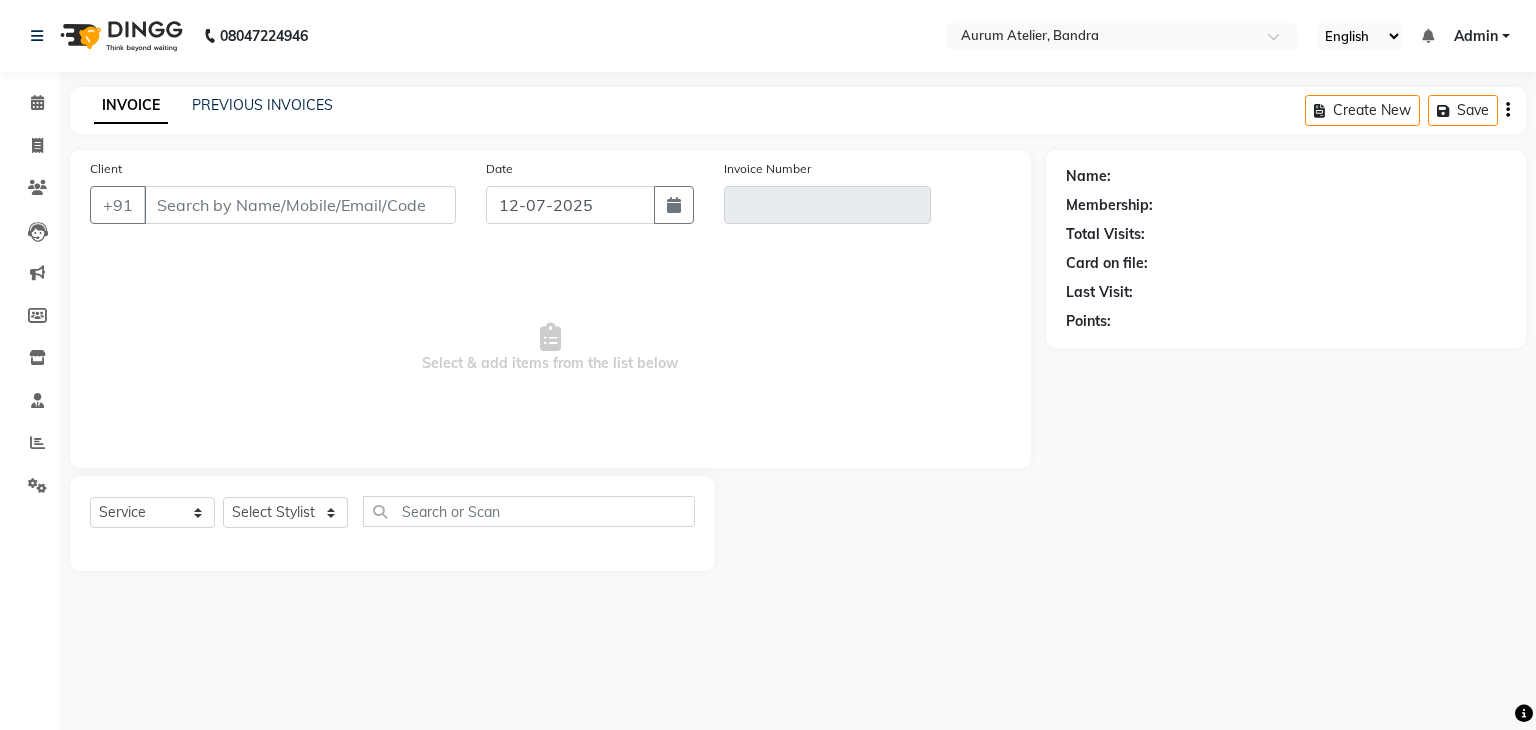 type on "9769039277" 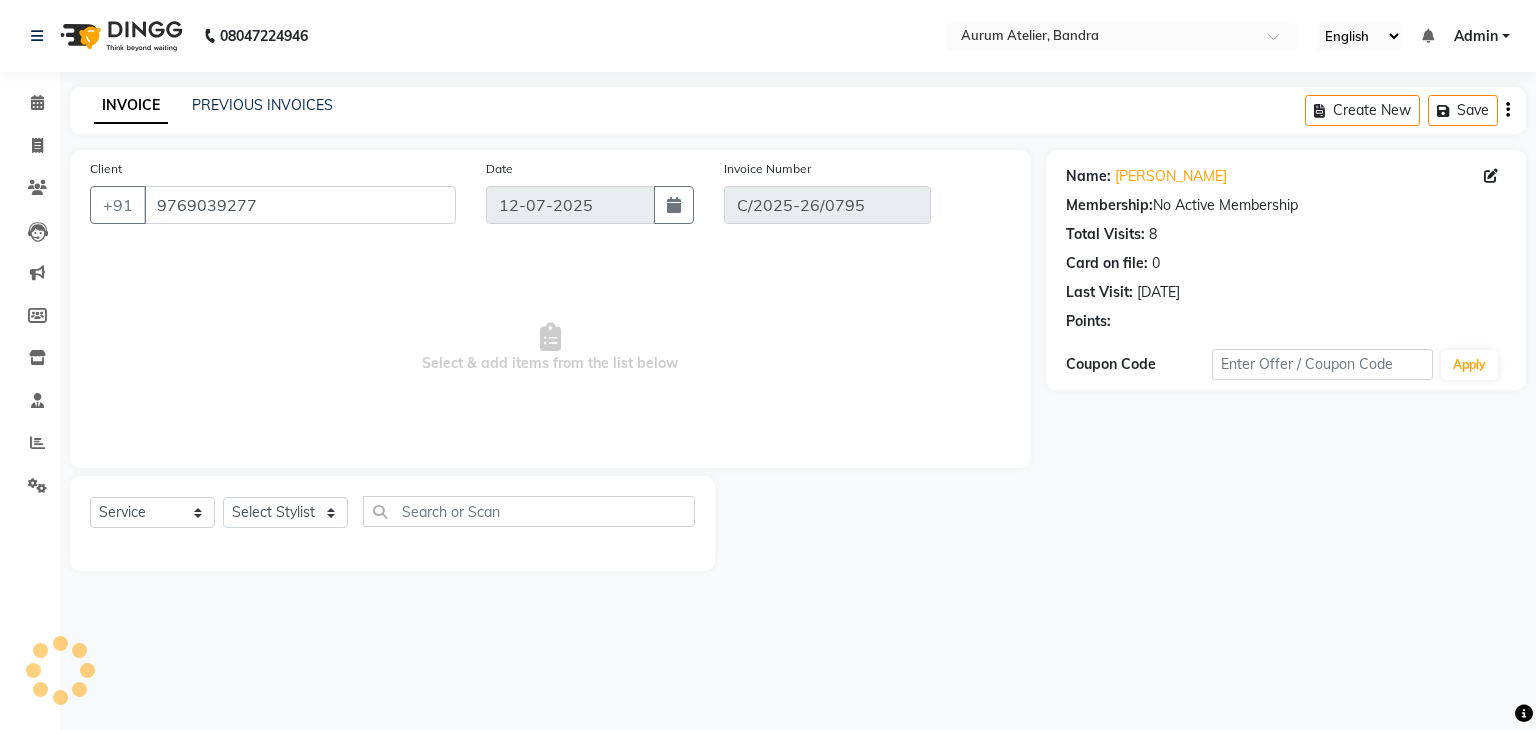 type on "[DATE]" 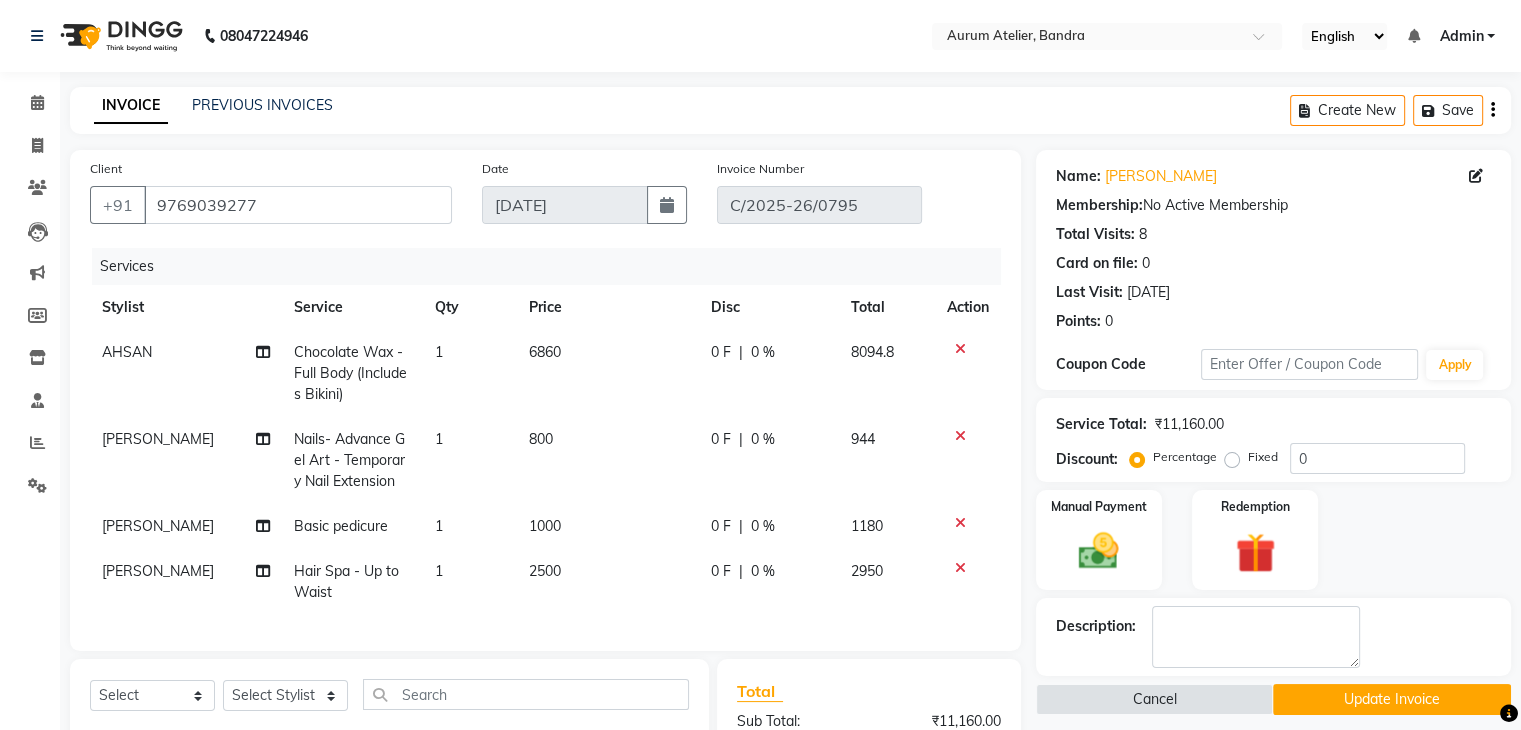 click on "AHSAN" 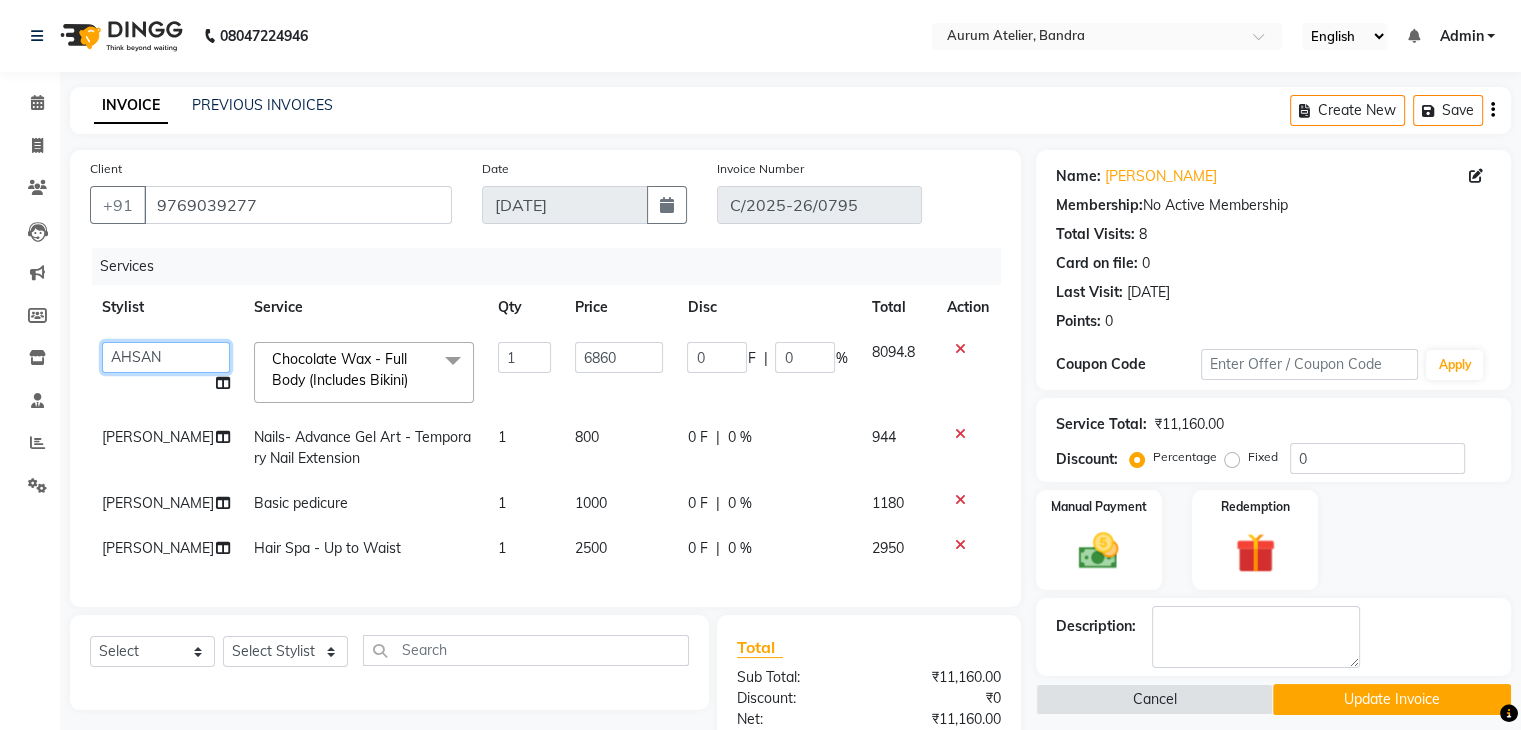 click on "[PERSON_NAME] chariya   [PERSON_NAME] [PERSON_NAME]   [PERSON_NAME]   [PERSON_NAME]   Preet [PERSON_NAME] [PERSON_NAME]   [PERSON_NAME]" 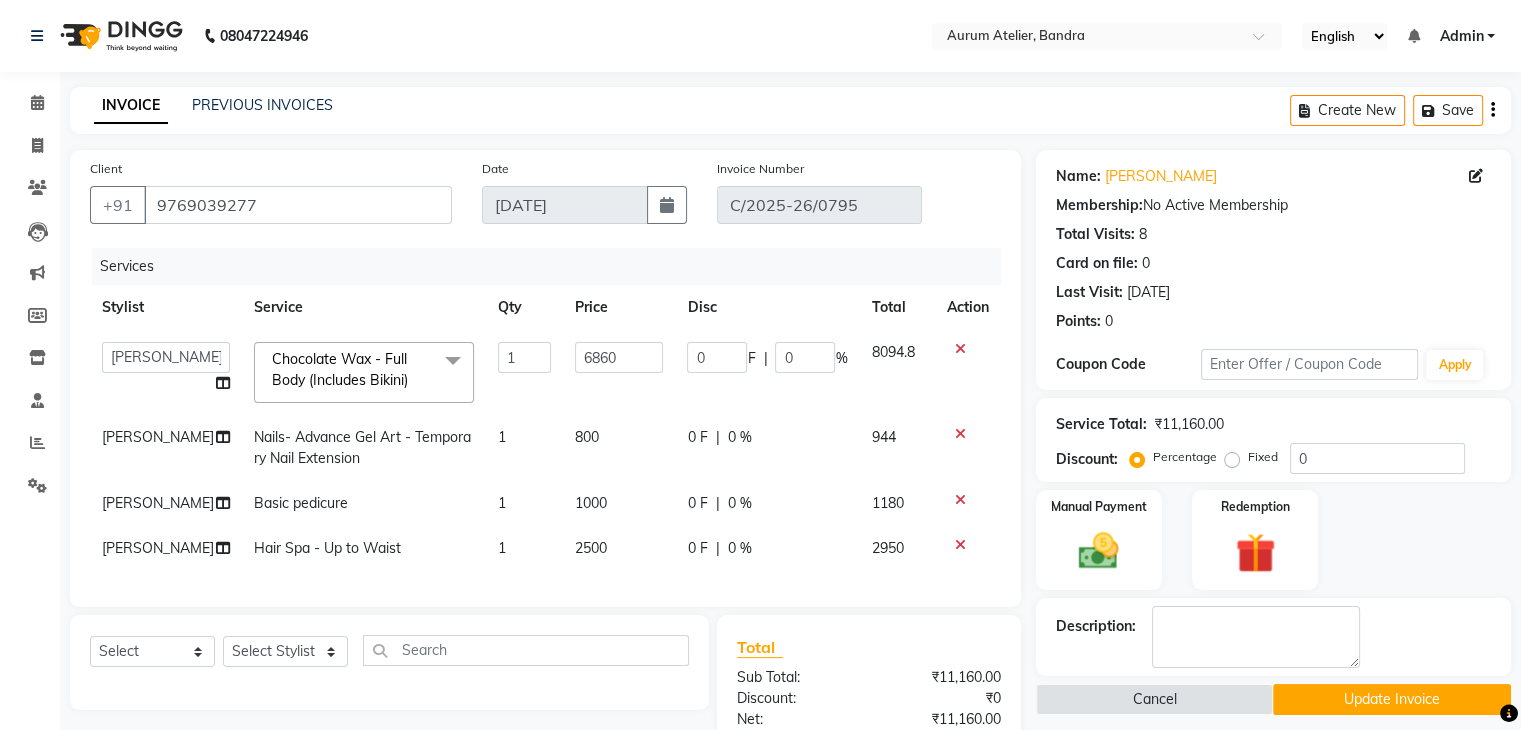 select on "66084" 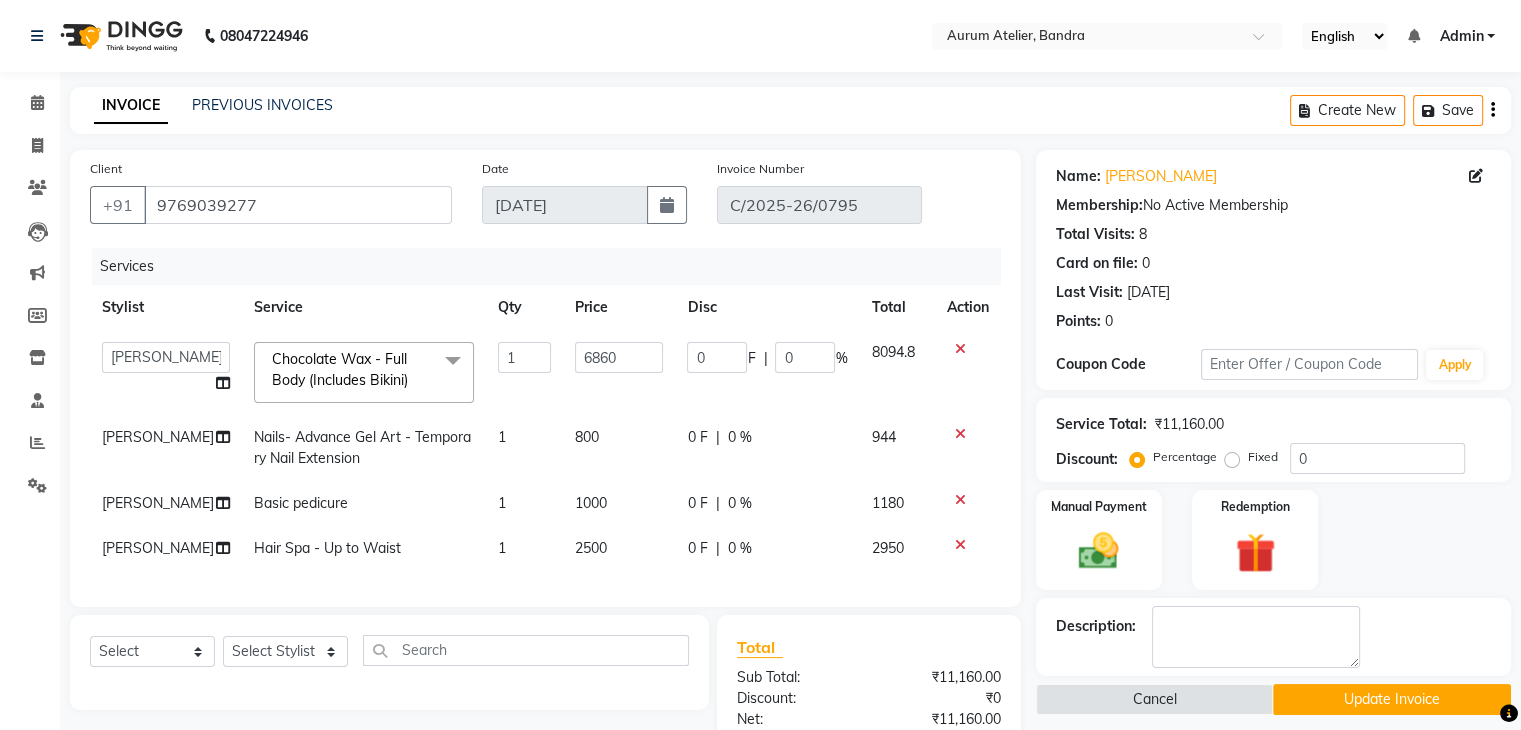 click on "Update Invoice" 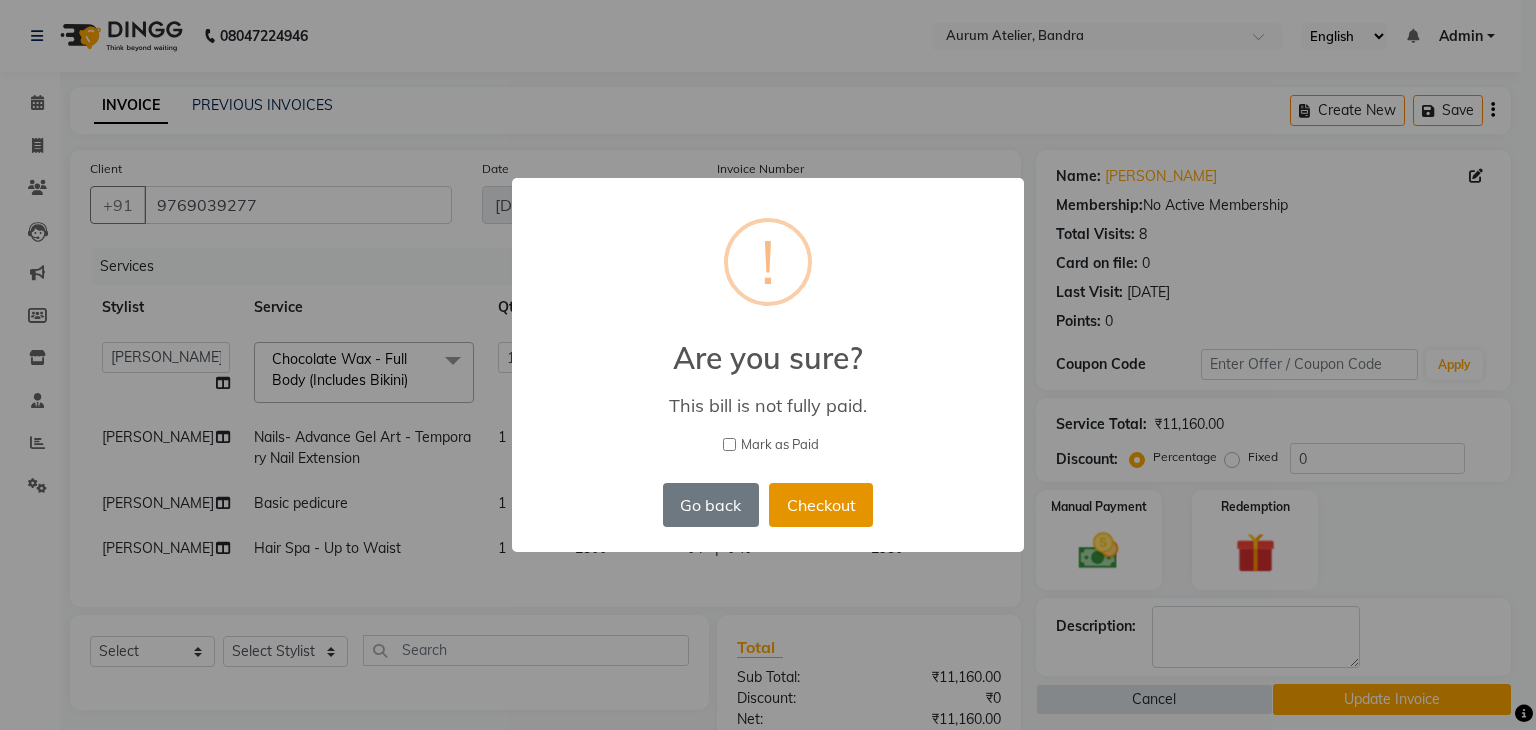 click on "Checkout" at bounding box center [821, 505] 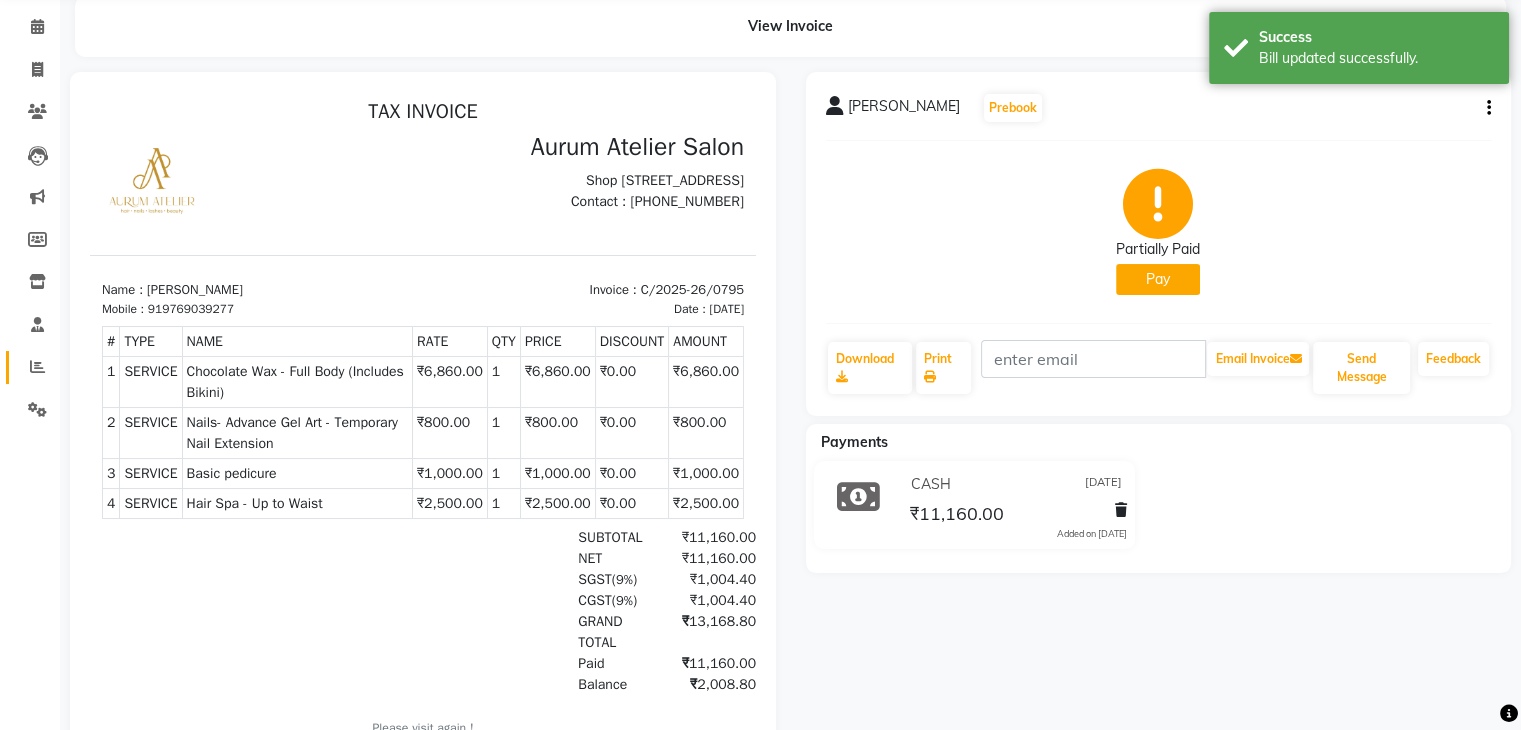 scroll, scrollTop: 0, scrollLeft: 0, axis: both 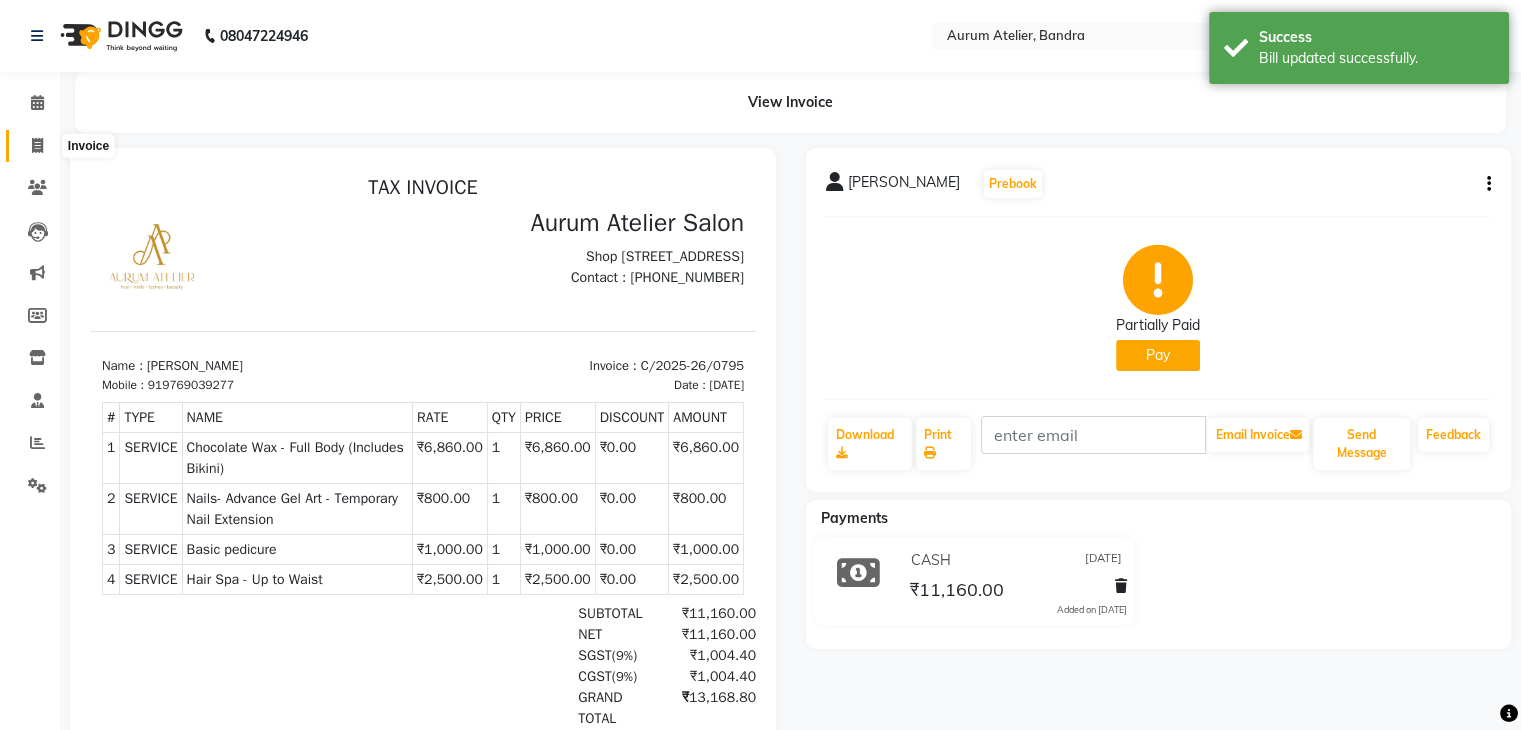 click 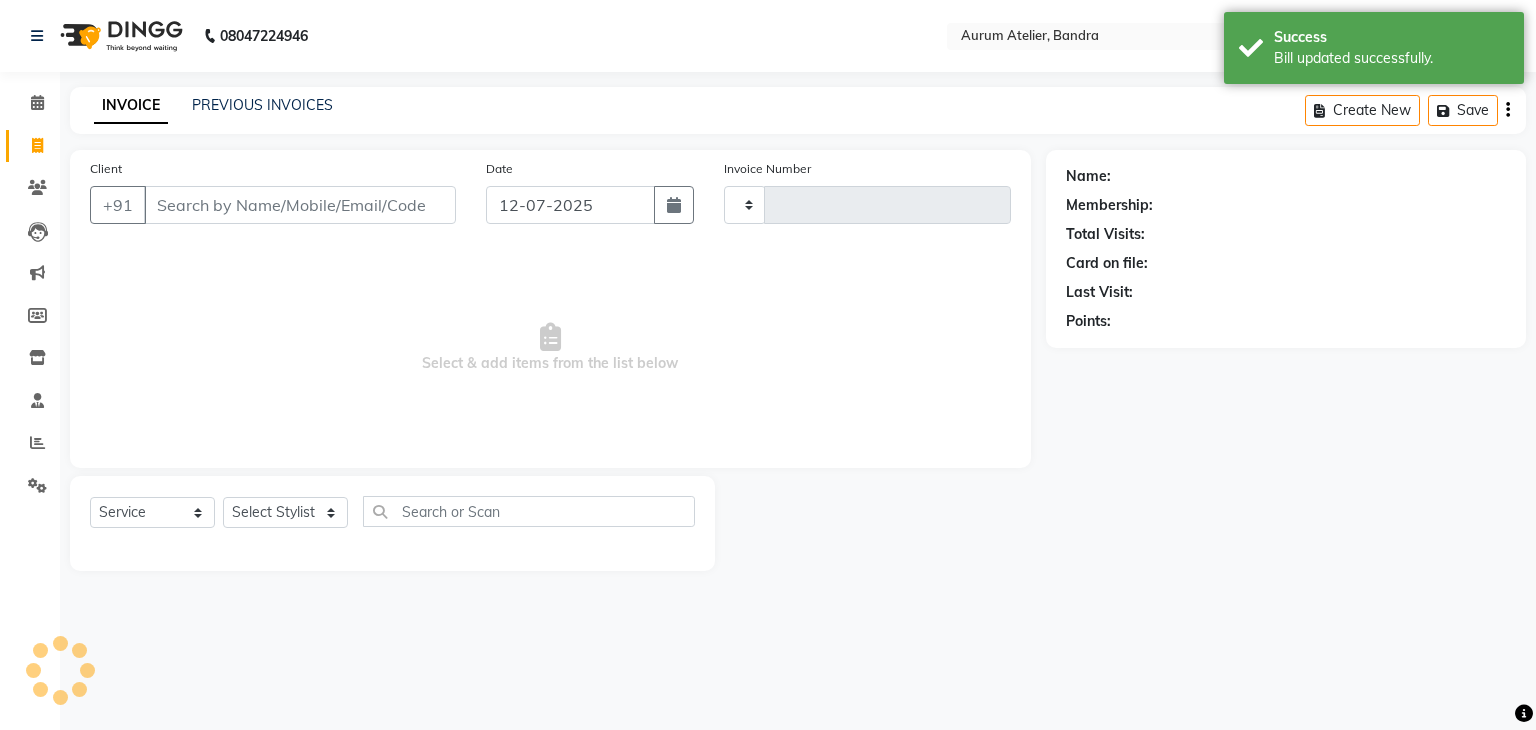 type on "0423" 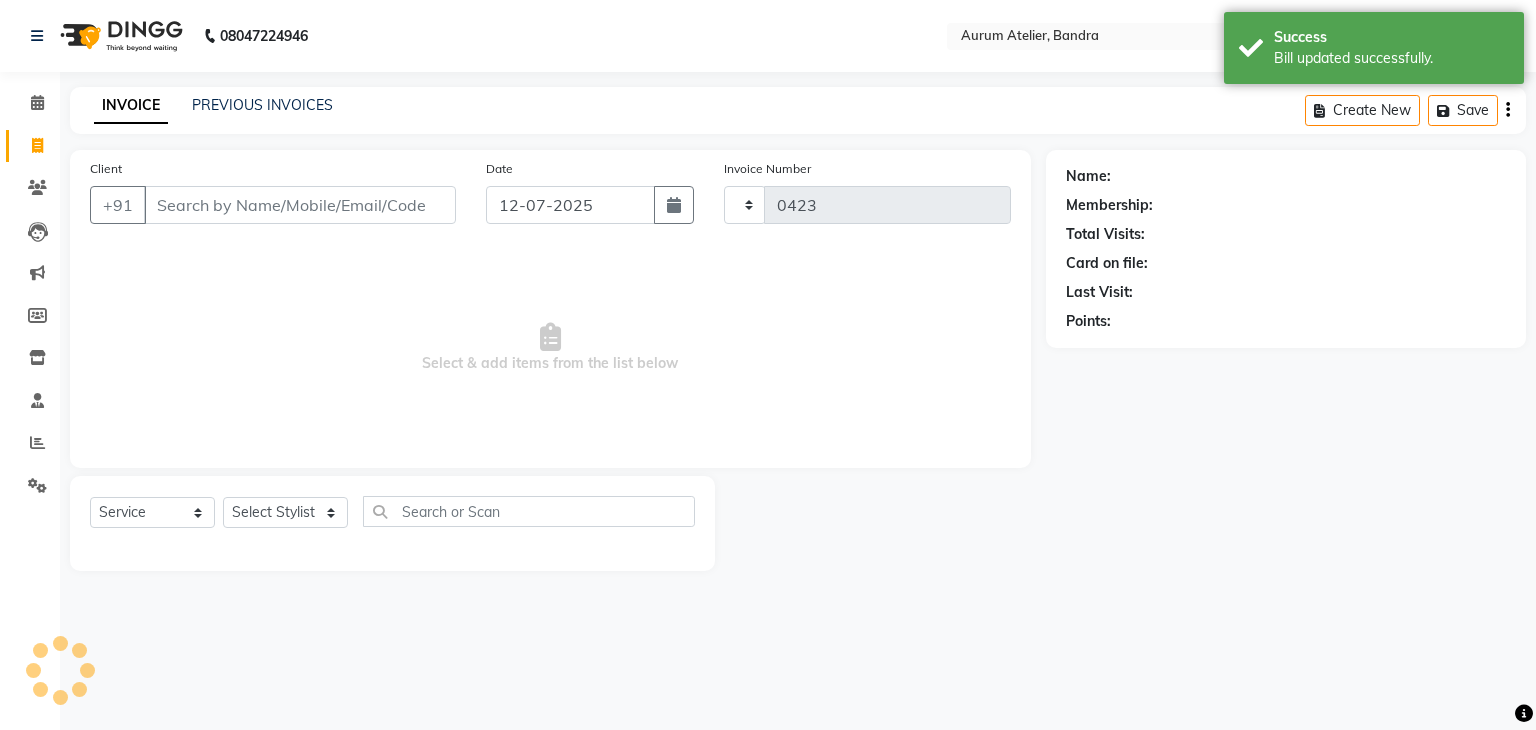 select on "7410" 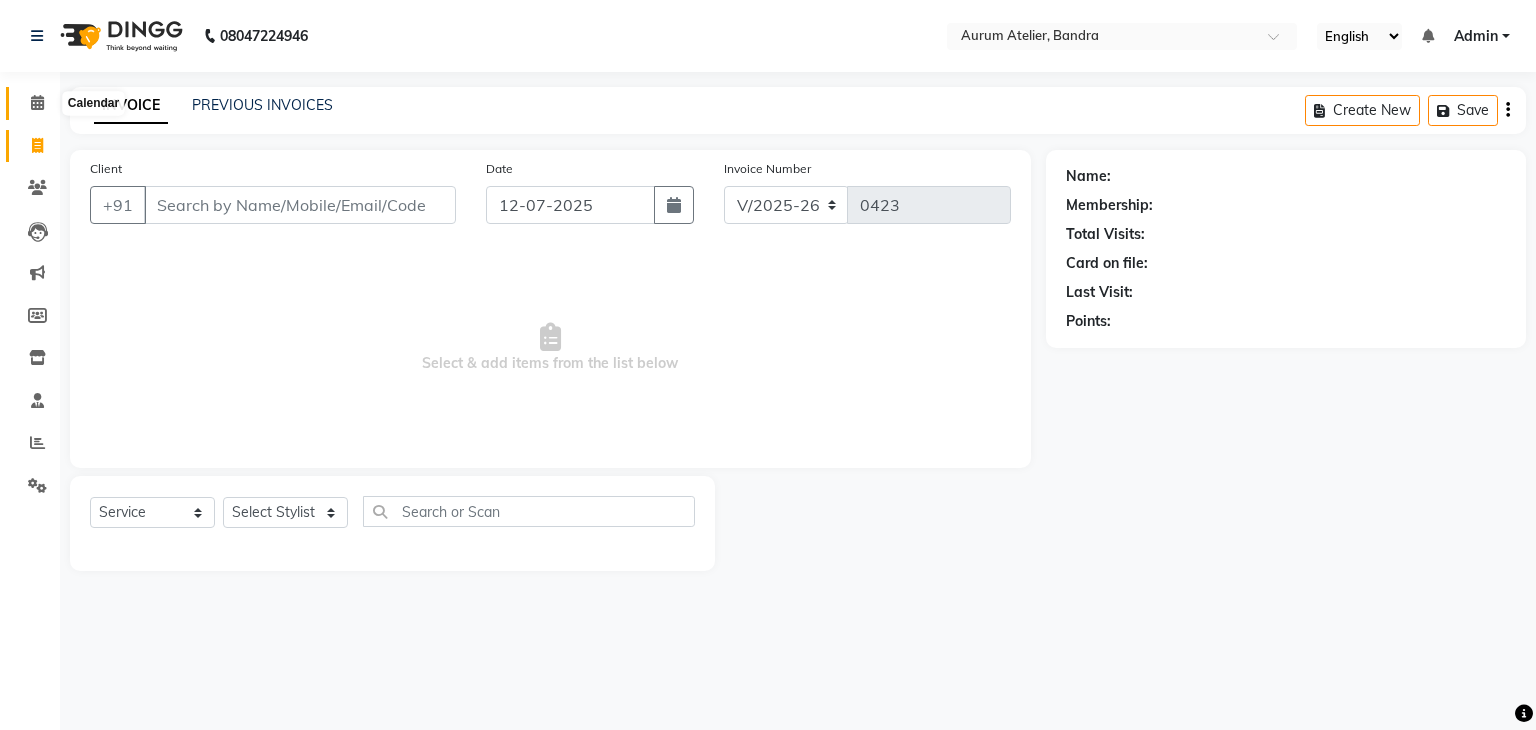 click 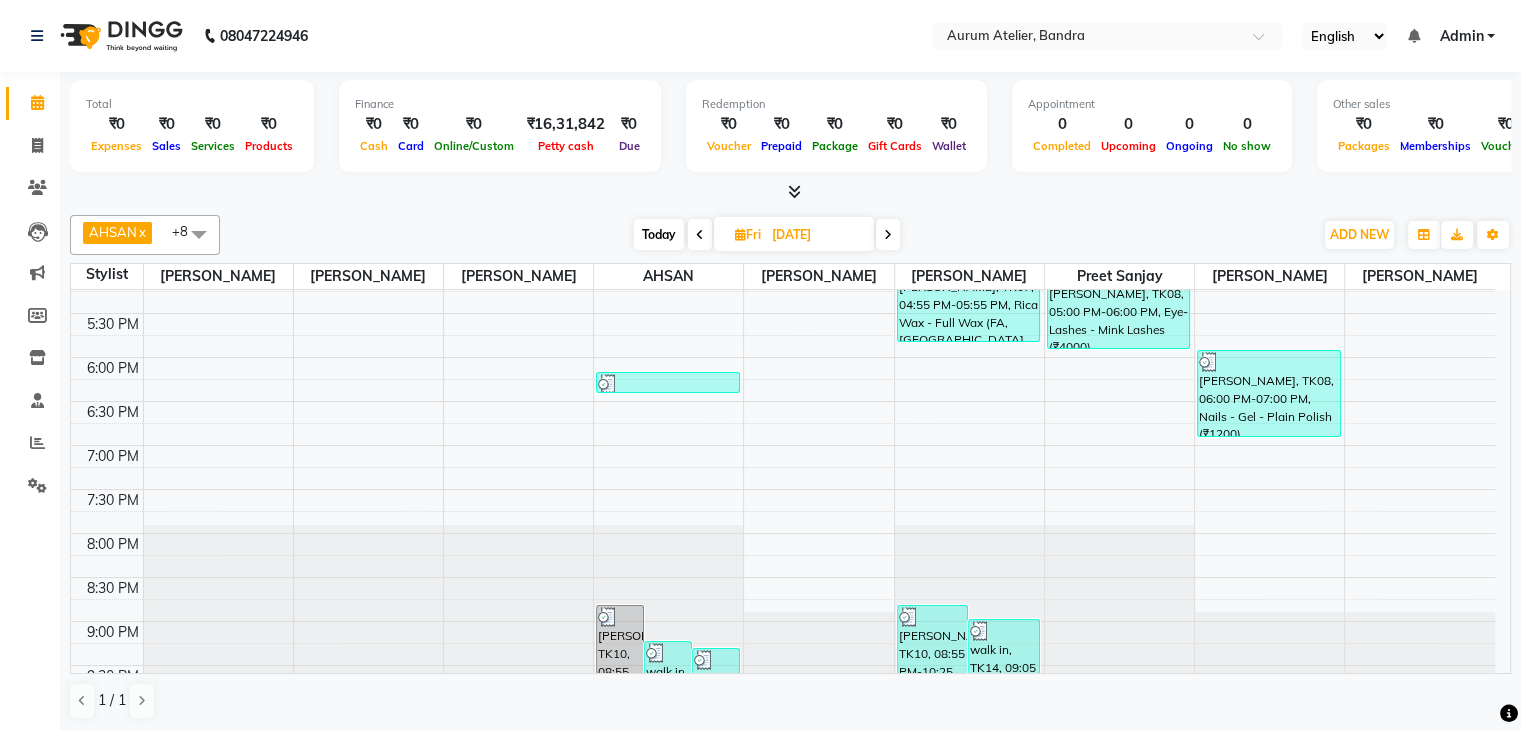 scroll, scrollTop: 750, scrollLeft: 0, axis: vertical 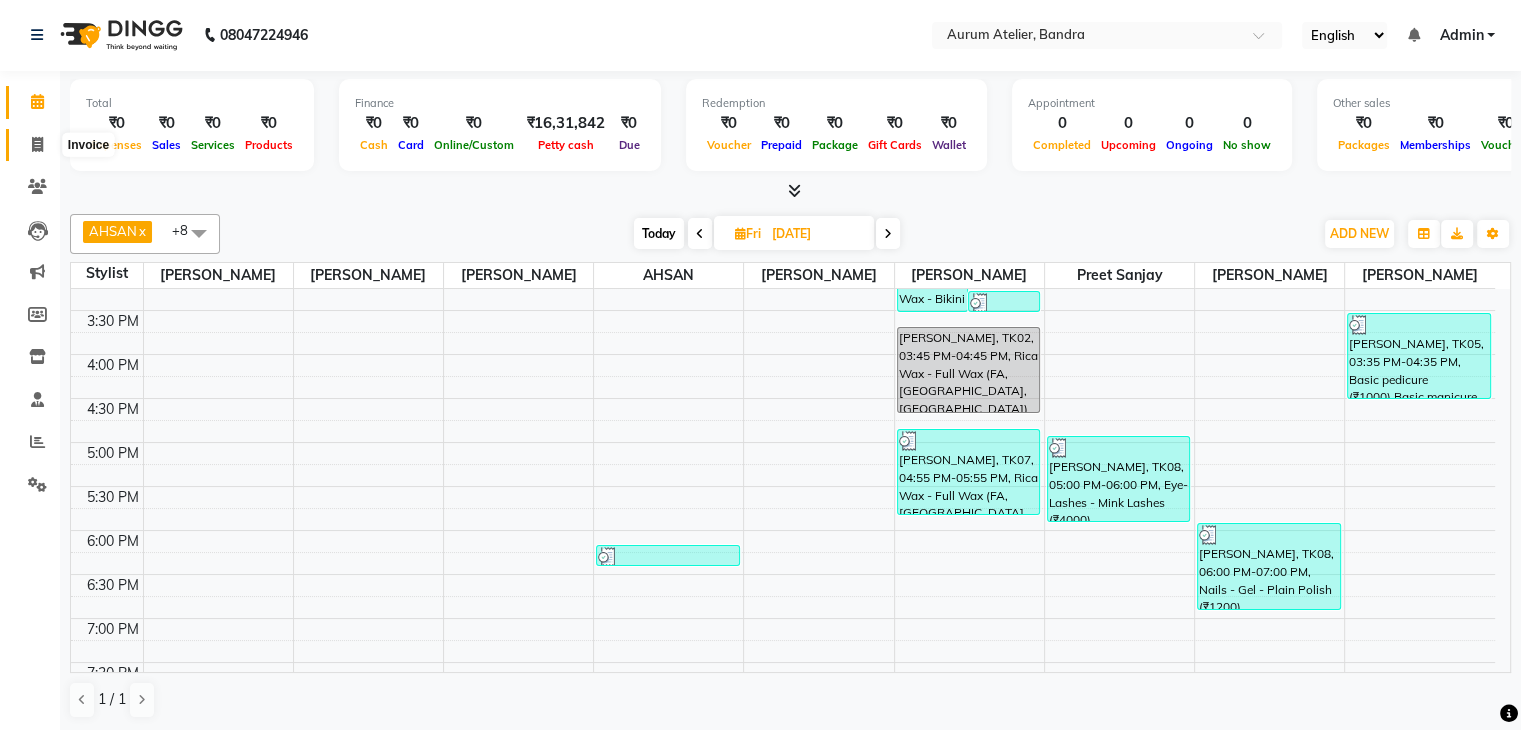 click 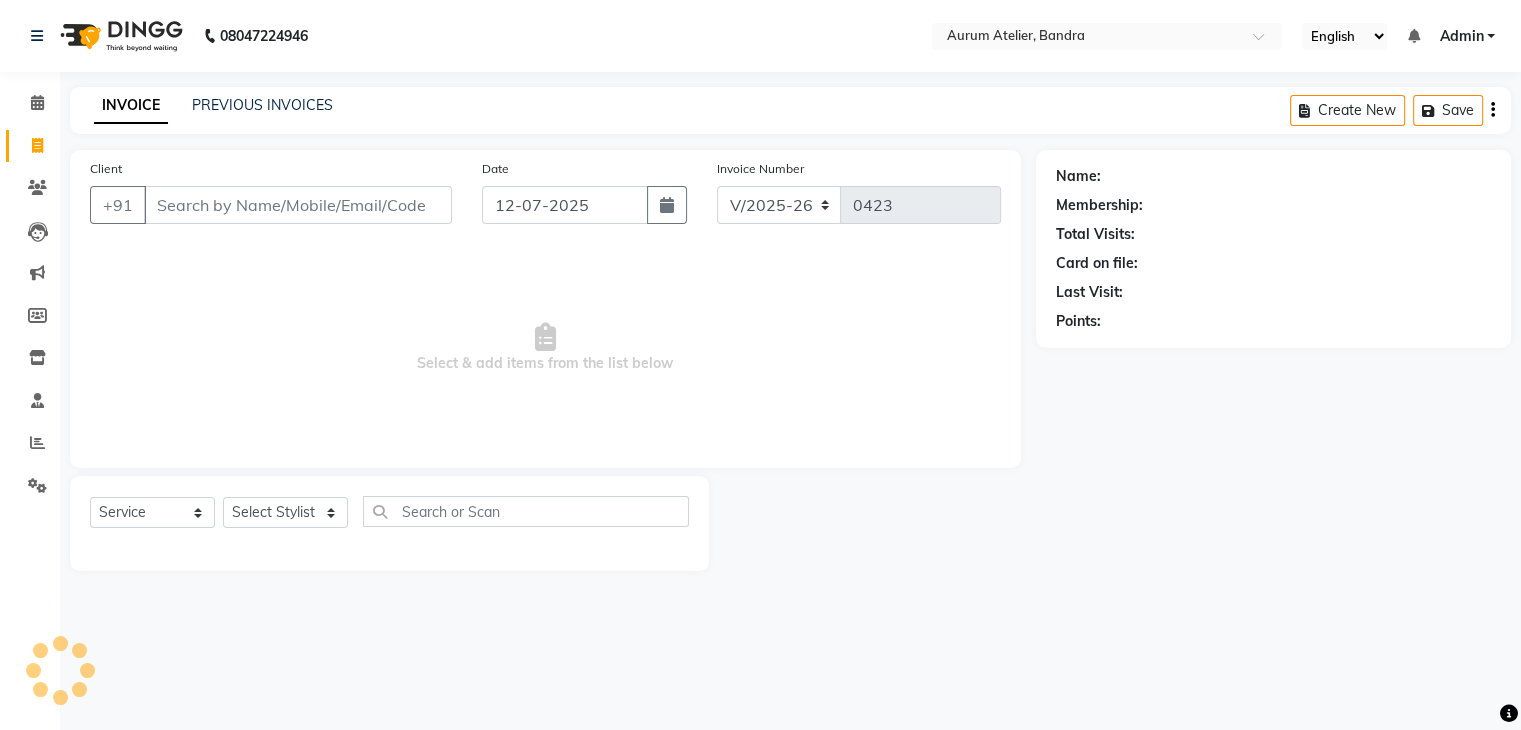 scroll, scrollTop: 0, scrollLeft: 0, axis: both 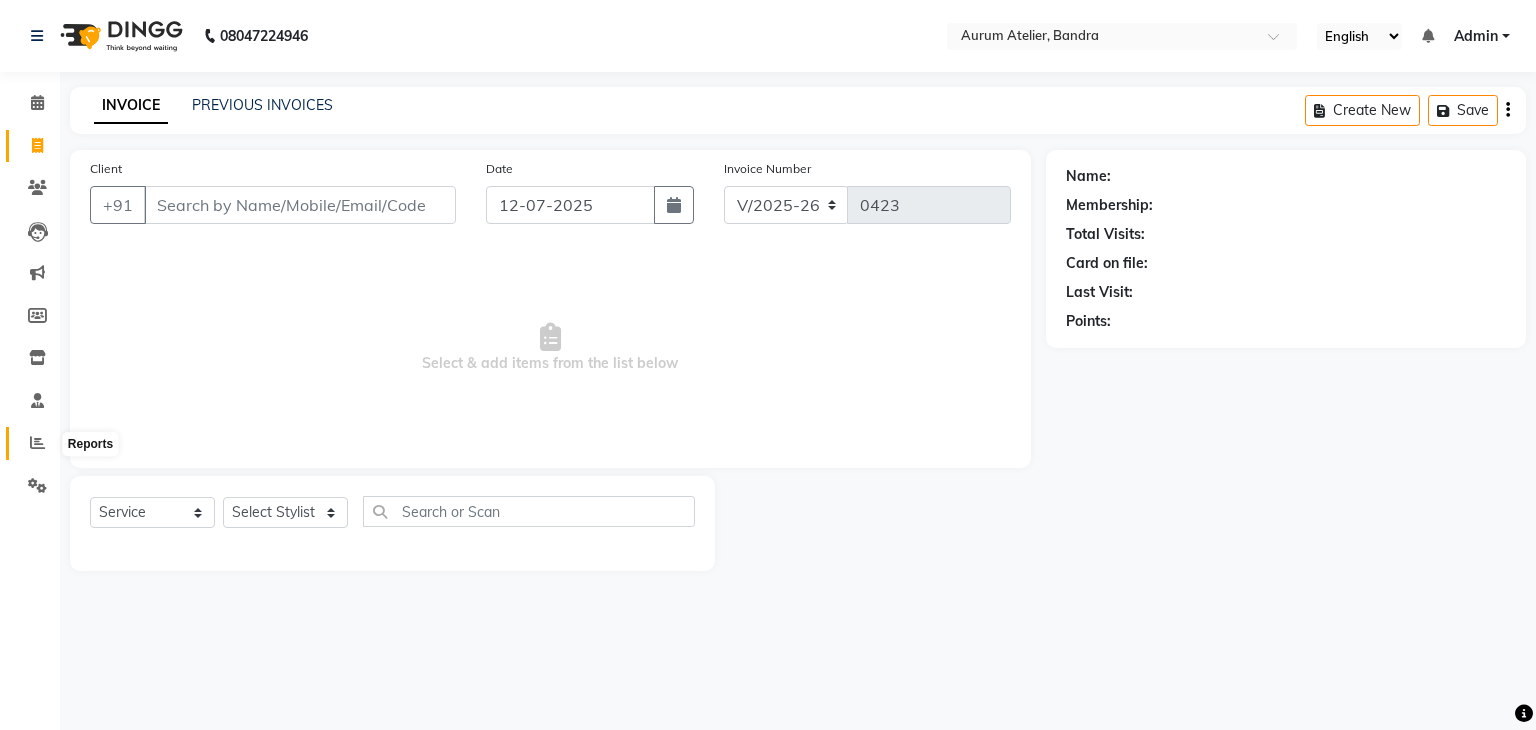 click 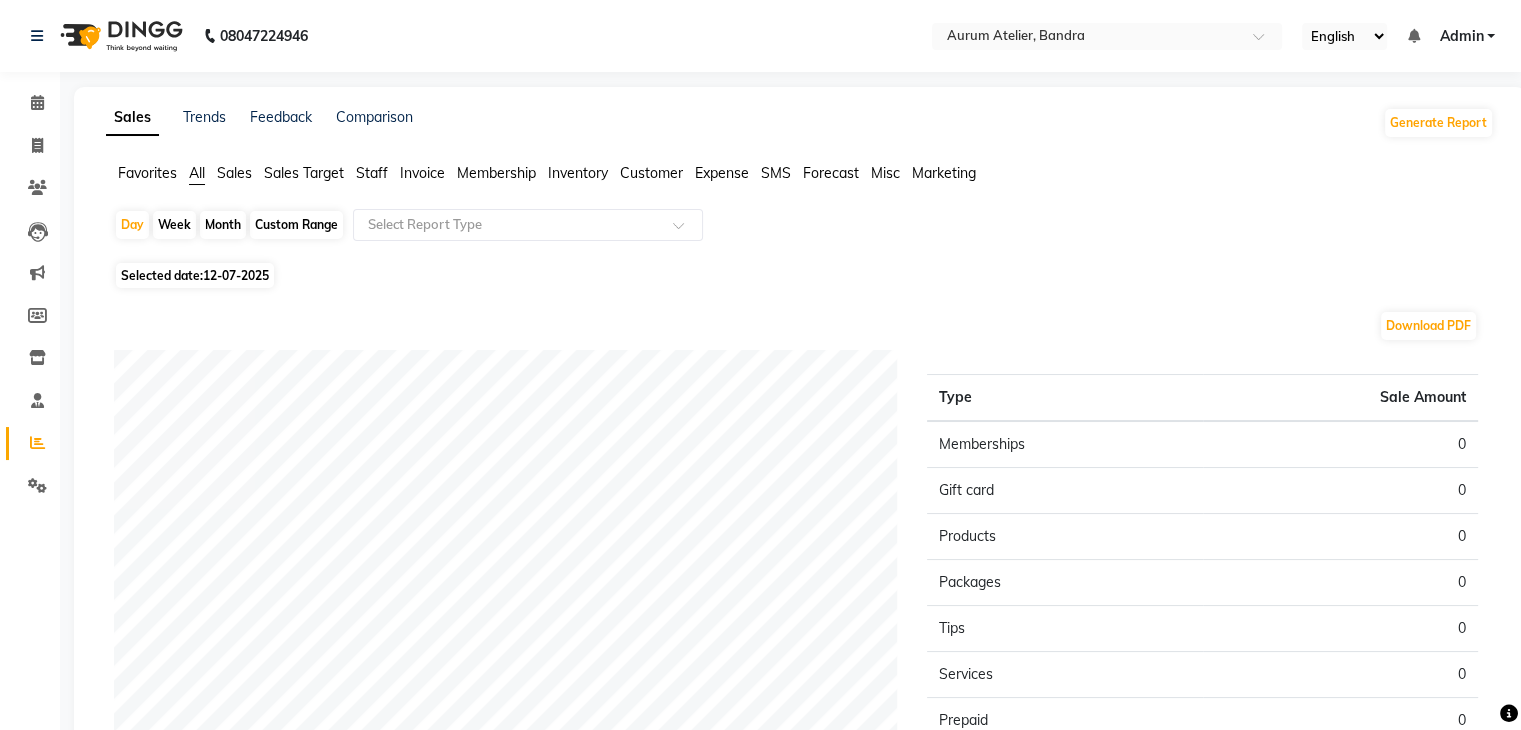 click on "Custom Range" 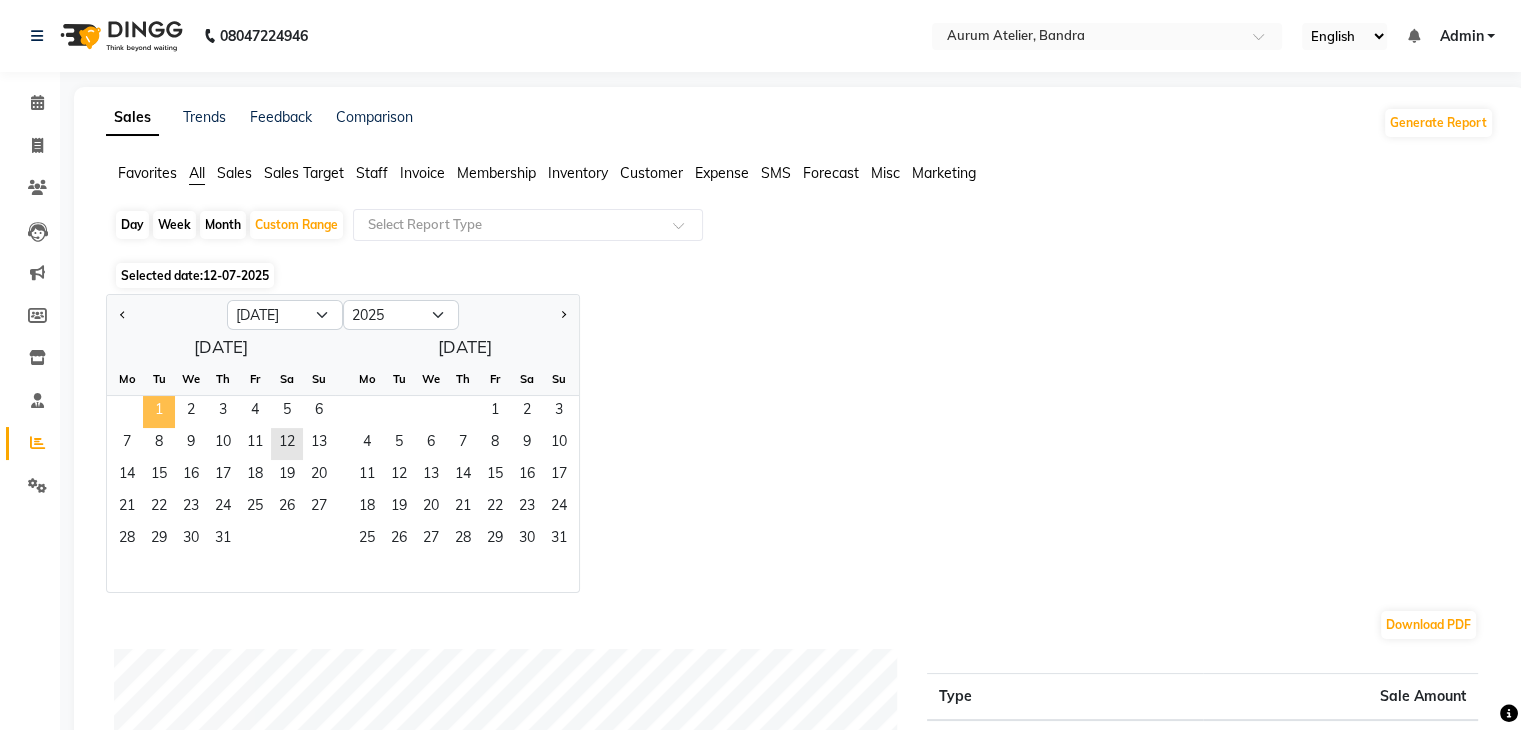 click on "1" 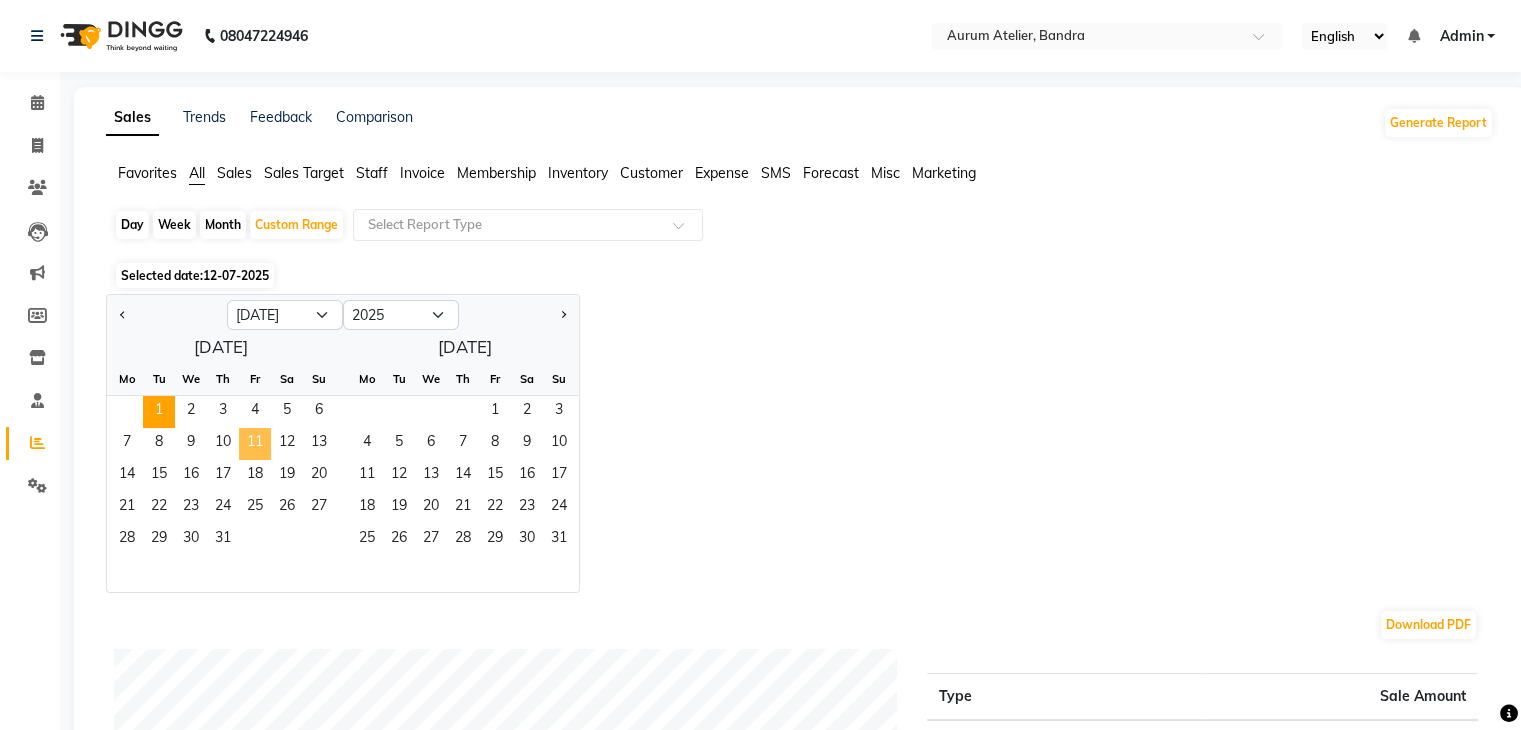 click on "11" 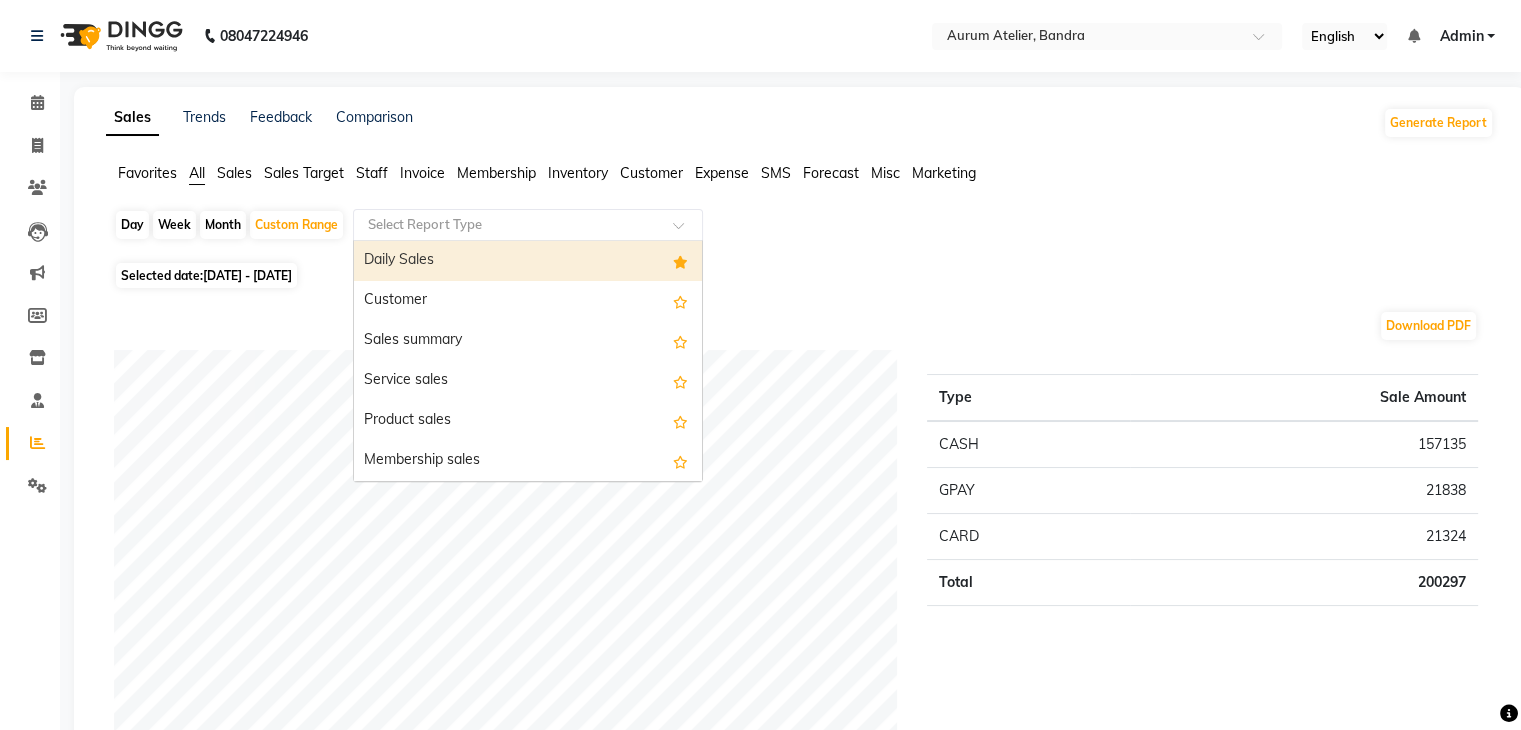 click on "Select Report Type  Daily Sales   Customer   Sales summary   Service sales   Product sales   Membership sales   Package sales   Prepaid sales   Voucher sales   Payment mode   Service by category   Sales by center   Gift card sales   Business Analysis   Backline Transaction Log Summary   Backline Transaction Log   Collection By Date   Collection By Invoice   Staff summary   Staff by service   Staff by product   Staff by membership   Staff by customer service   Staff by customer   Staff attendance   Staff attendance logs   Staff performance   Staff performance service   Staff performance product   Staff combined summary   Staff service summary   Staff product summary   Staff membership summary   Staff prepaid summary   Staff voucher summary   Staff package summary   Staff transfer   Staff performance summary   Staff Gift card Summary   Staff Tip Summary   Invoice   Tax invoice   Tax detail invoice   Invoice unpaid(balance due)   Invoice tax report (Products only)   Invoice discount summary   Invoice Item wise" 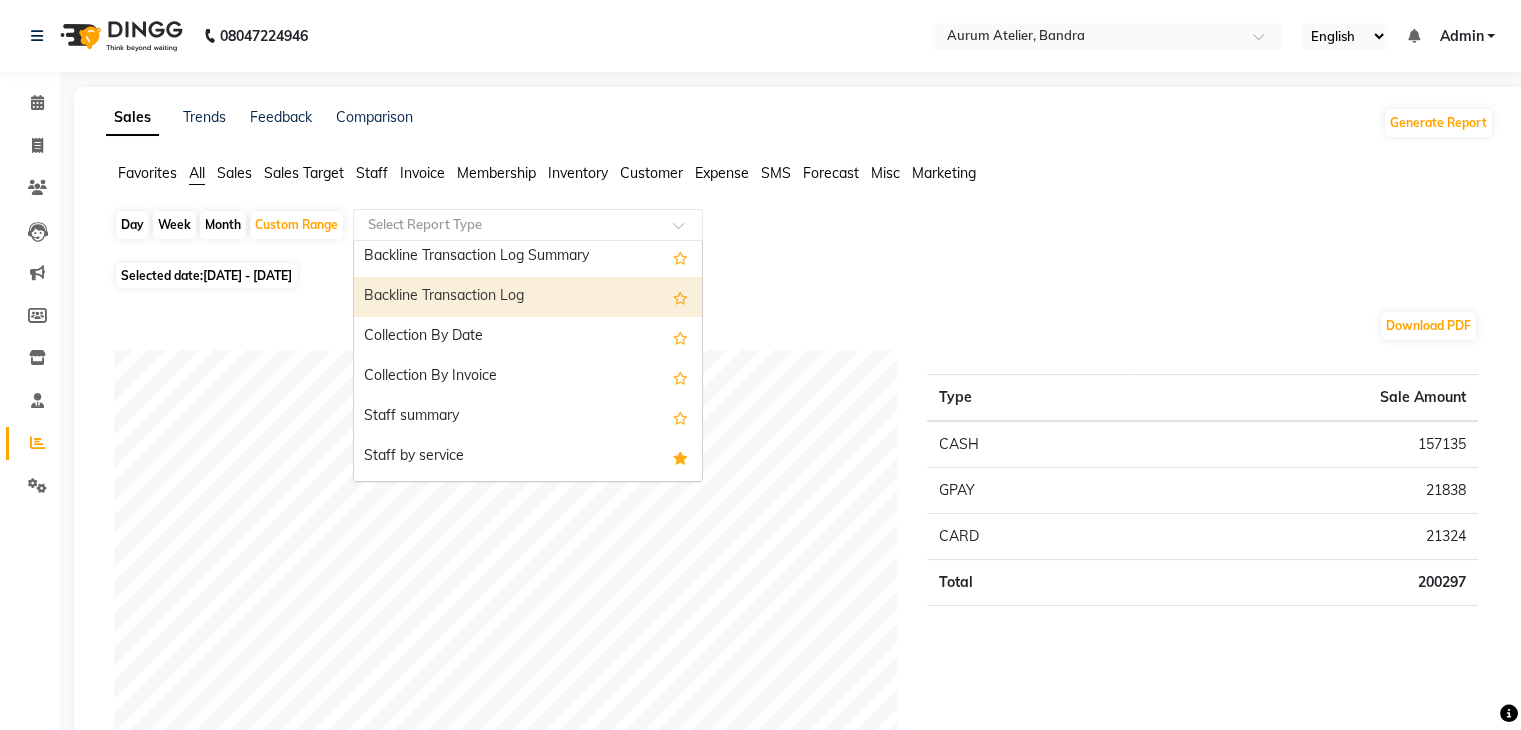 scroll, scrollTop: 700, scrollLeft: 0, axis: vertical 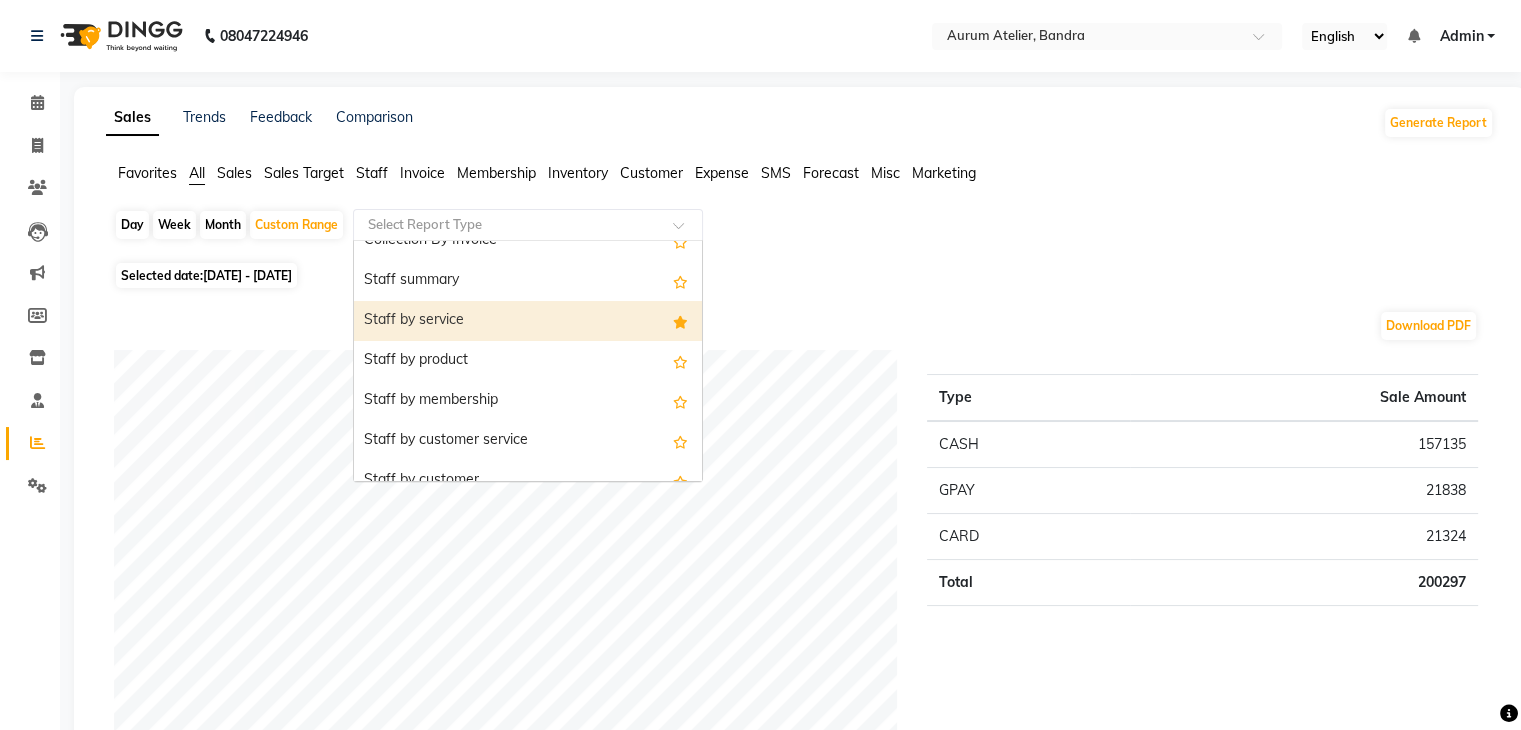 click on "Staff by service" at bounding box center (528, 321) 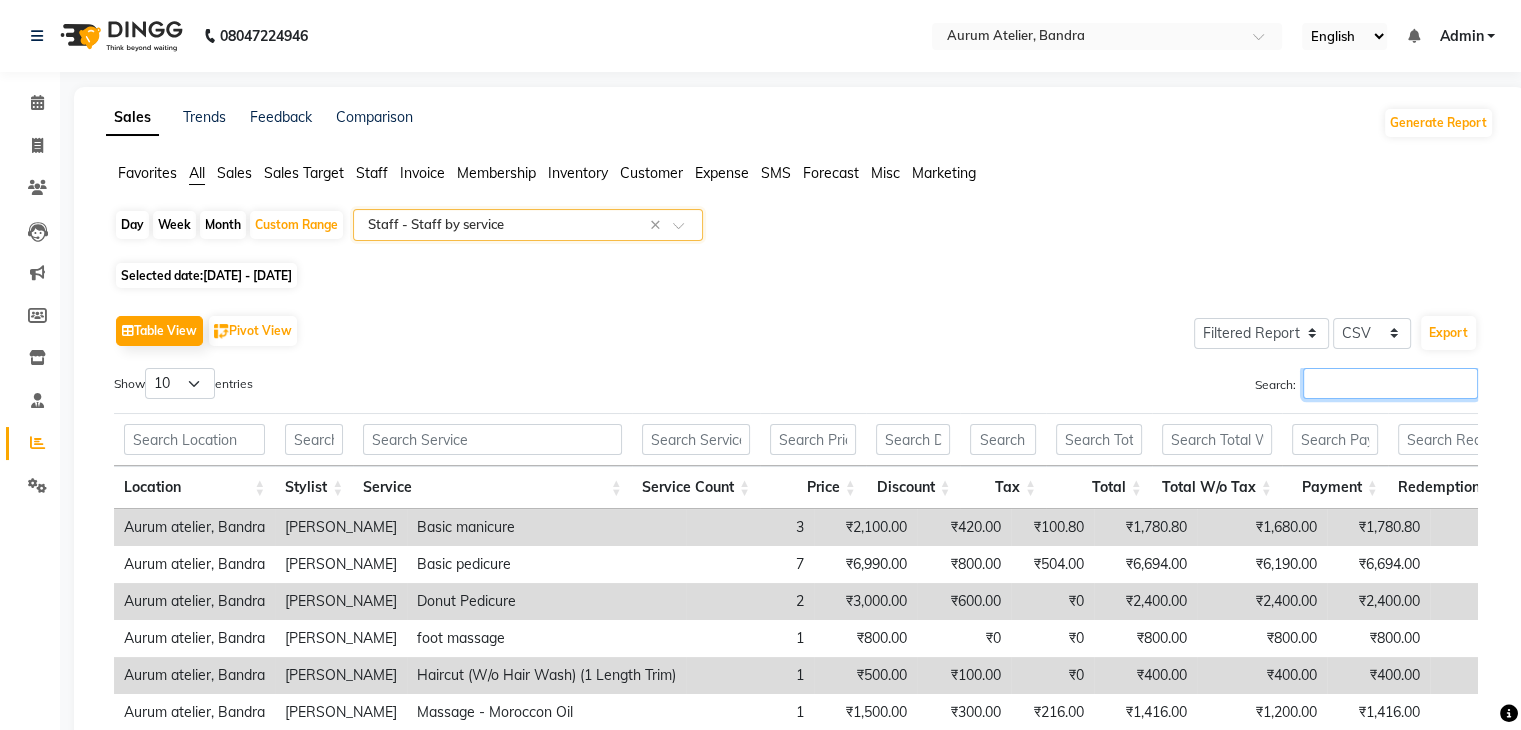 click on "Search:" at bounding box center (1390, 383) 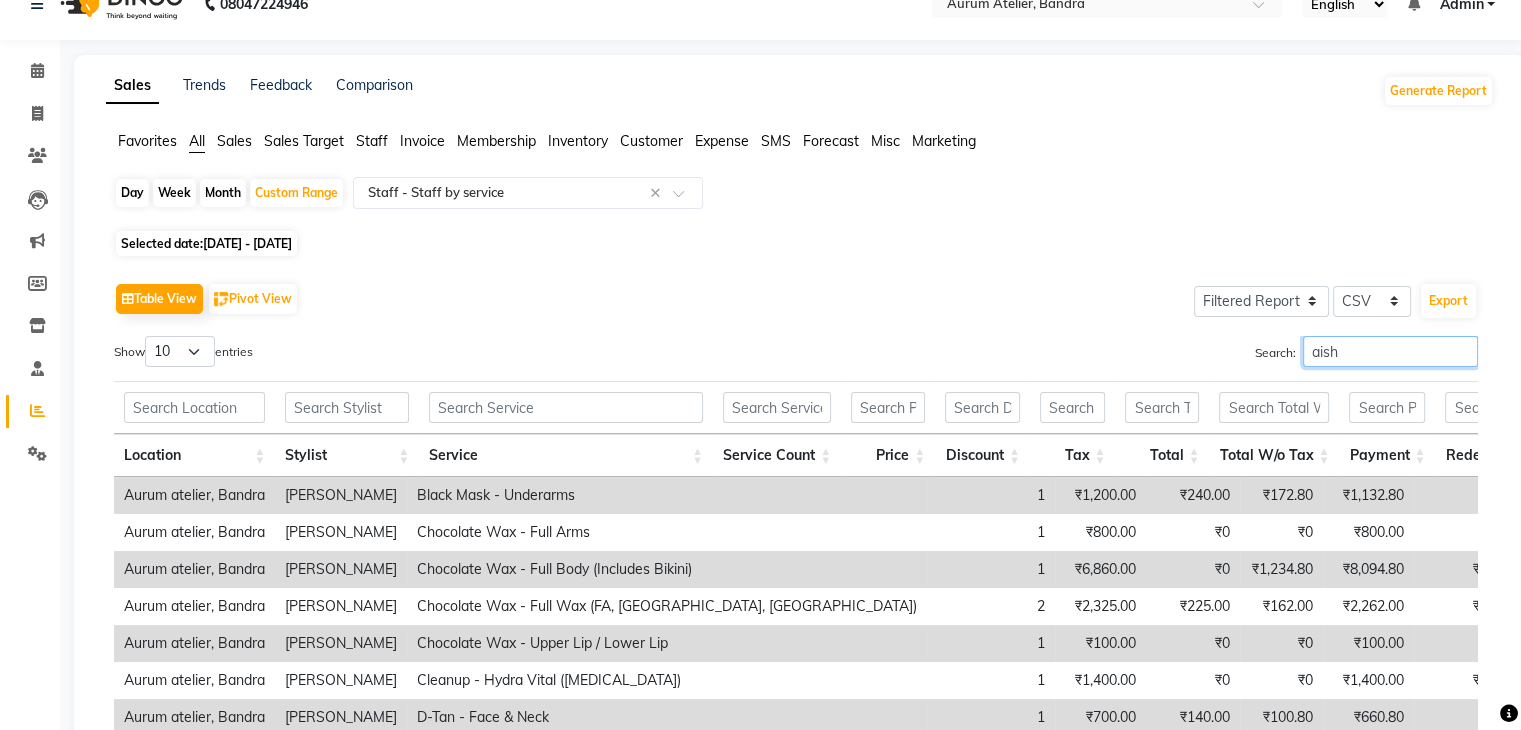 scroll, scrollTop: 0, scrollLeft: 0, axis: both 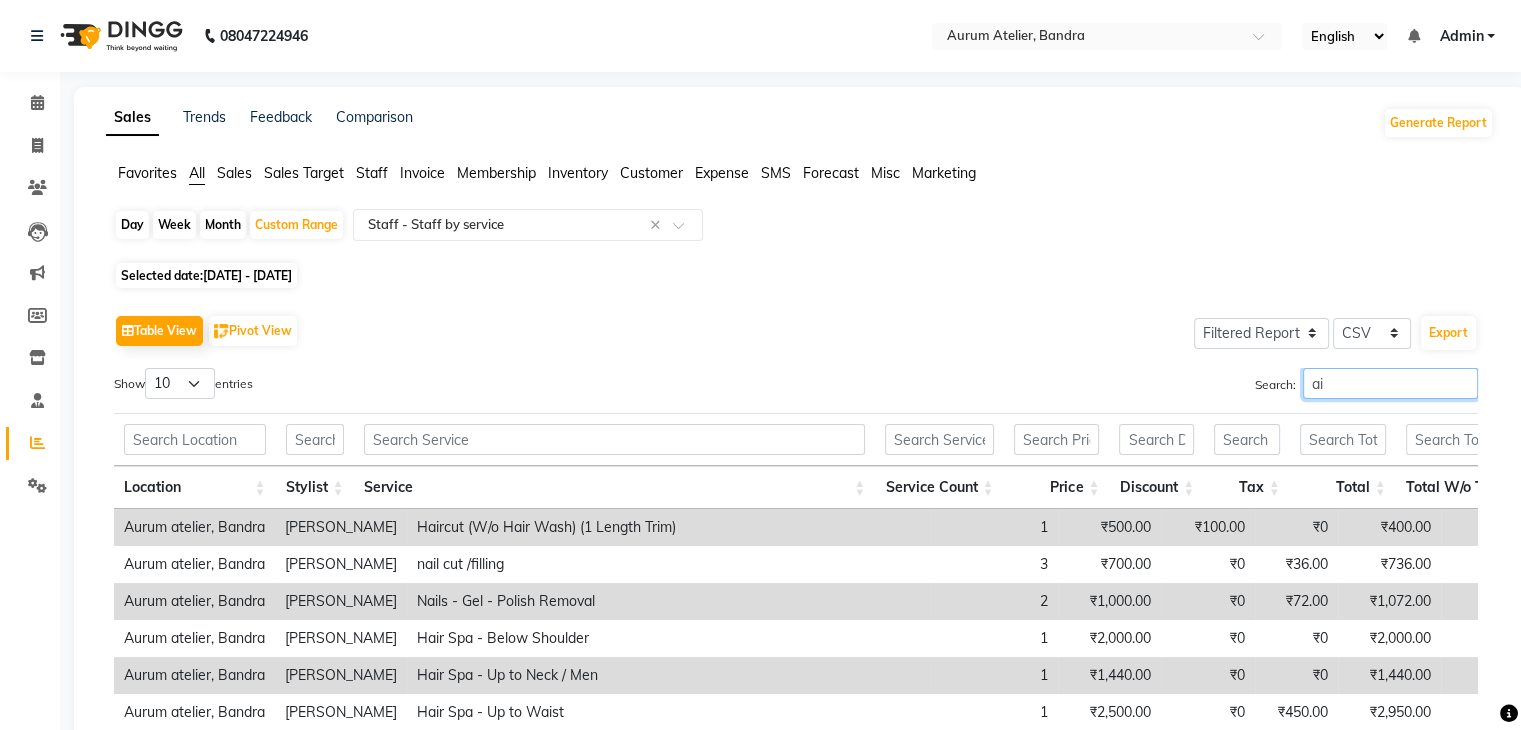 type on "a" 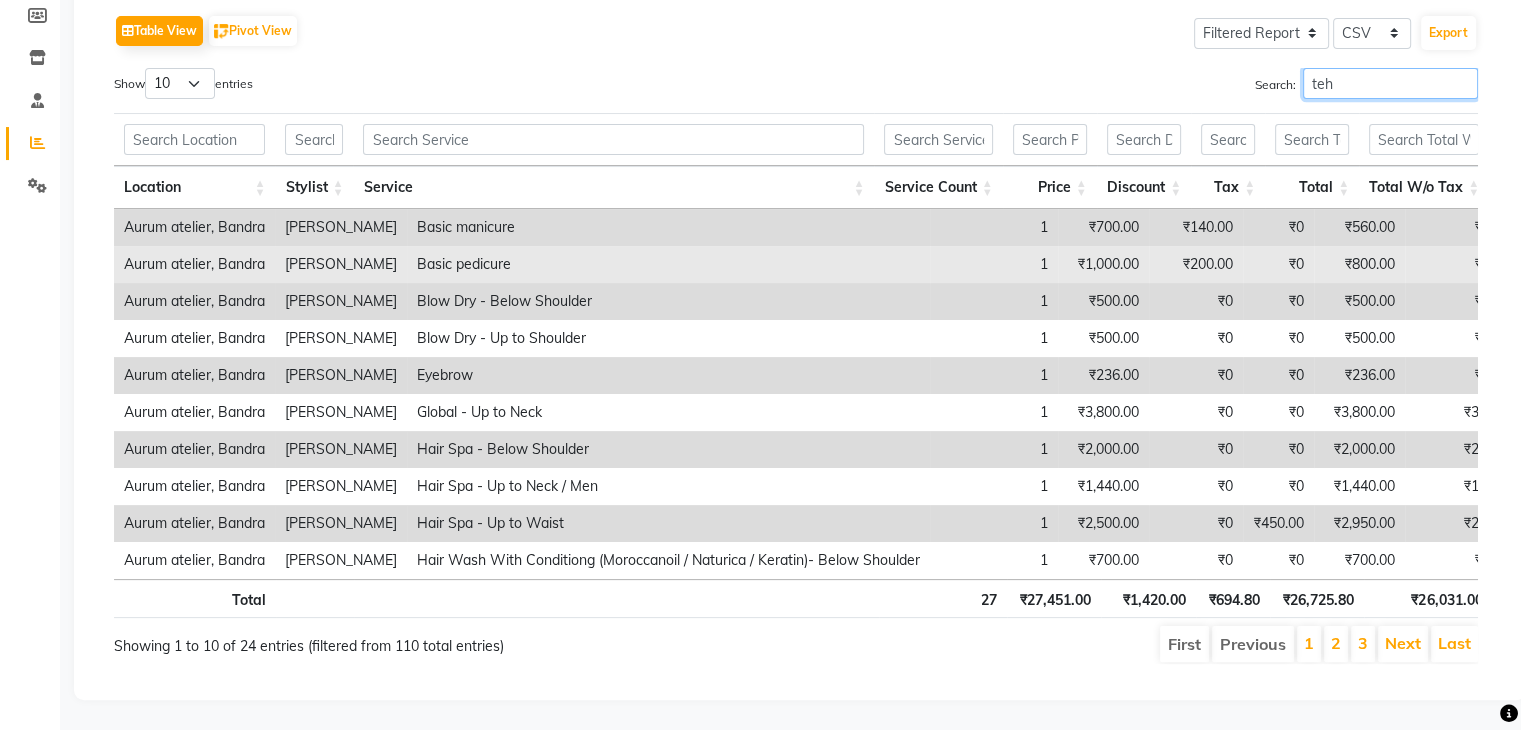 scroll, scrollTop: 328, scrollLeft: 0, axis: vertical 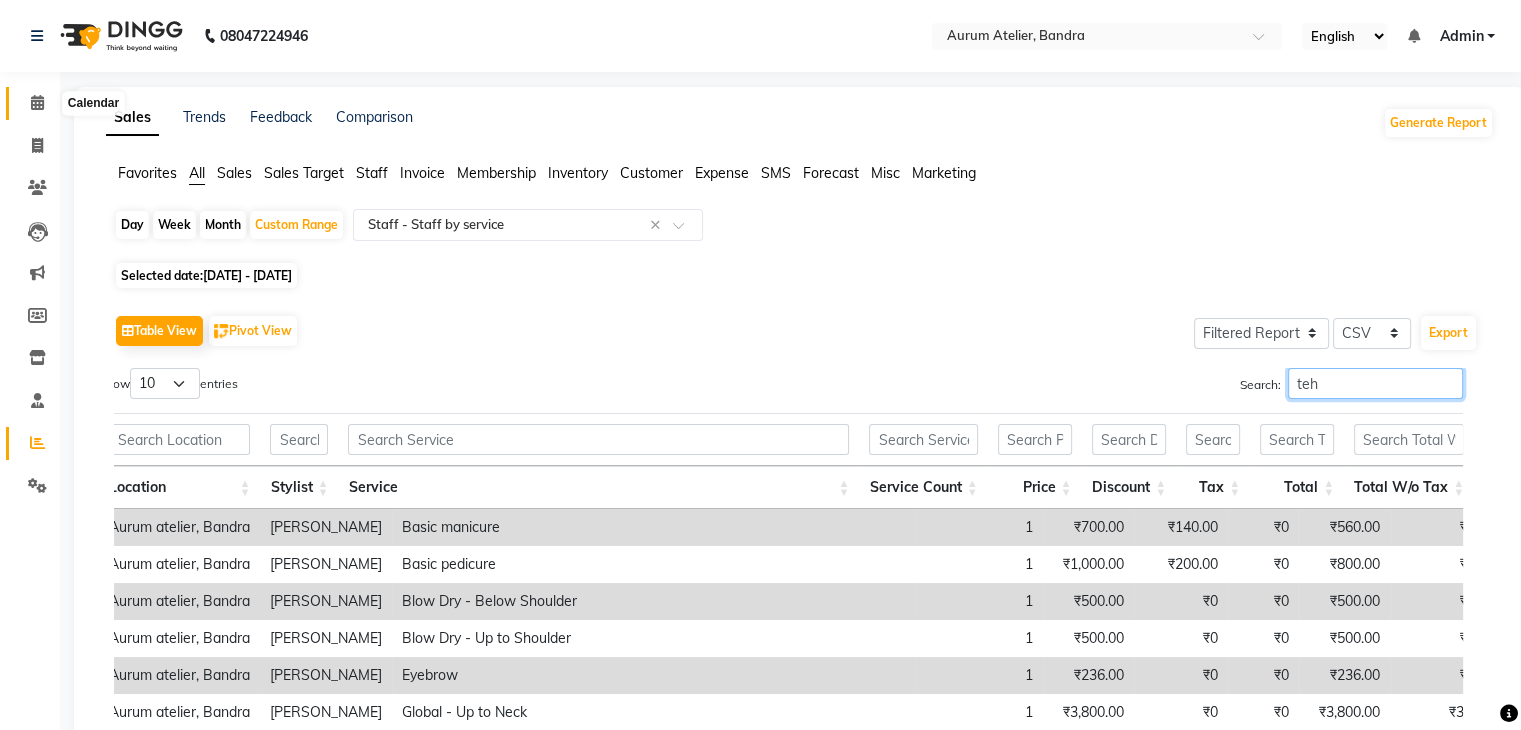 type on "teh" 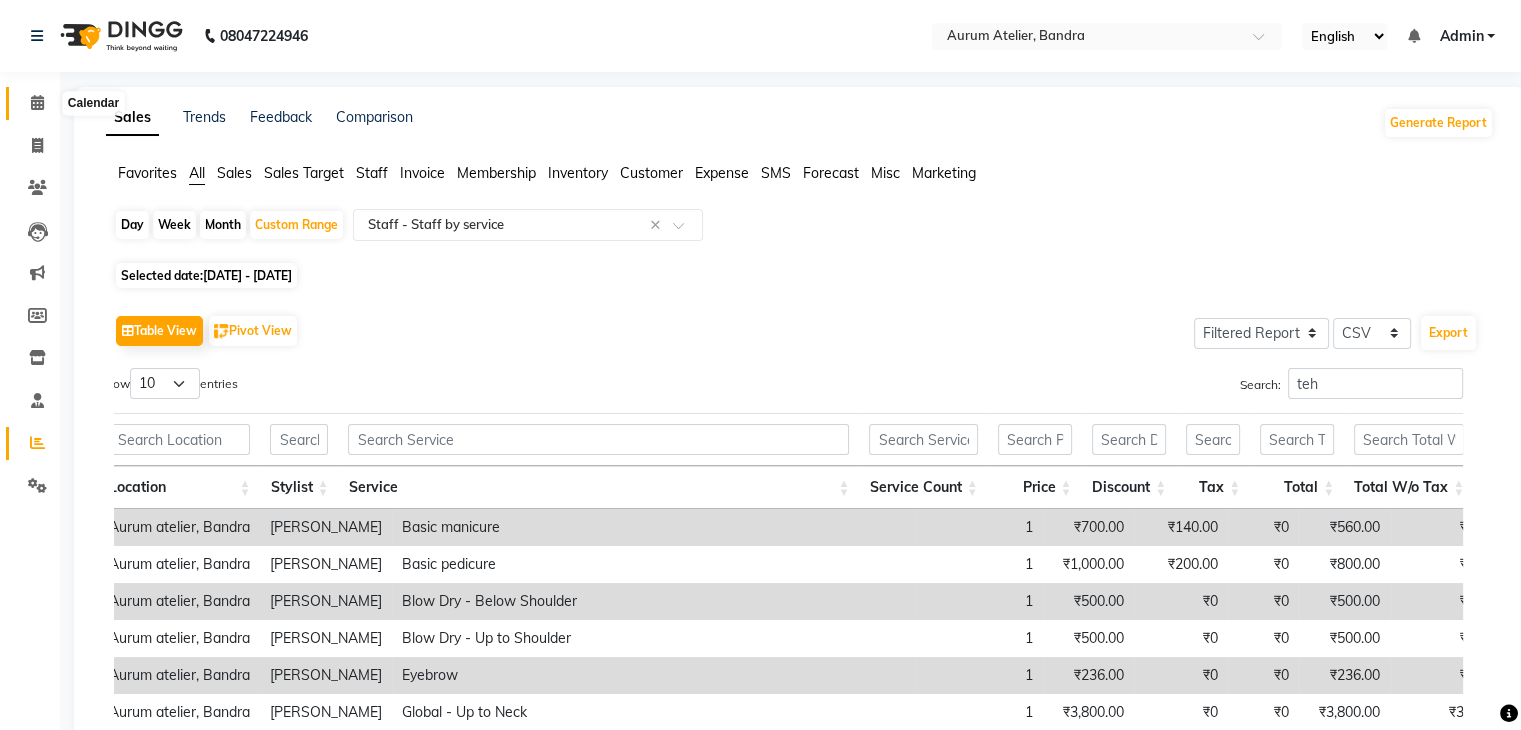 click 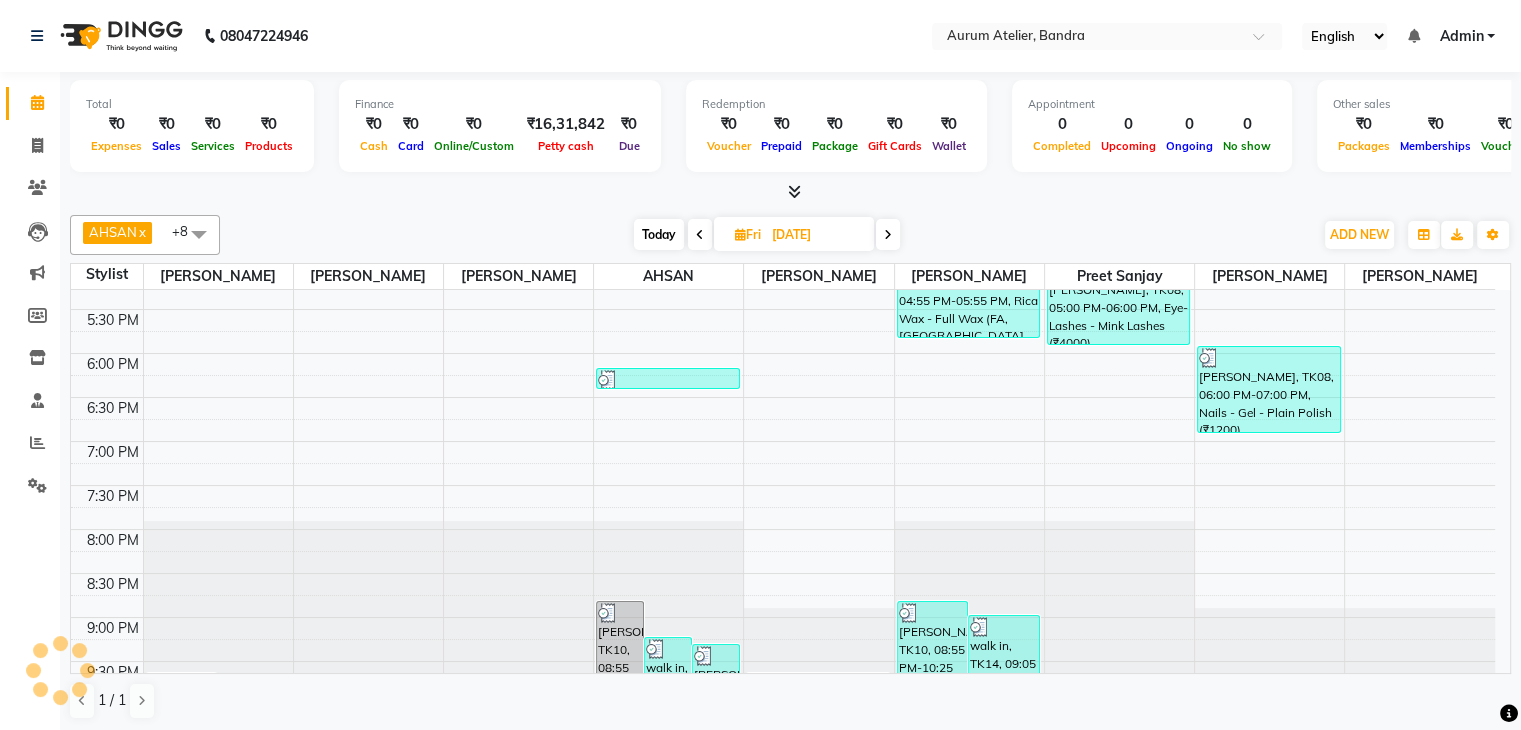 scroll, scrollTop: 750, scrollLeft: 0, axis: vertical 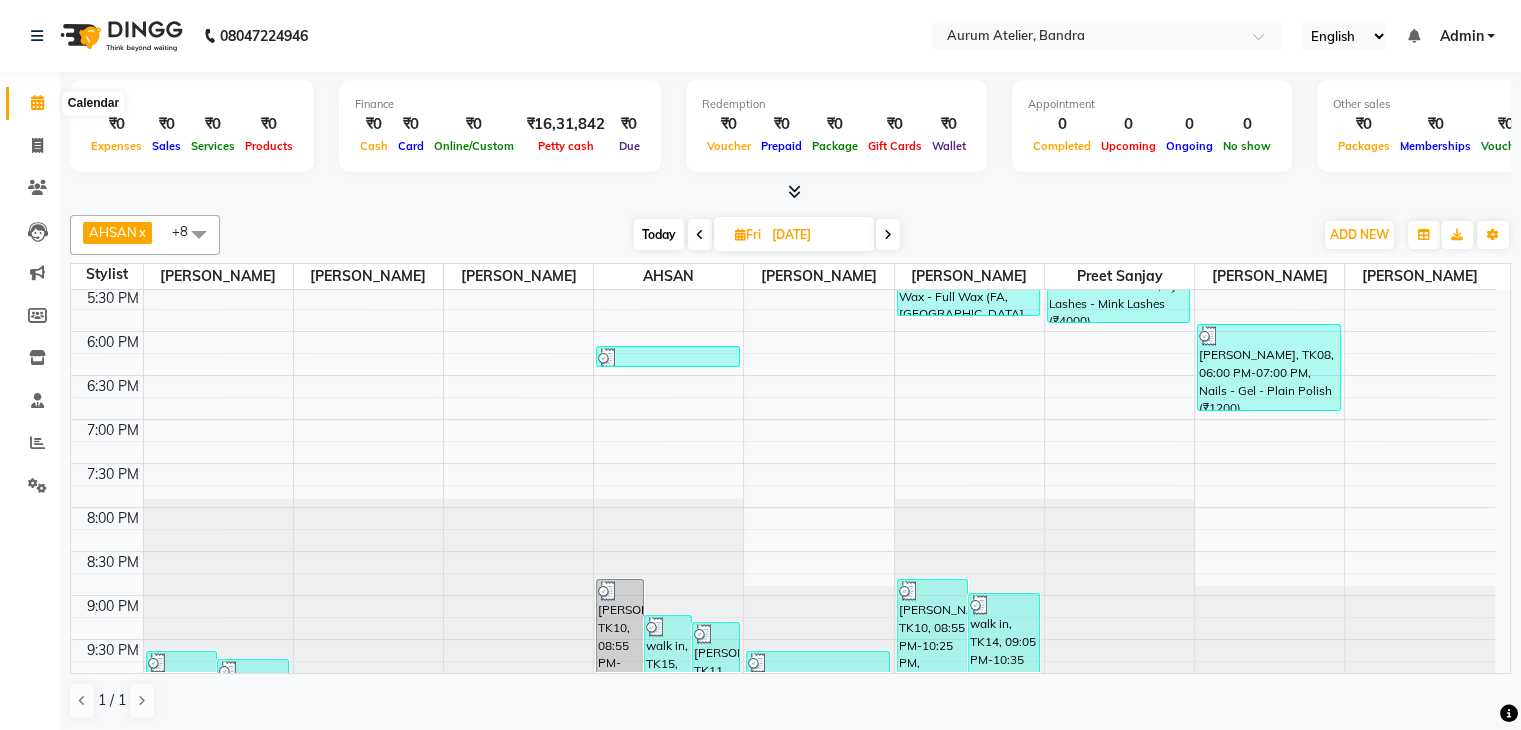 click 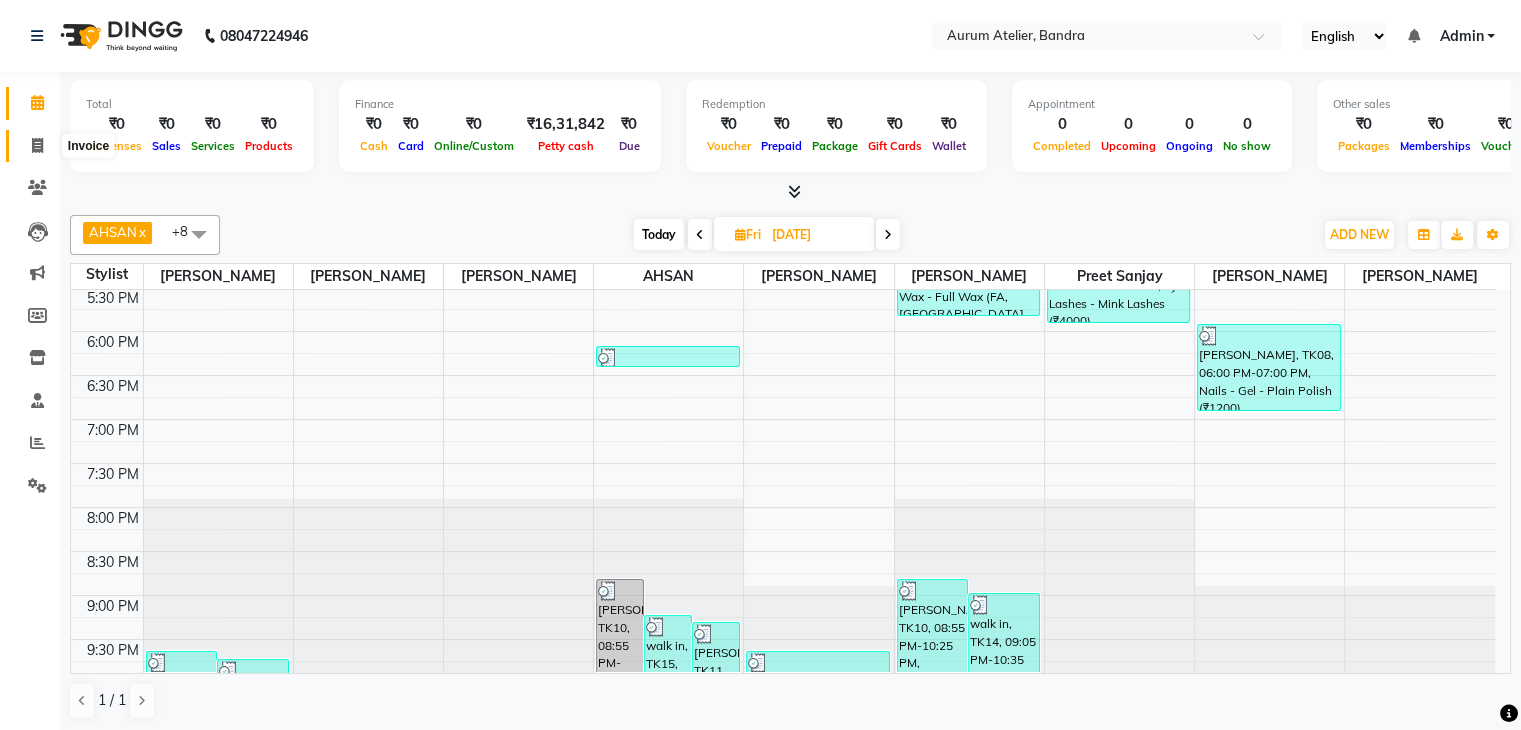 click 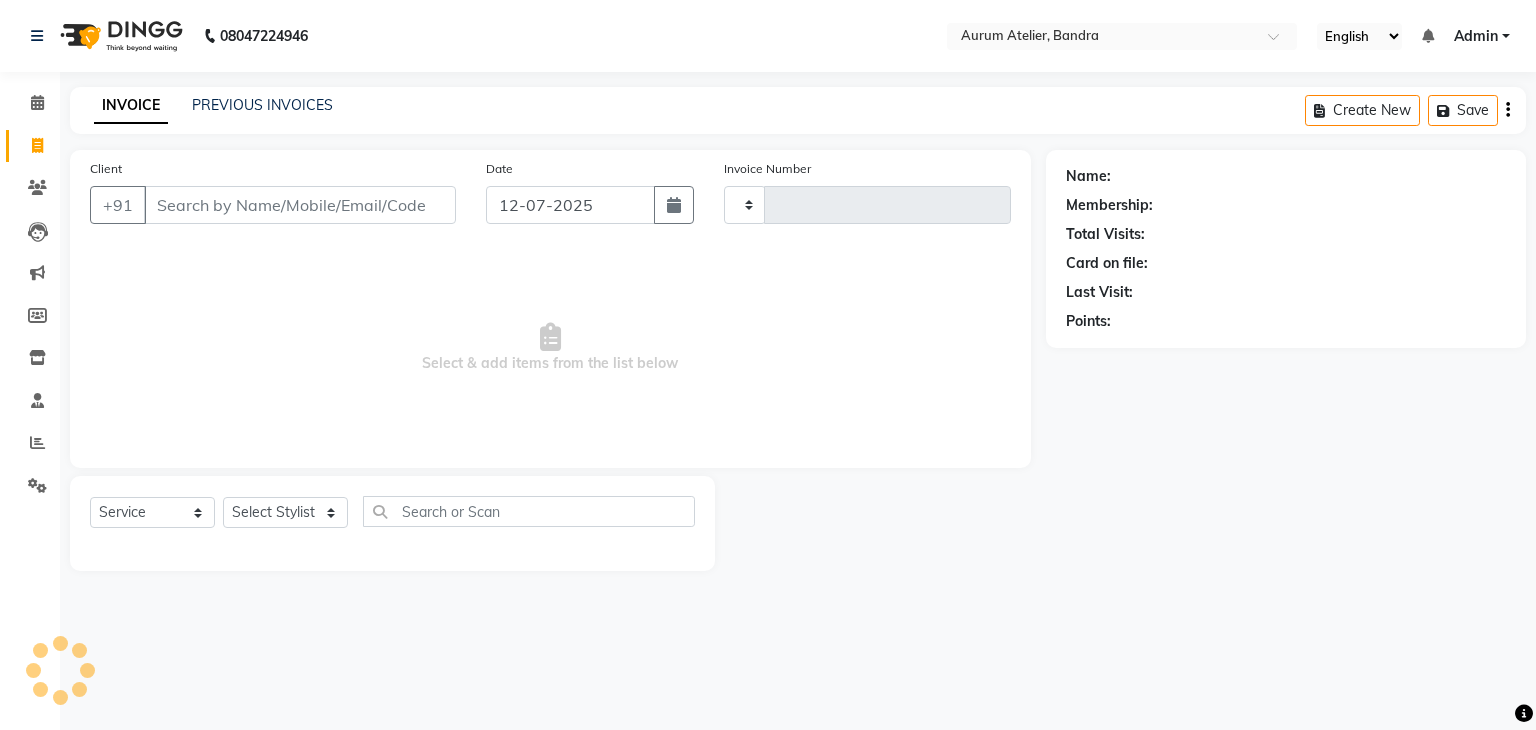 type on "0423" 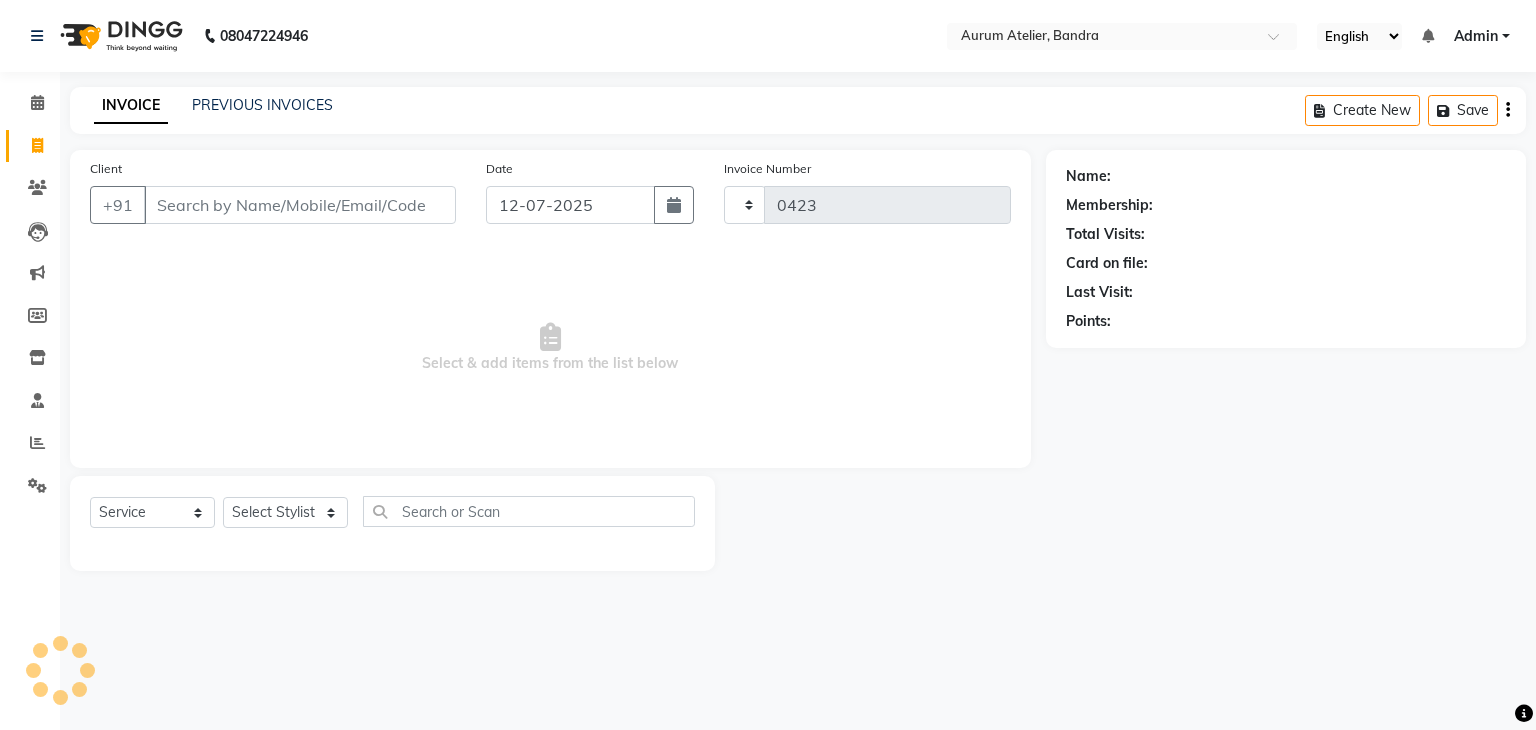 select on "7410" 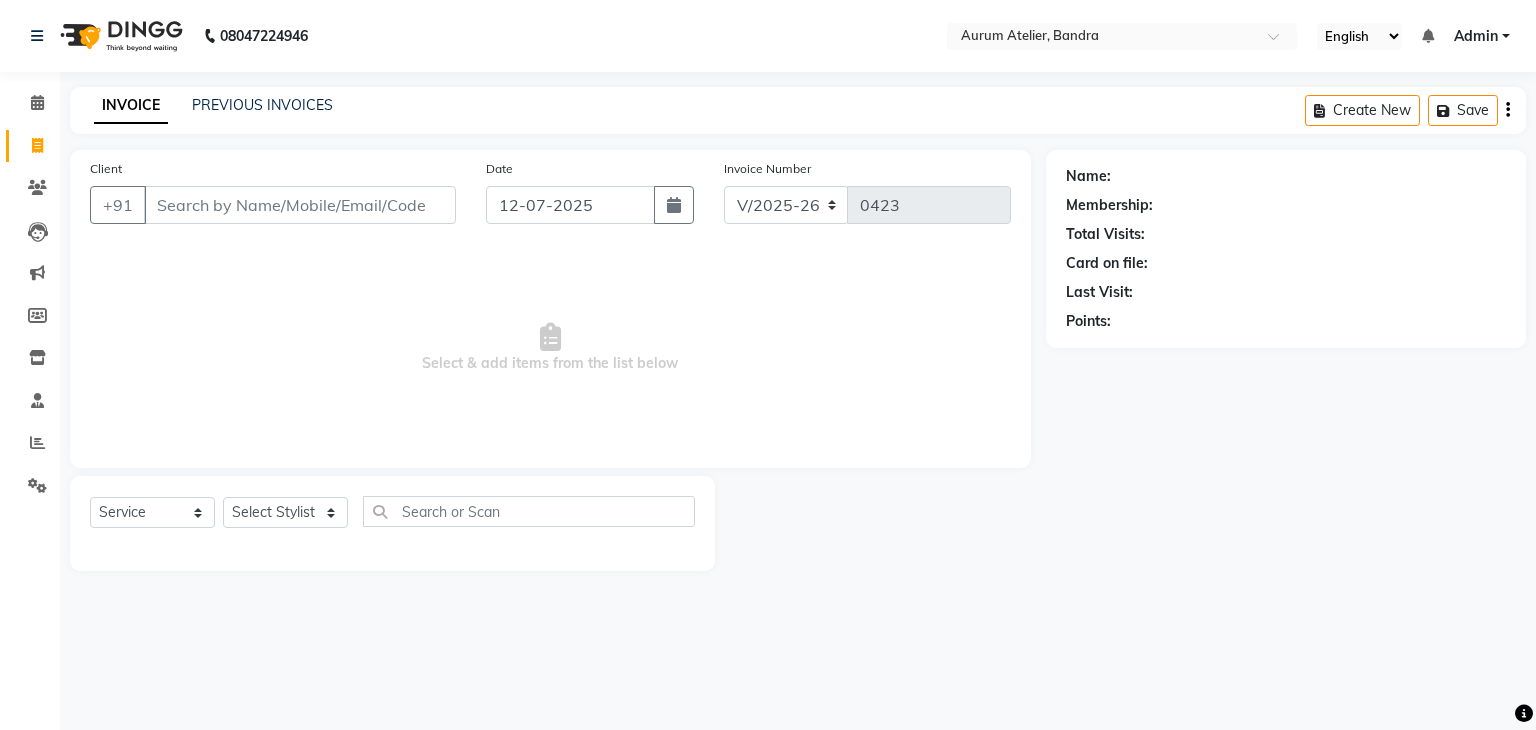 click on "Admin" at bounding box center [1476, 36] 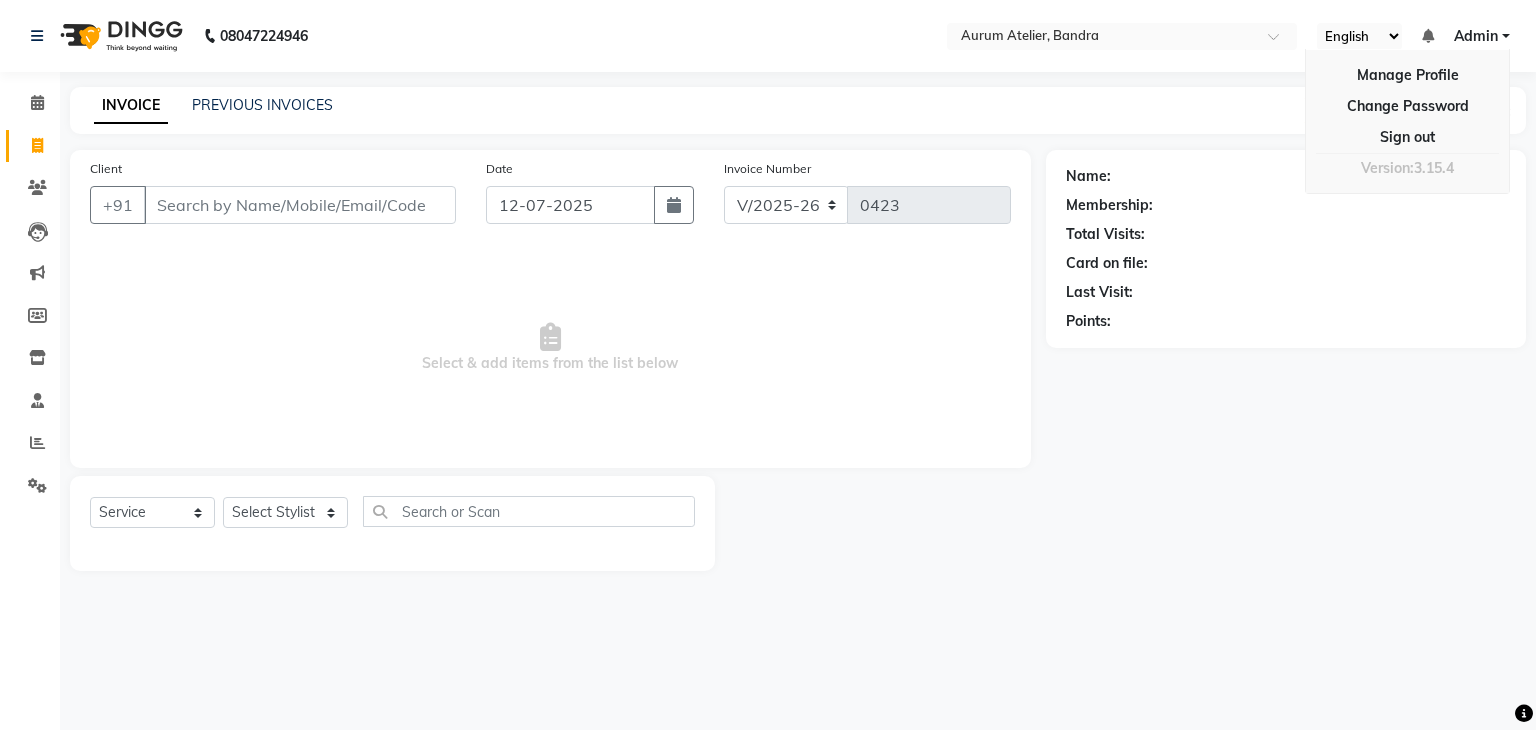 click on "Last Visit:" 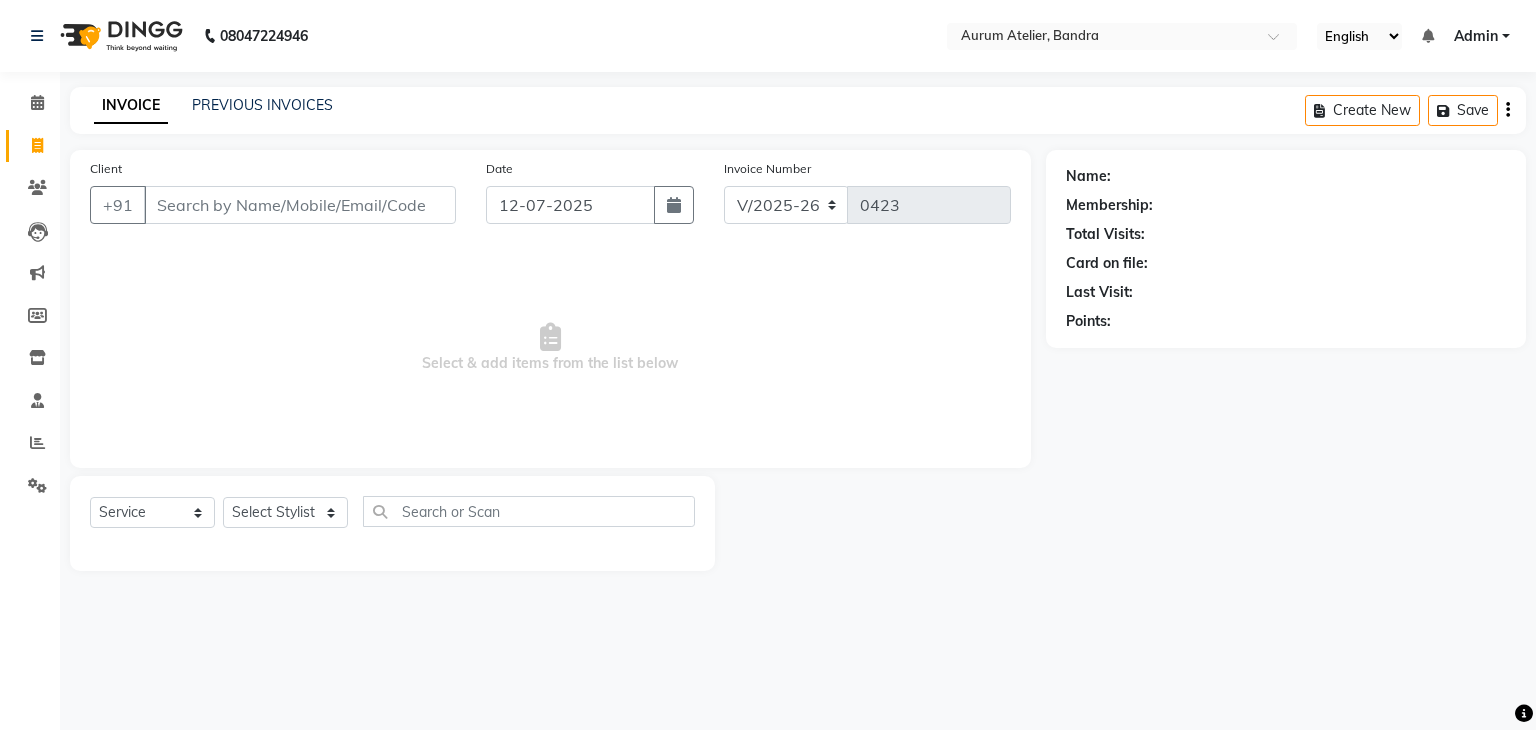 click 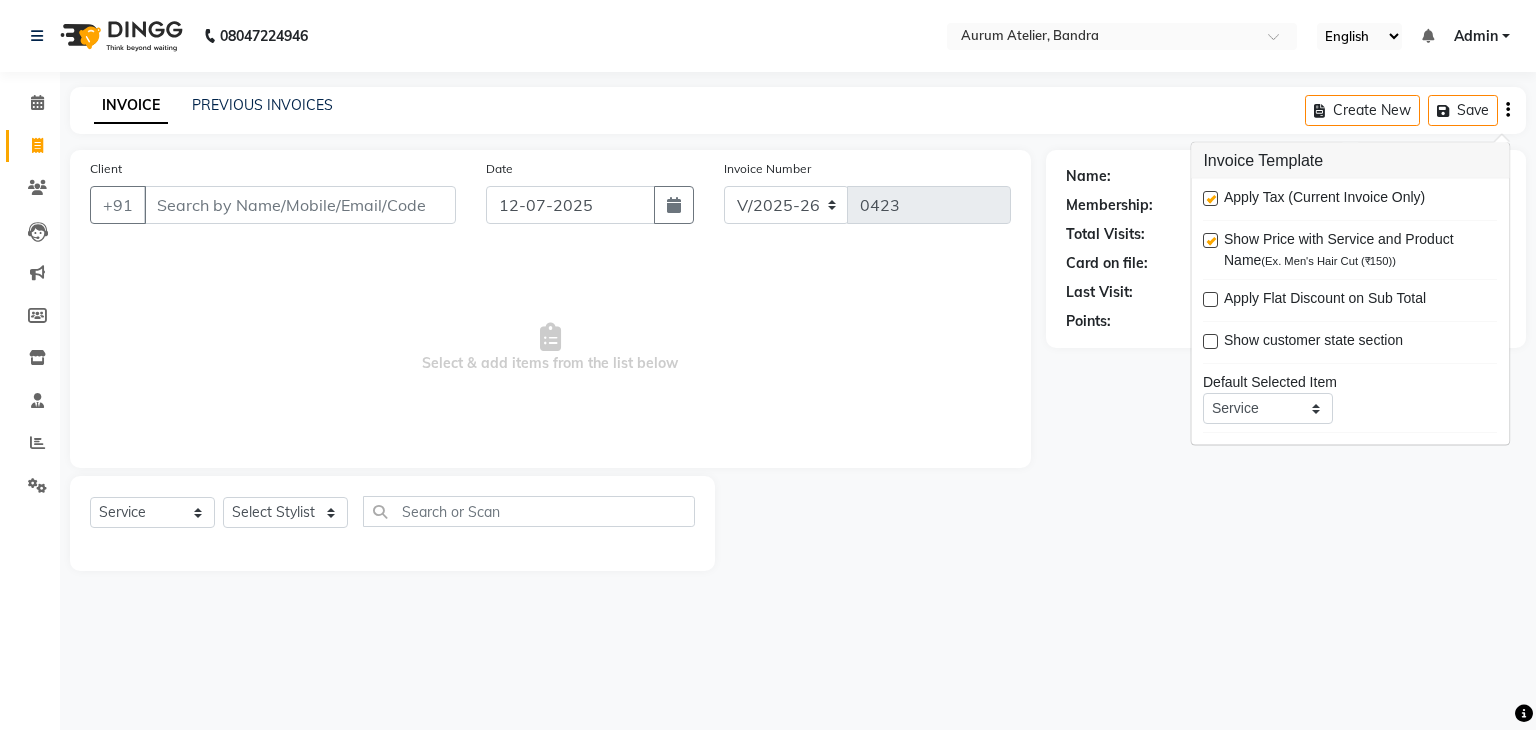 click on "Name: Membership: Total Visits: Card on file: Last Visit:  Points:" 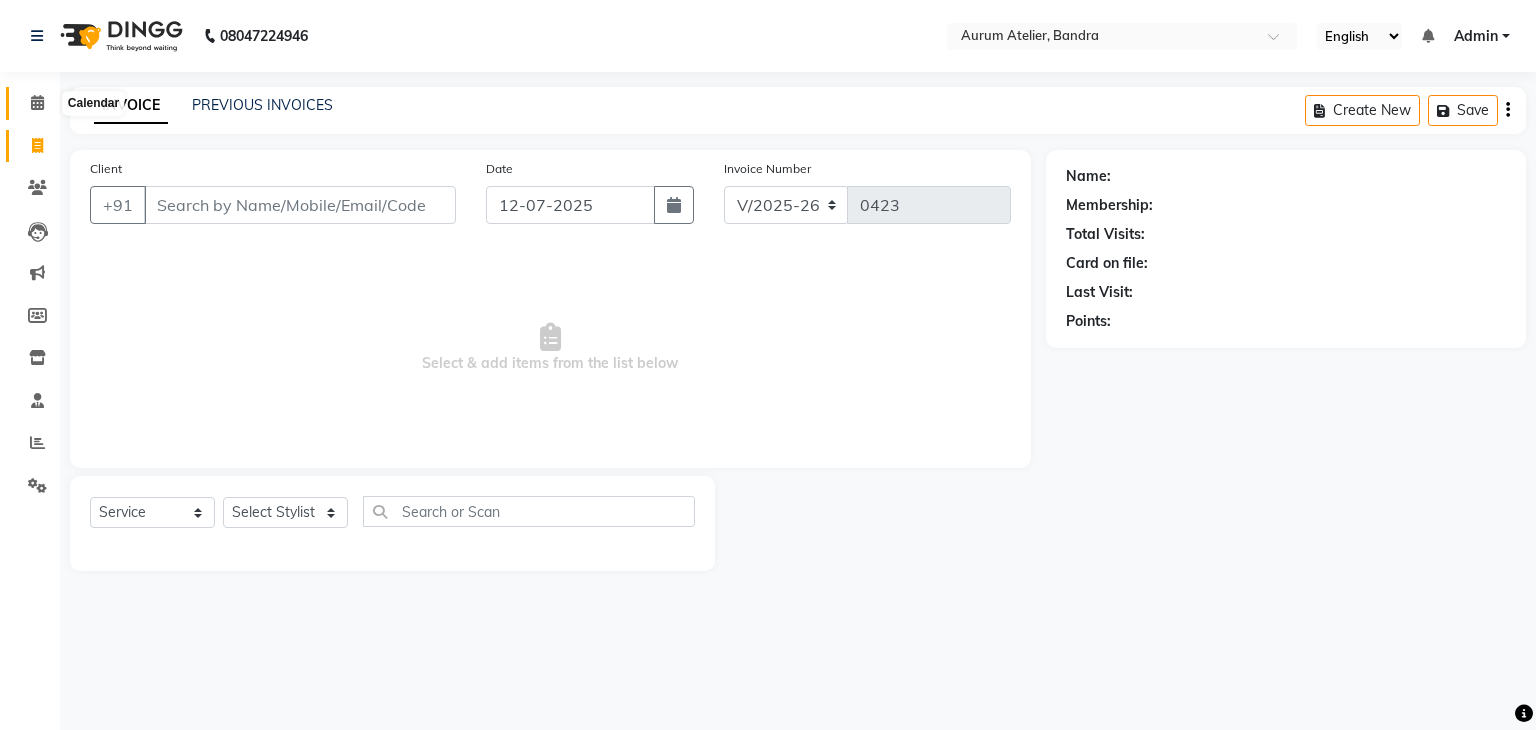 click 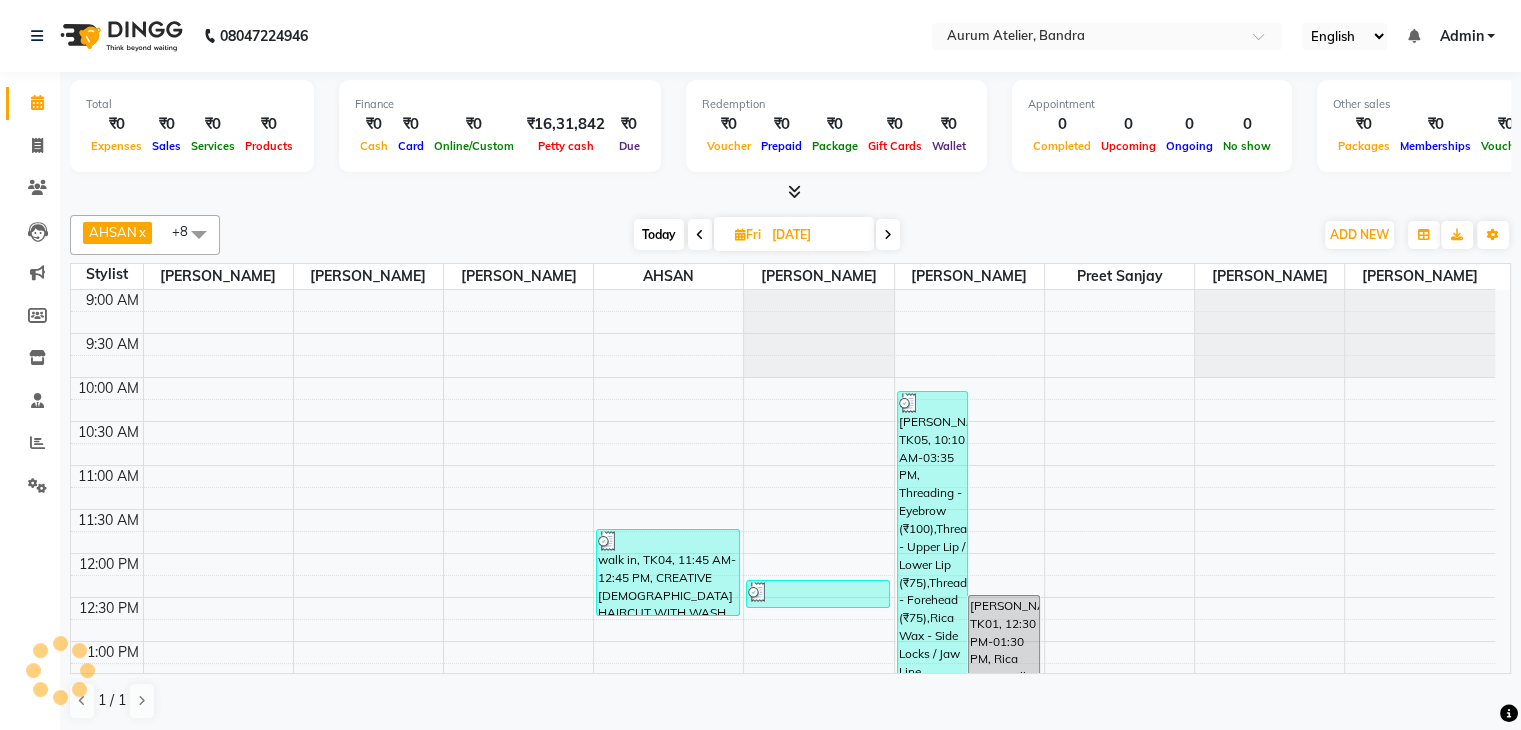 scroll, scrollTop: 436, scrollLeft: 0, axis: vertical 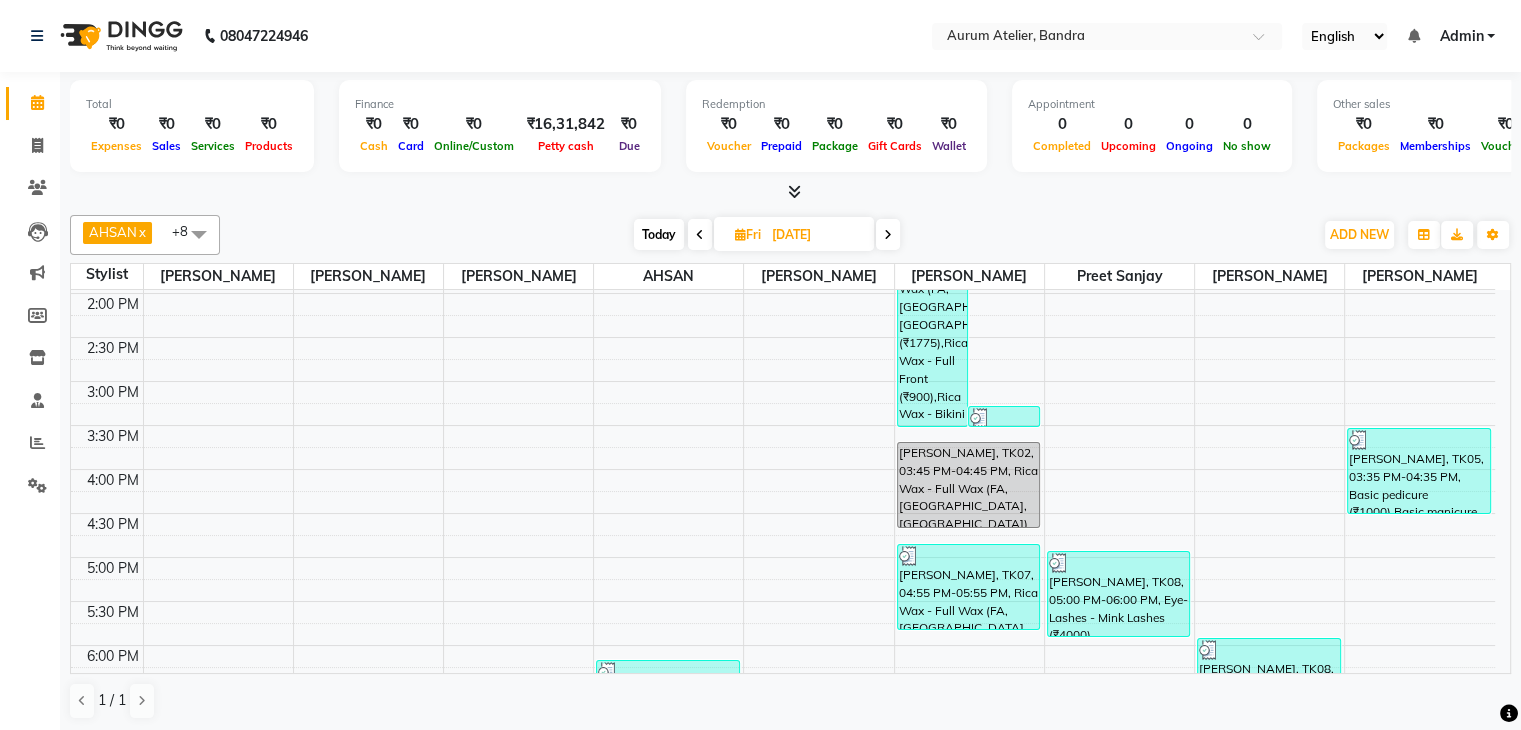 click on "Today" at bounding box center (659, 234) 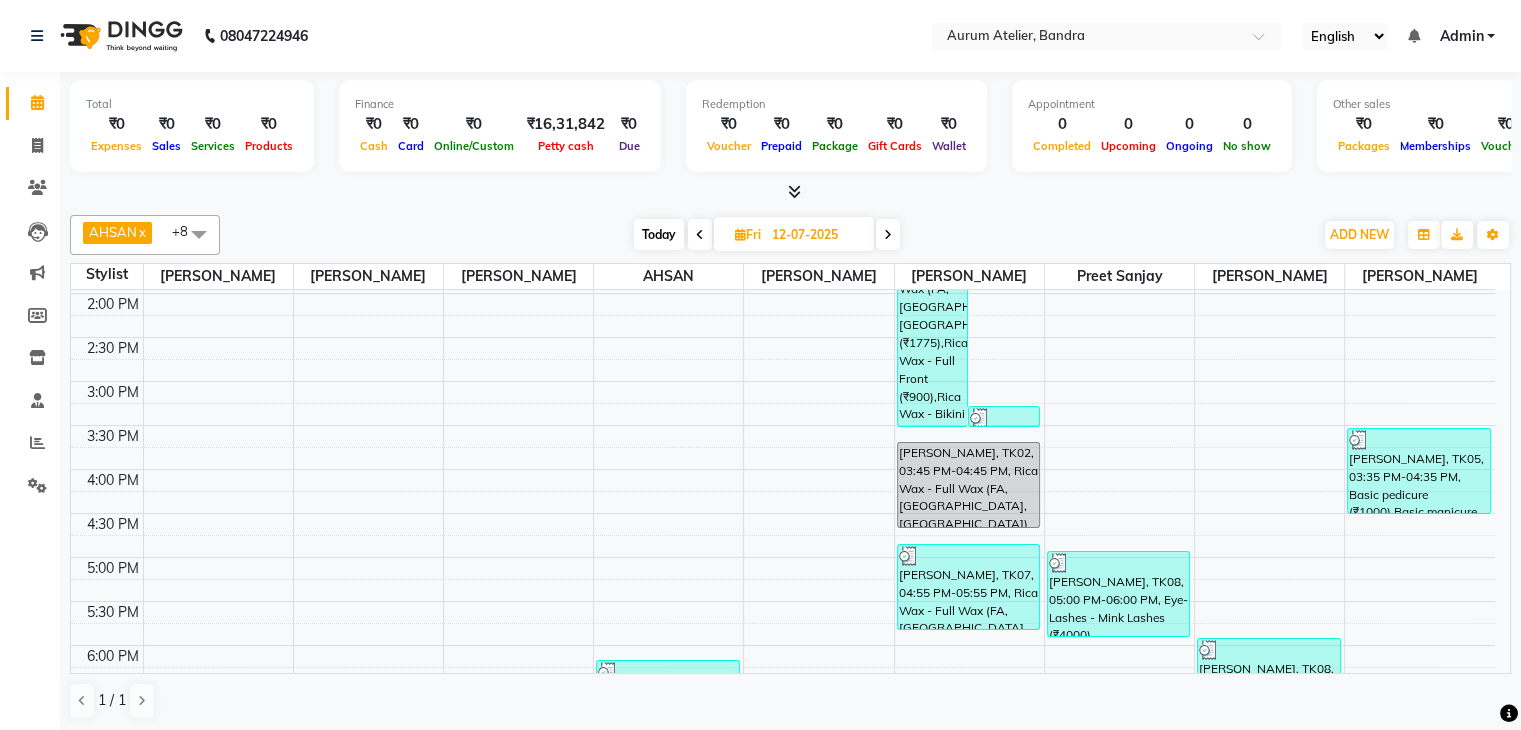 scroll, scrollTop: 436, scrollLeft: 0, axis: vertical 